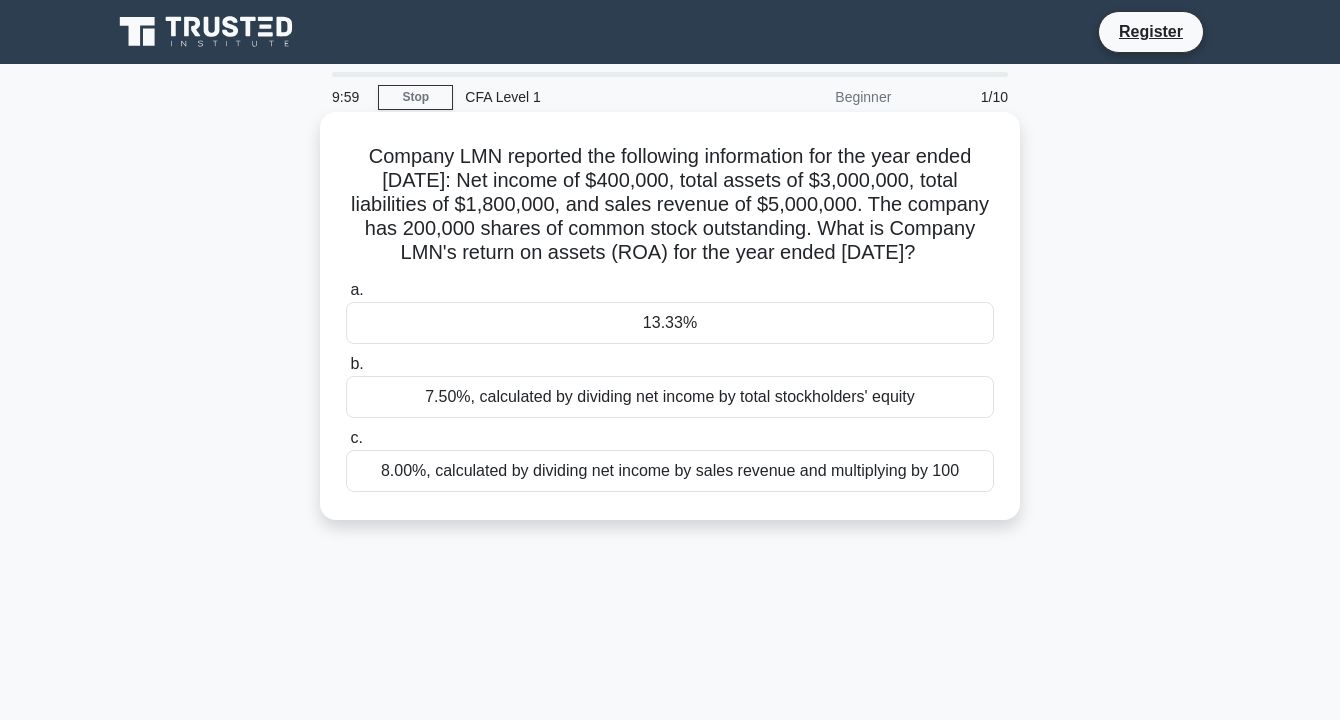 scroll, scrollTop: 0, scrollLeft: 0, axis: both 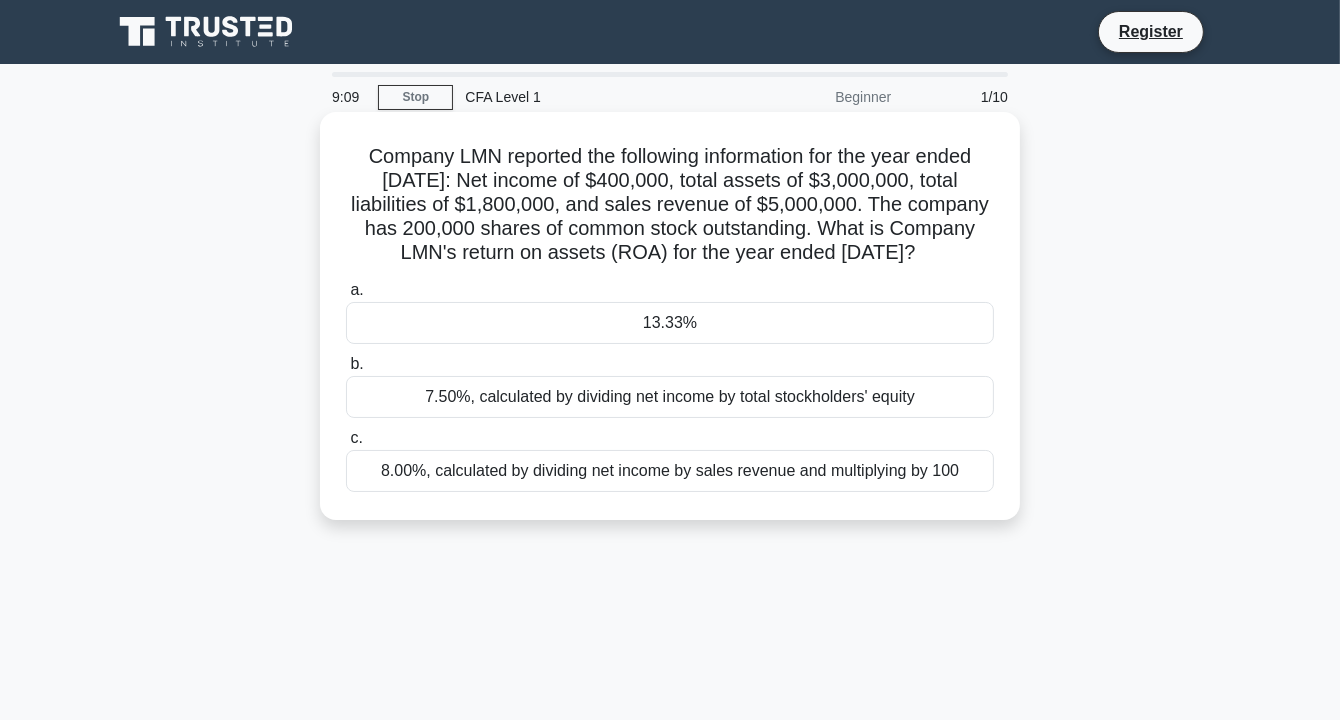 click on "13.33%" at bounding box center (670, 323) 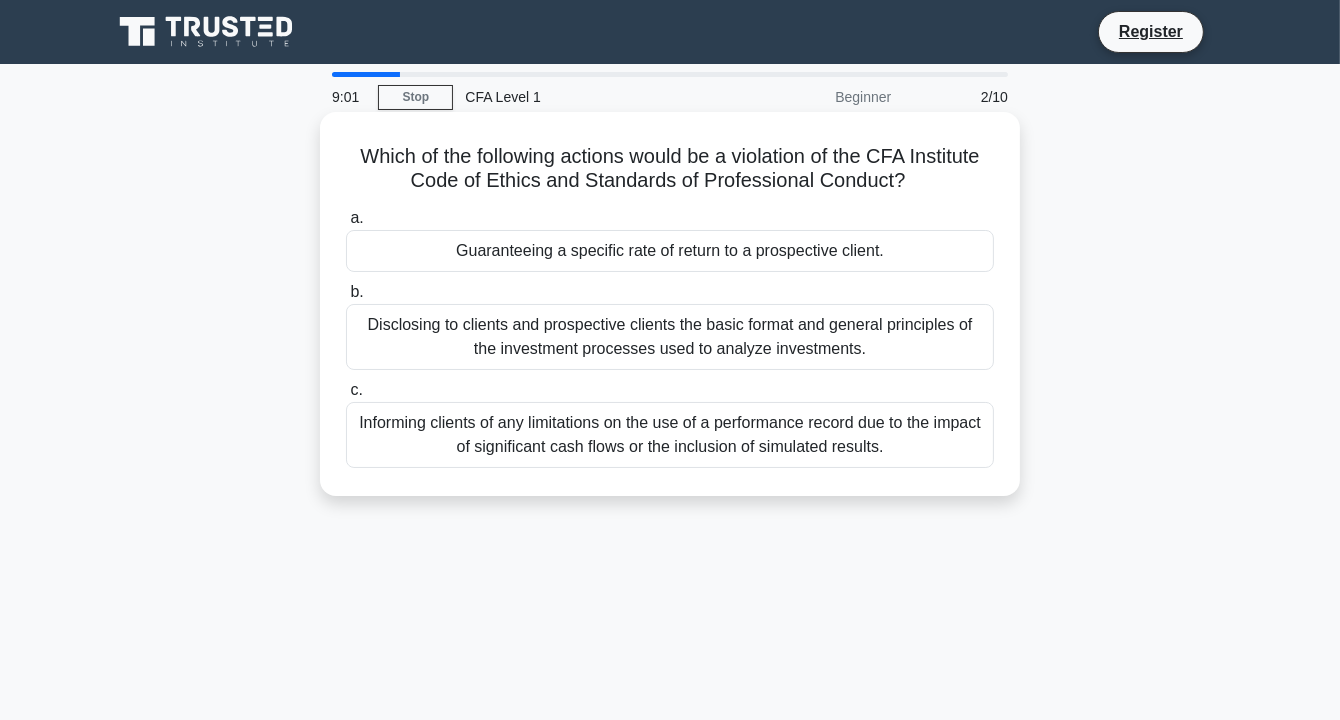 click on "Guaranteeing a specific rate of return to a prospective client." at bounding box center [670, 251] 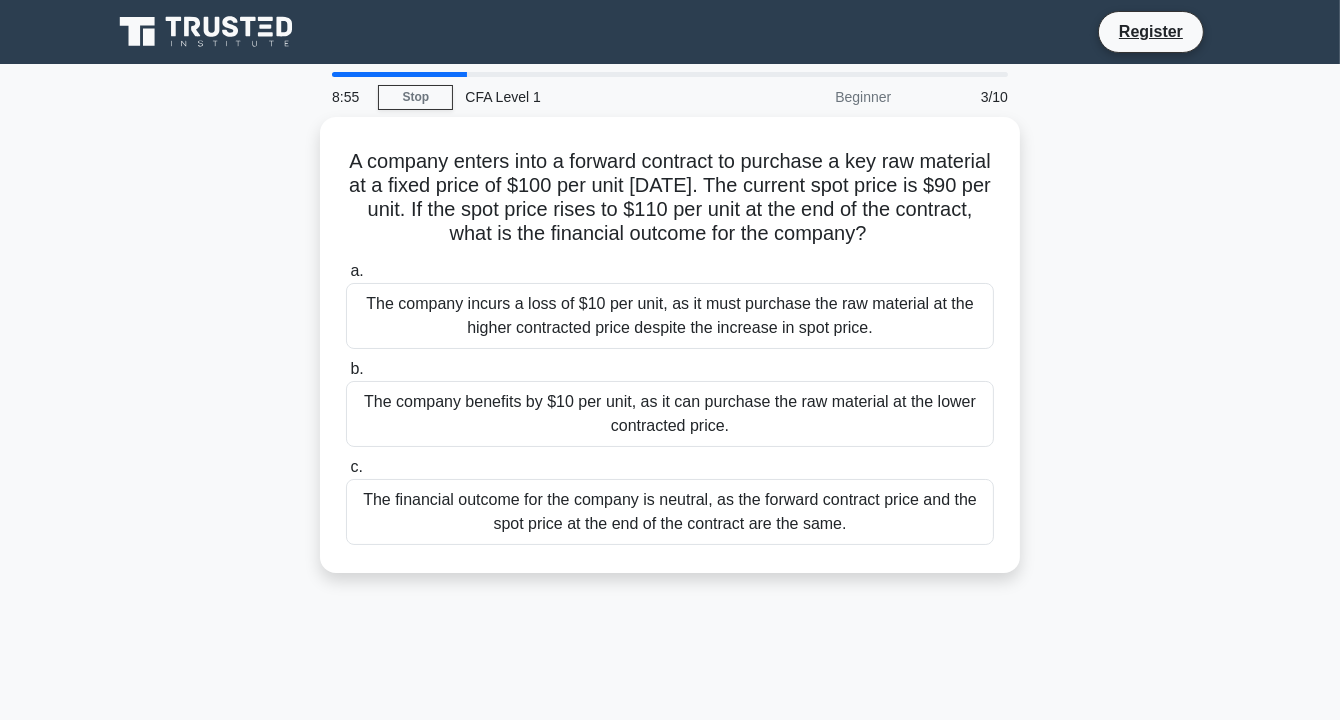 click at bounding box center [399, 74] 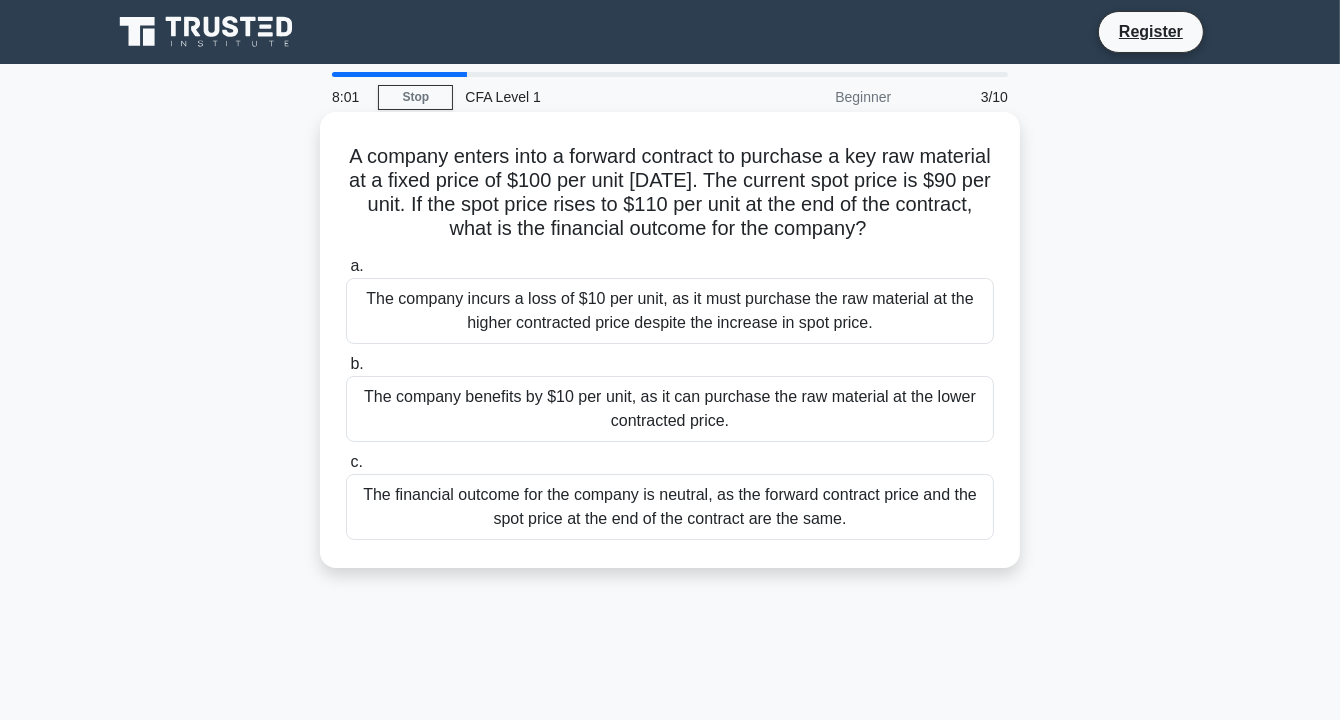 click on "The company benefits by $10 per unit, as it can purchase the raw material at the lower contracted price." at bounding box center (670, 409) 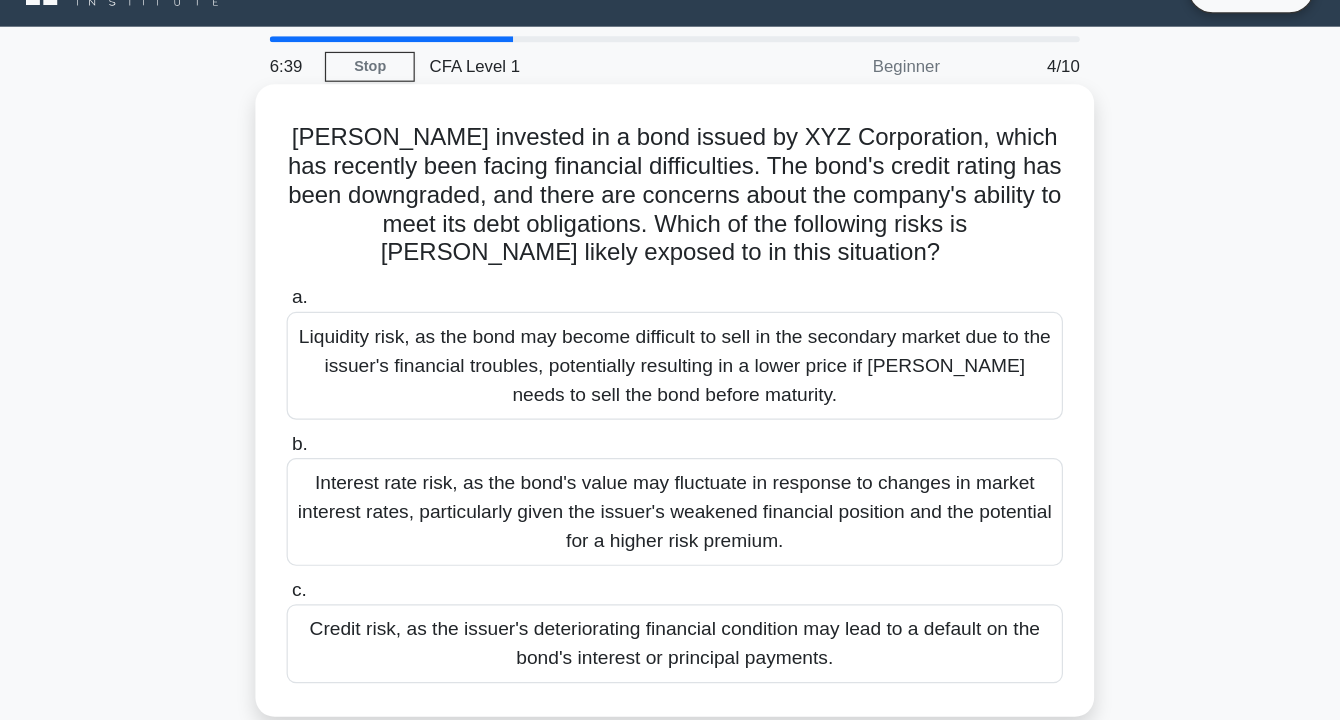 click on "Interest rate risk, as the bond's value may fluctuate in response to changes in market interest rates, particularly given the issuer's weakened financial position and the potential for a higher risk premium." at bounding box center (670, 469) 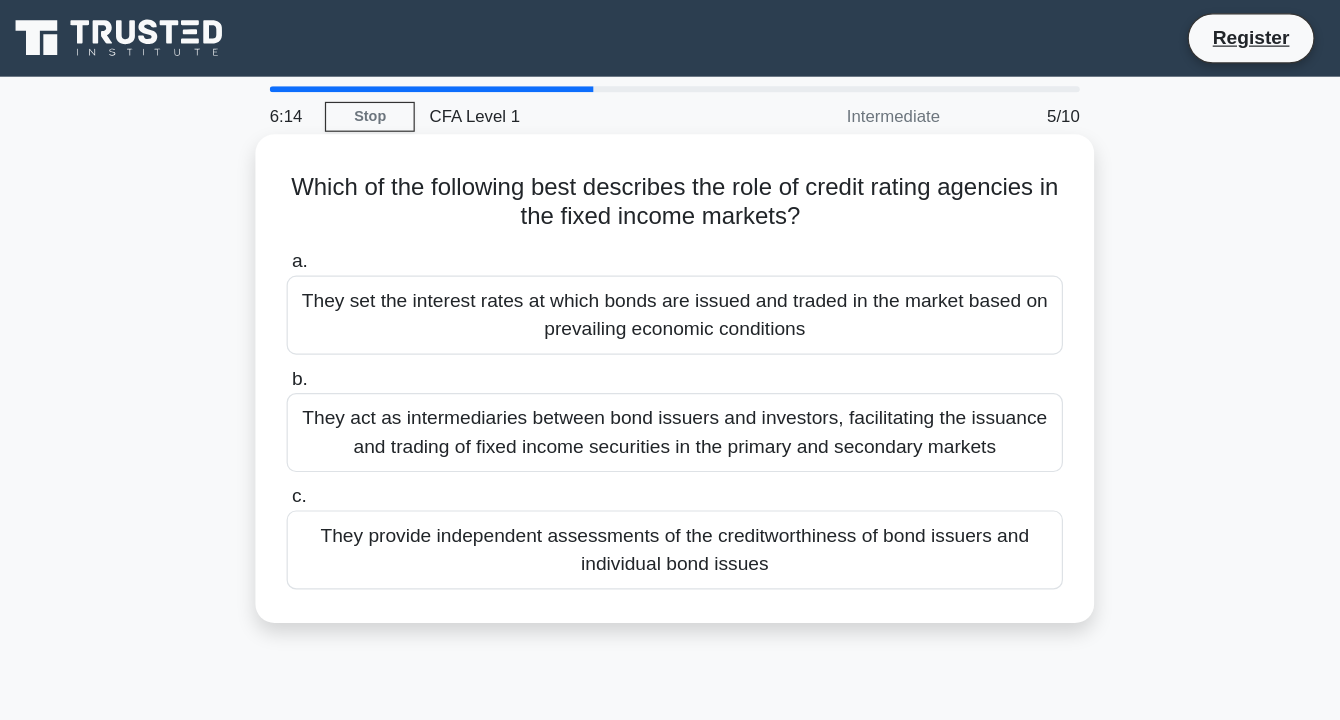 click on "They act as intermediaries between bond issuers and investors, facilitating the issuance and trading of fixed income securities in the primary and secondary markets" at bounding box center (670, 361) 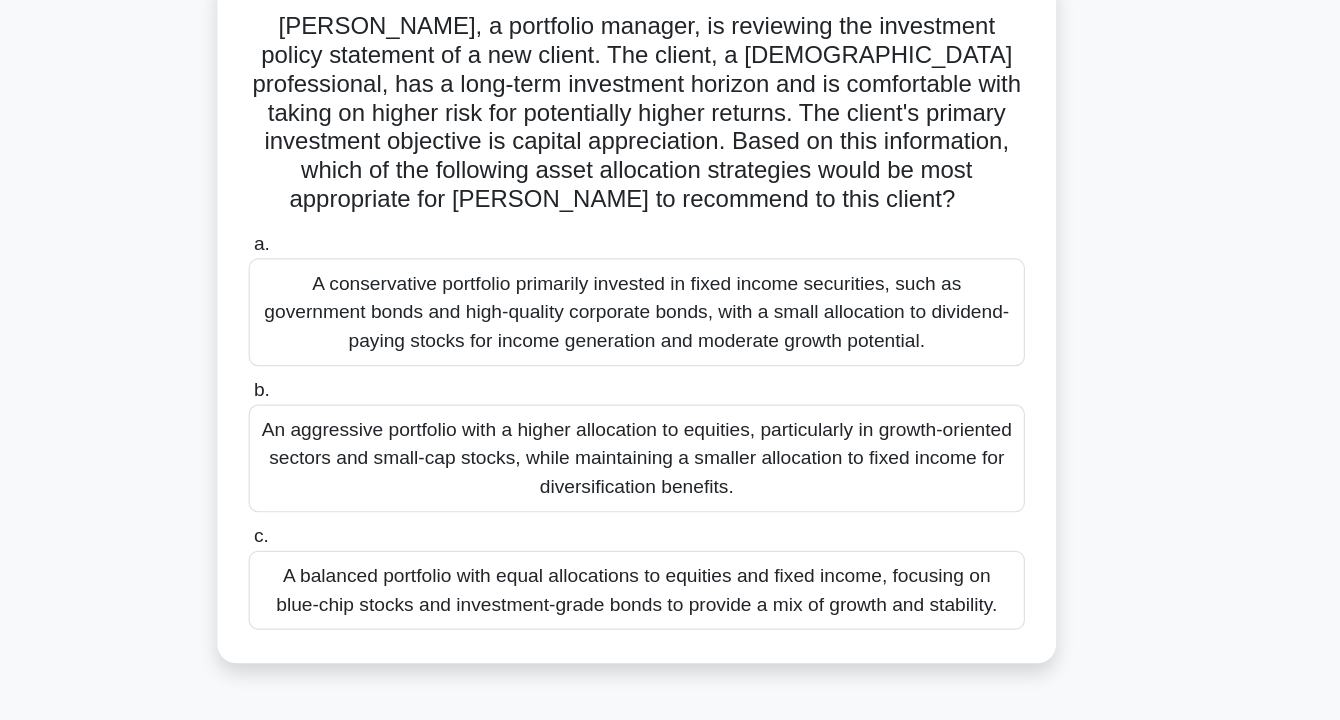 scroll, scrollTop: 19, scrollLeft: 0, axis: vertical 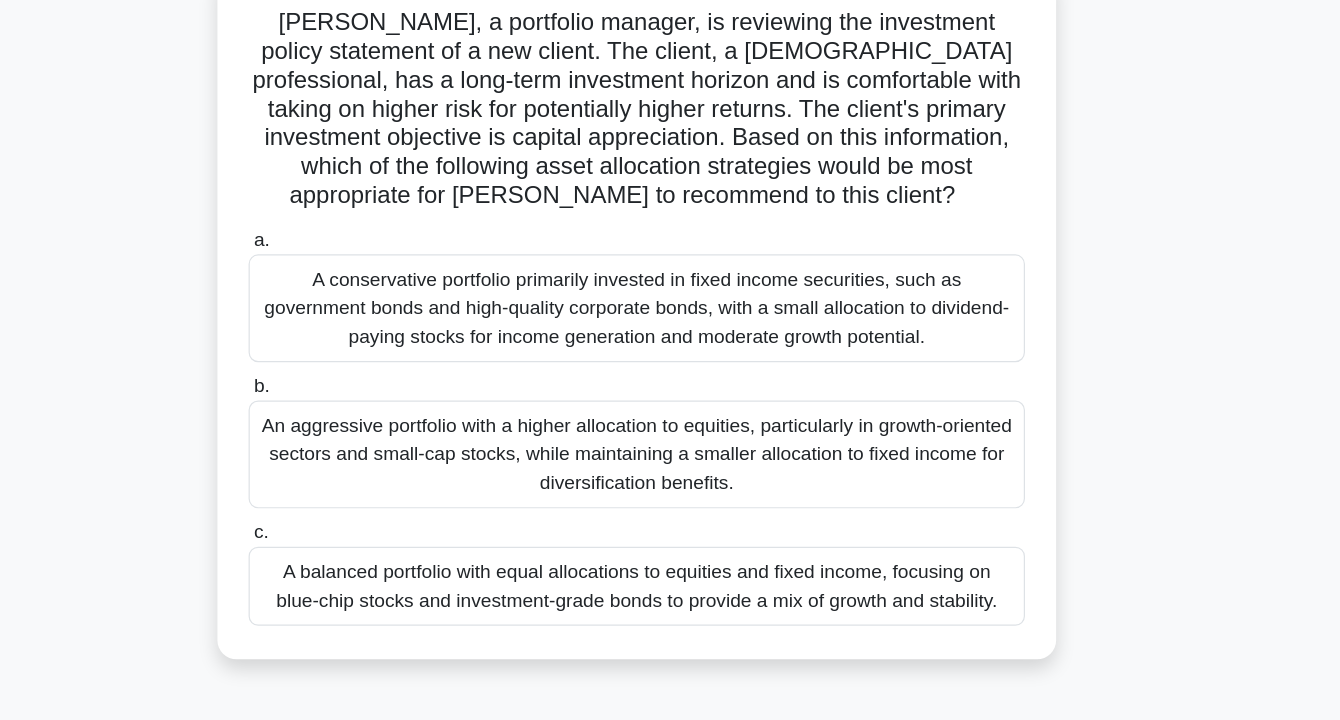 click on "An aggressive portfolio with a higher allocation to equities, particularly in growth-oriented sectors and small-cap stocks, while maintaining a smaller allocation to fixed income for diversification benefits." at bounding box center [670, 498] 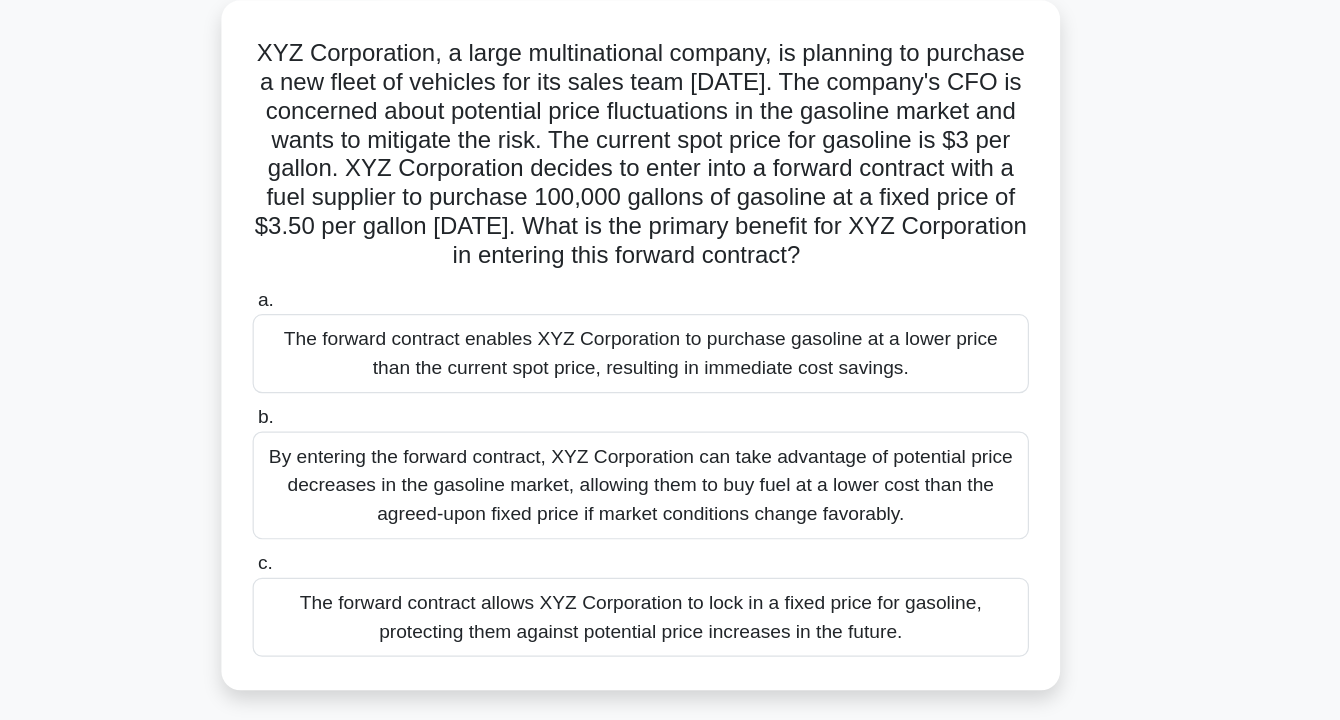scroll, scrollTop: 9, scrollLeft: 0, axis: vertical 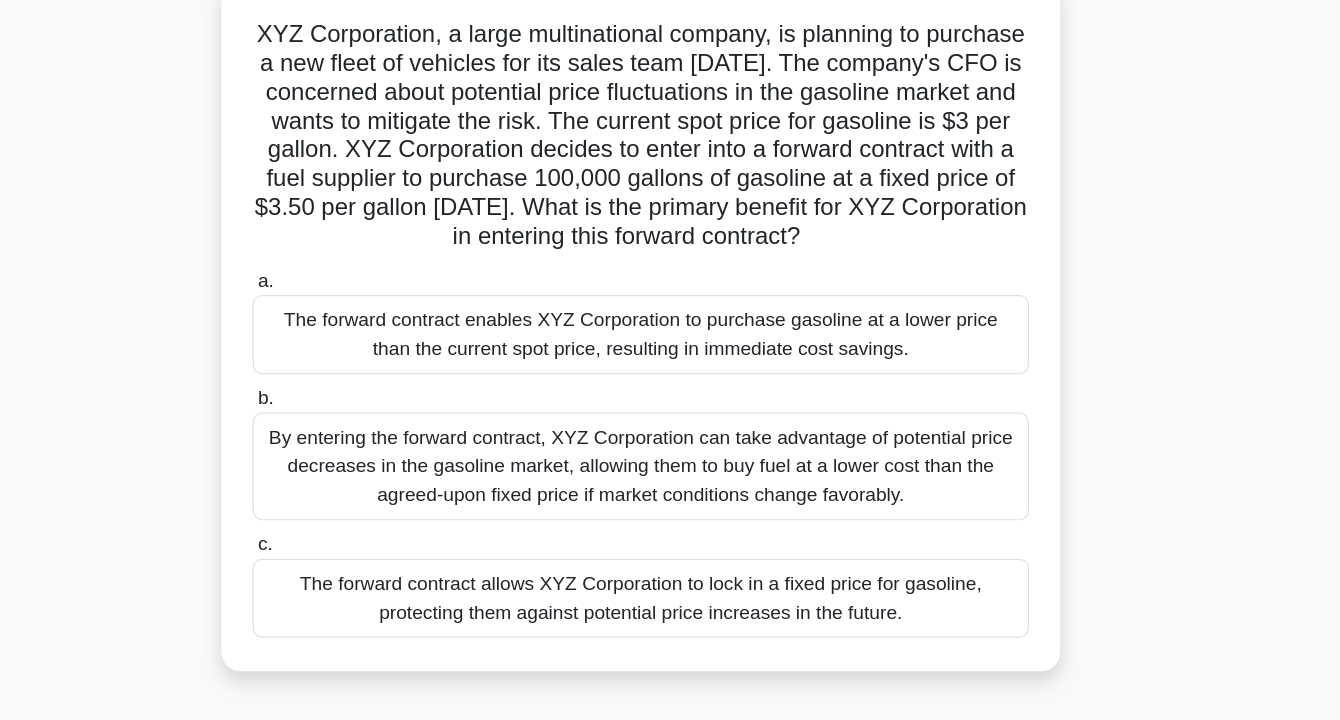 click on "The forward contract allows XYZ Corporation to lock in a fixed price for gasoline, protecting them against potential price increases in the future." at bounding box center (670, 618) 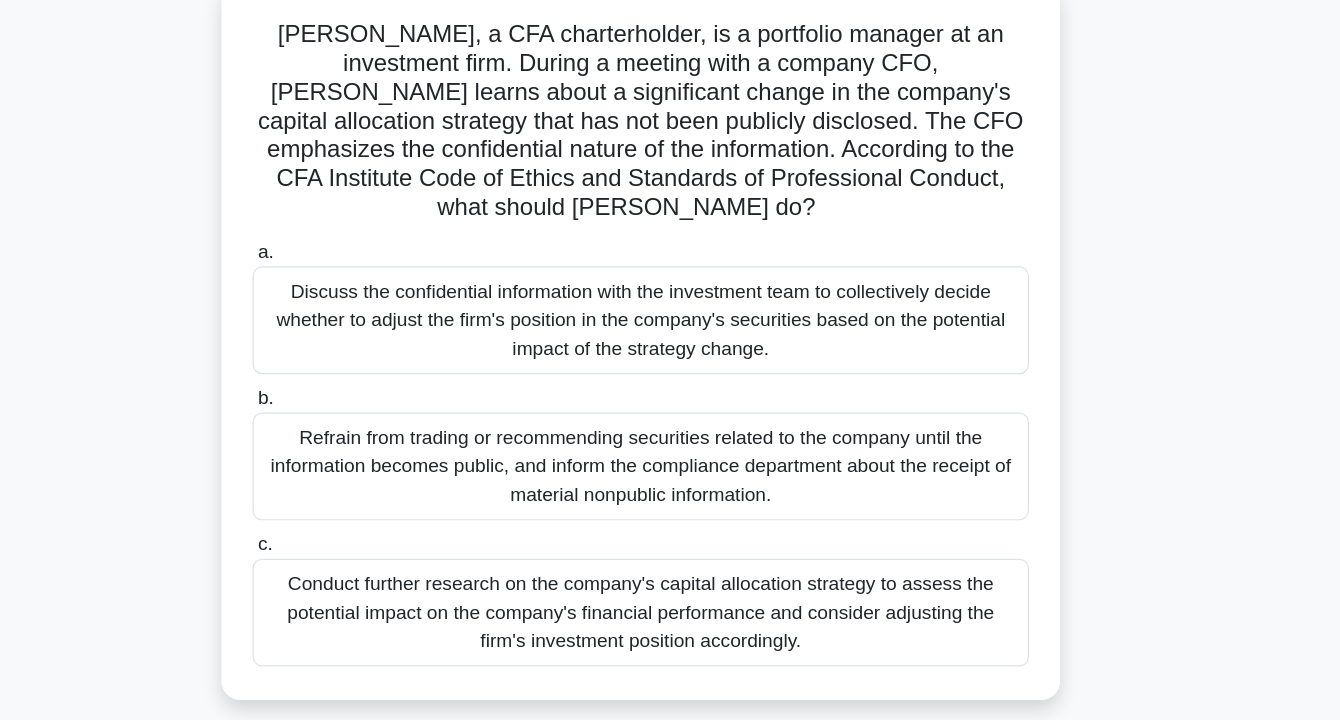 scroll, scrollTop: 19, scrollLeft: 0, axis: vertical 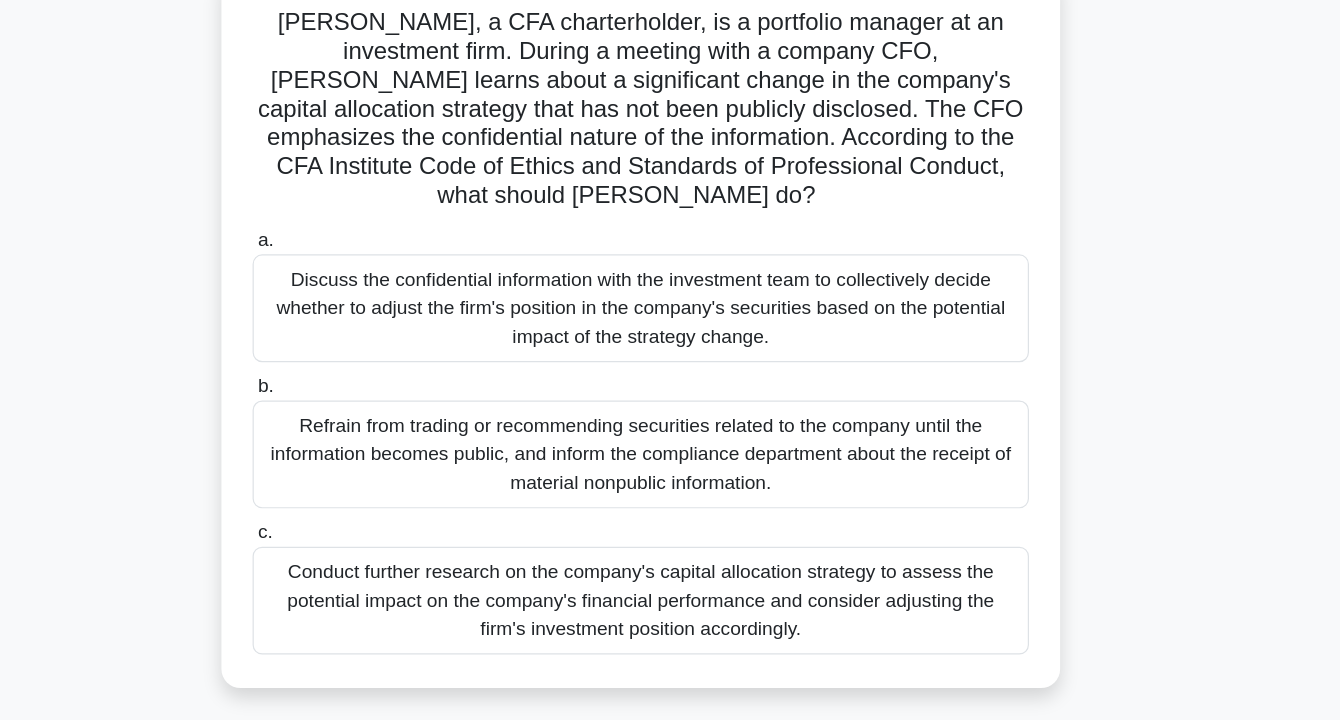 click on "Refrain from trading or recommending securities related to the company until the information becomes public, and inform the compliance department about the receipt of material nonpublic information." at bounding box center [670, 498] 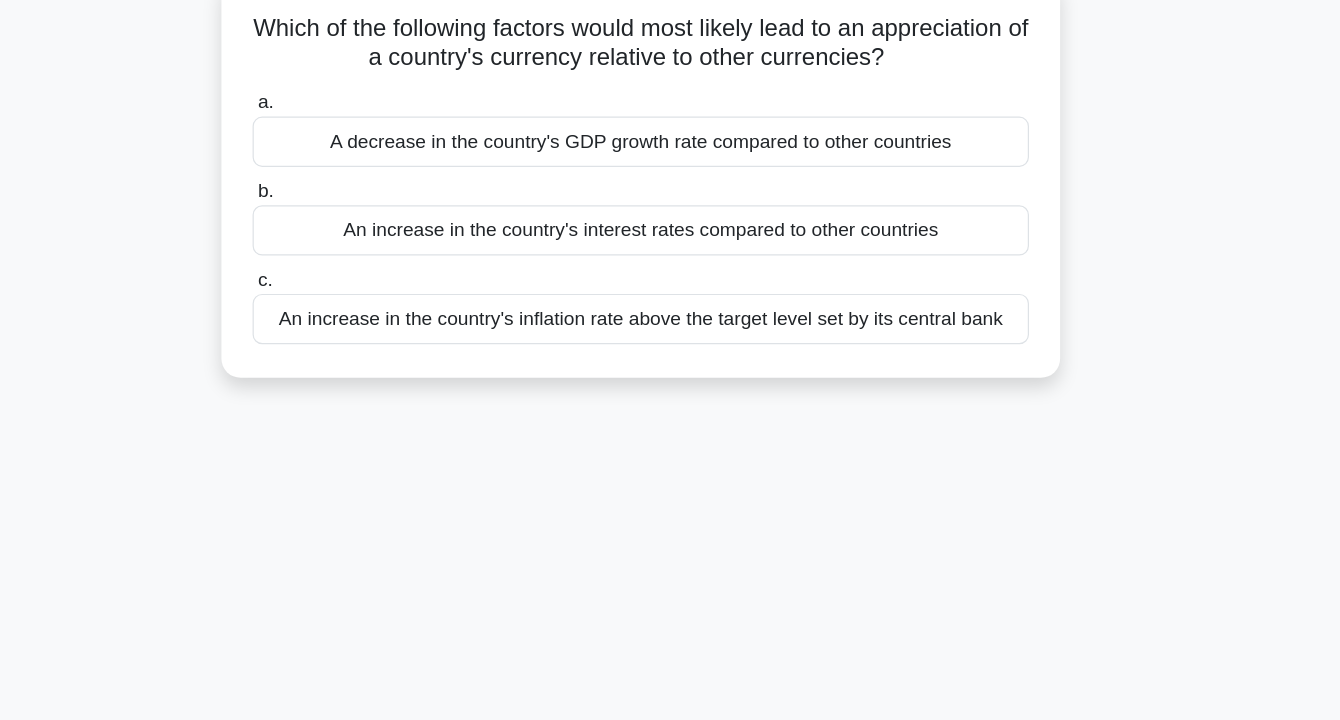 scroll, scrollTop: 0, scrollLeft: 0, axis: both 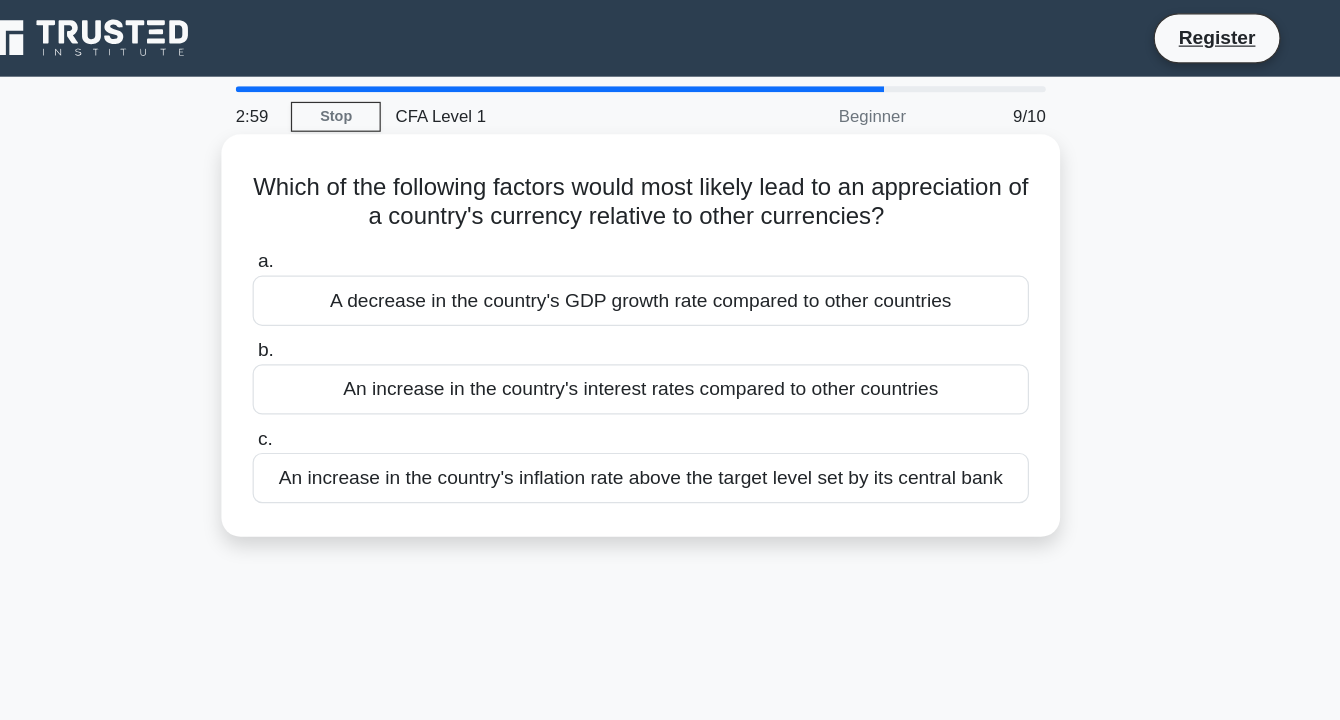 click on "A decrease in the country's GDP growth rate compared to other countries" at bounding box center [670, 251] 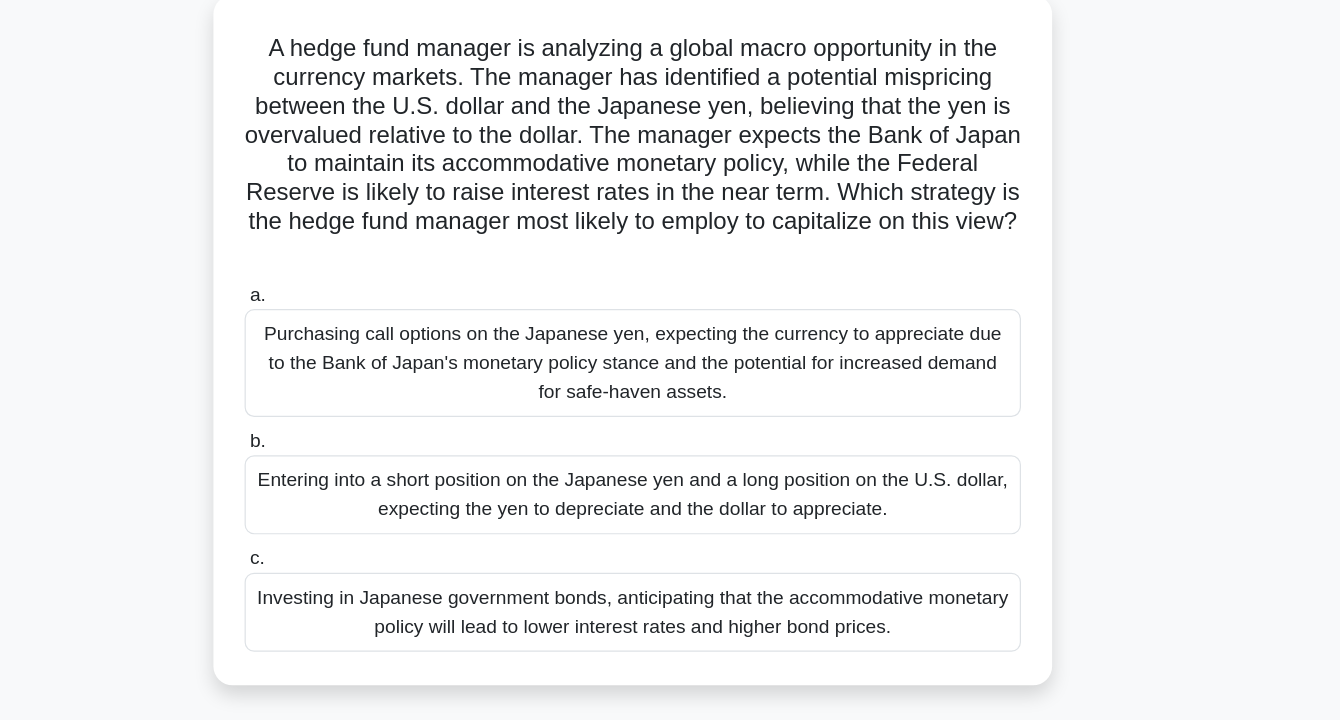 scroll, scrollTop: 9, scrollLeft: 0, axis: vertical 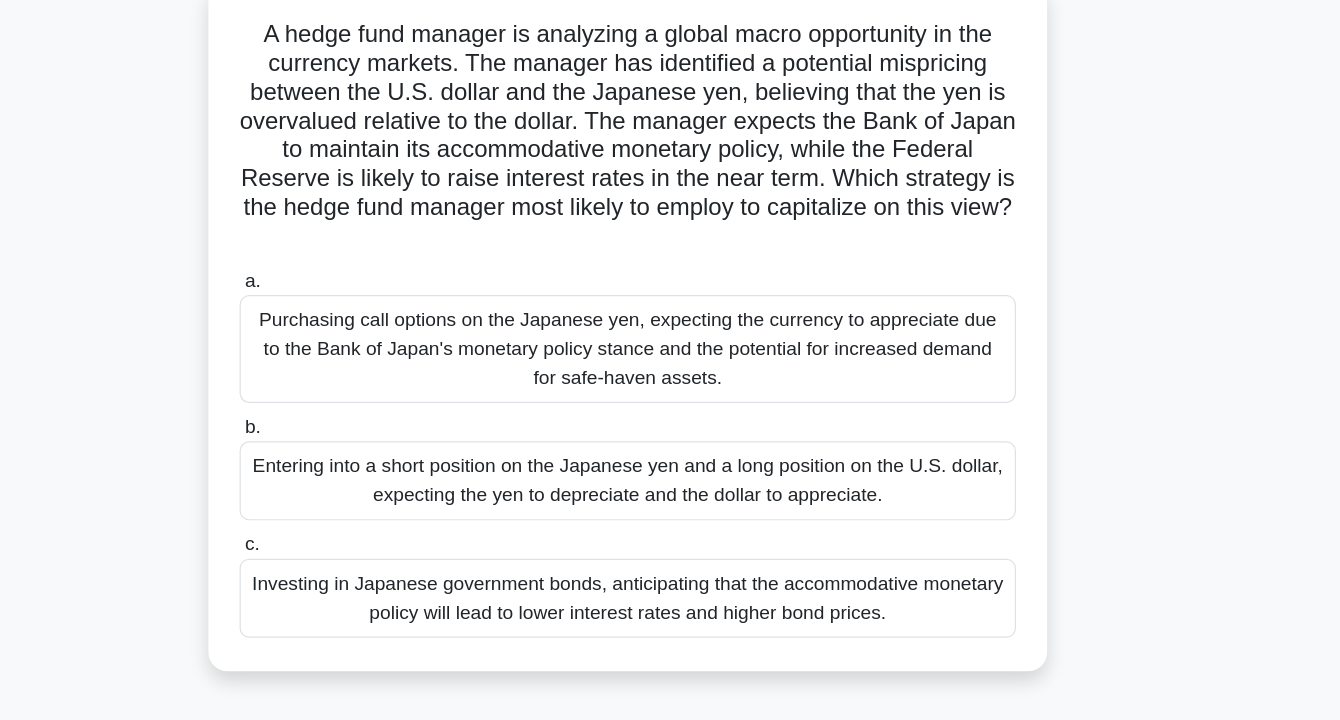 click on "Entering into a short position on the Japanese yen and a long position on the U.S. dollar, expecting the yen to depreciate and the dollar to appreciate." at bounding box center [670, 520] 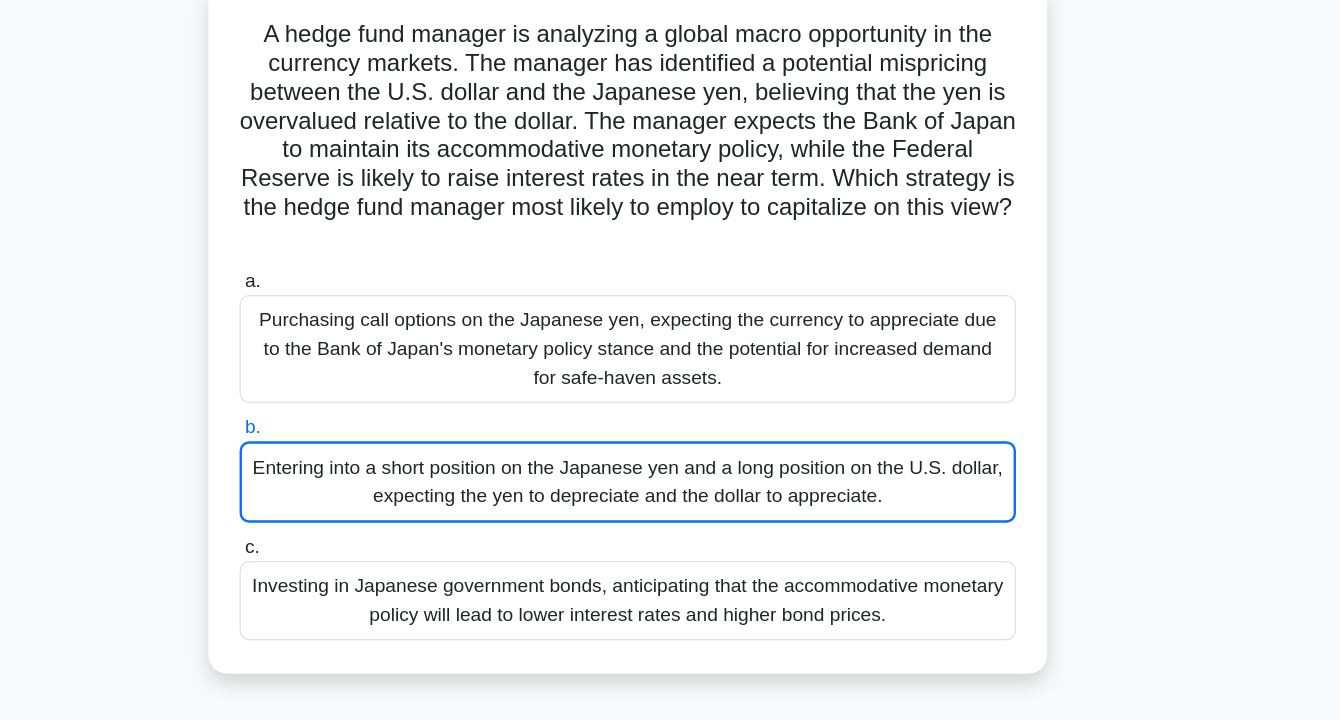 scroll, scrollTop: 9, scrollLeft: 0, axis: vertical 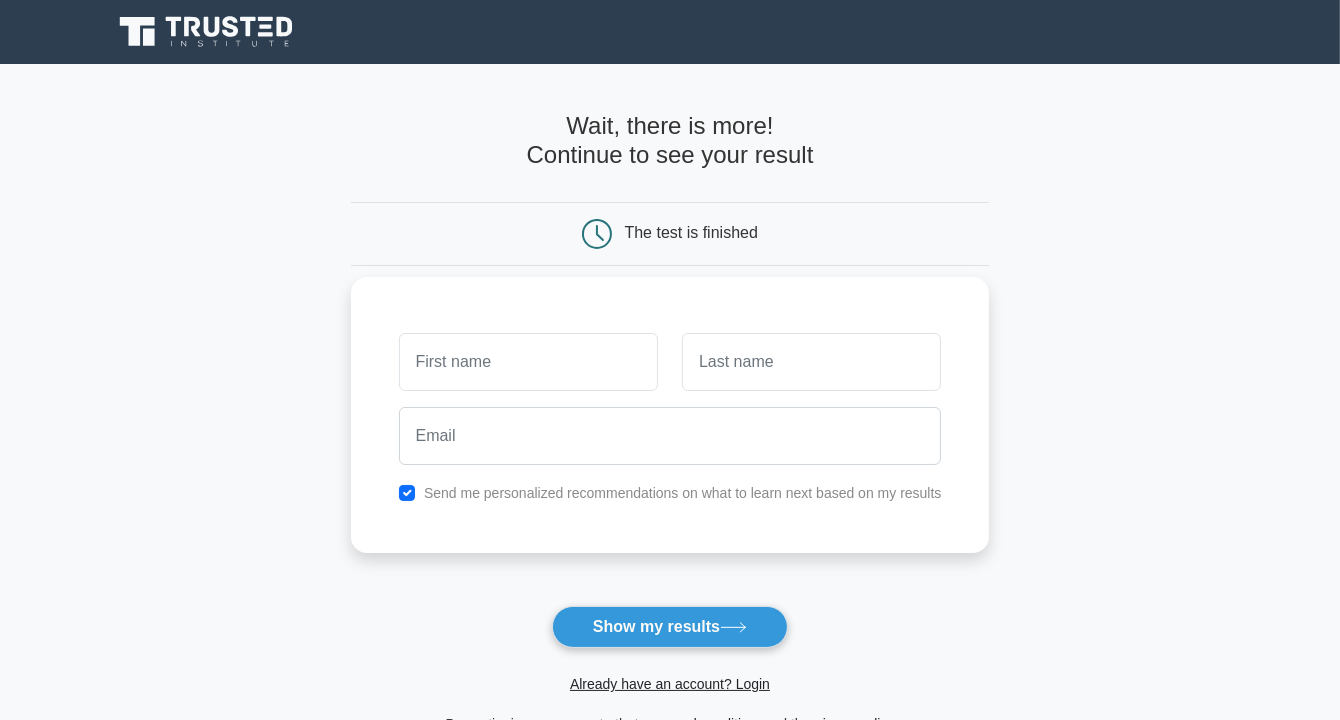 click at bounding box center (528, 362) 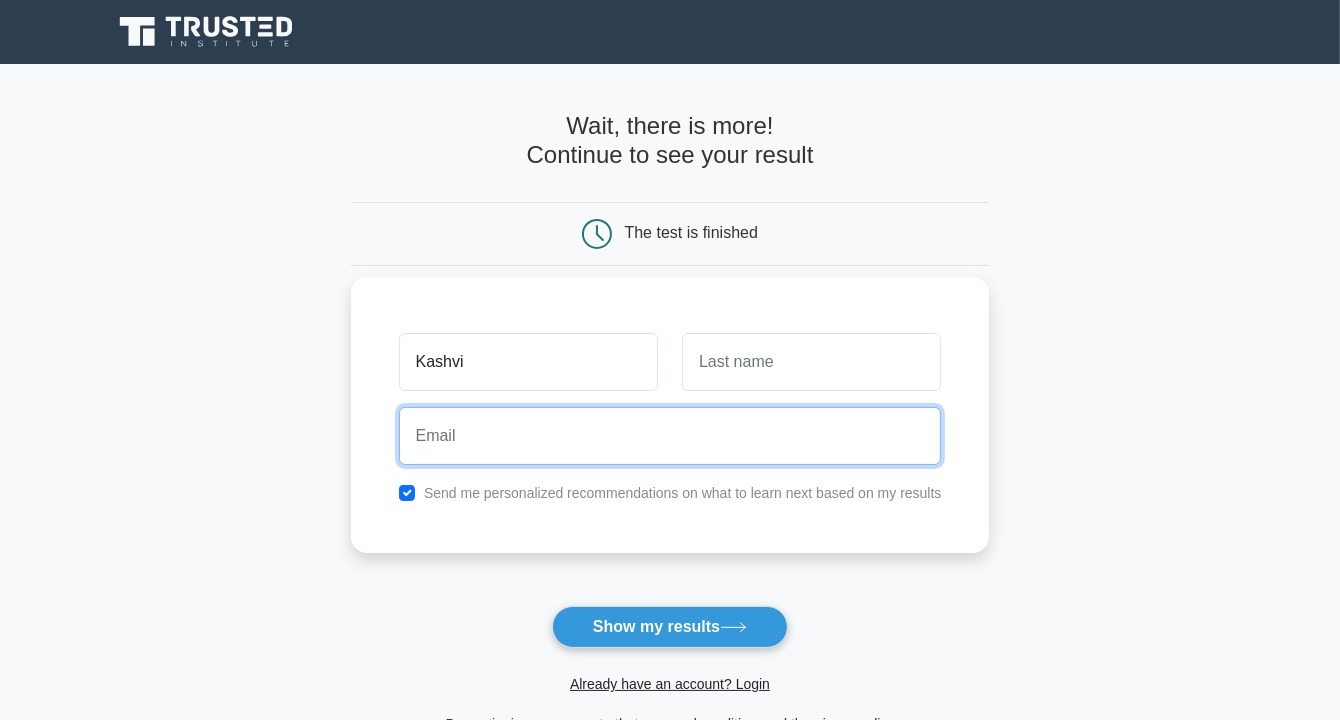 click at bounding box center [670, 436] 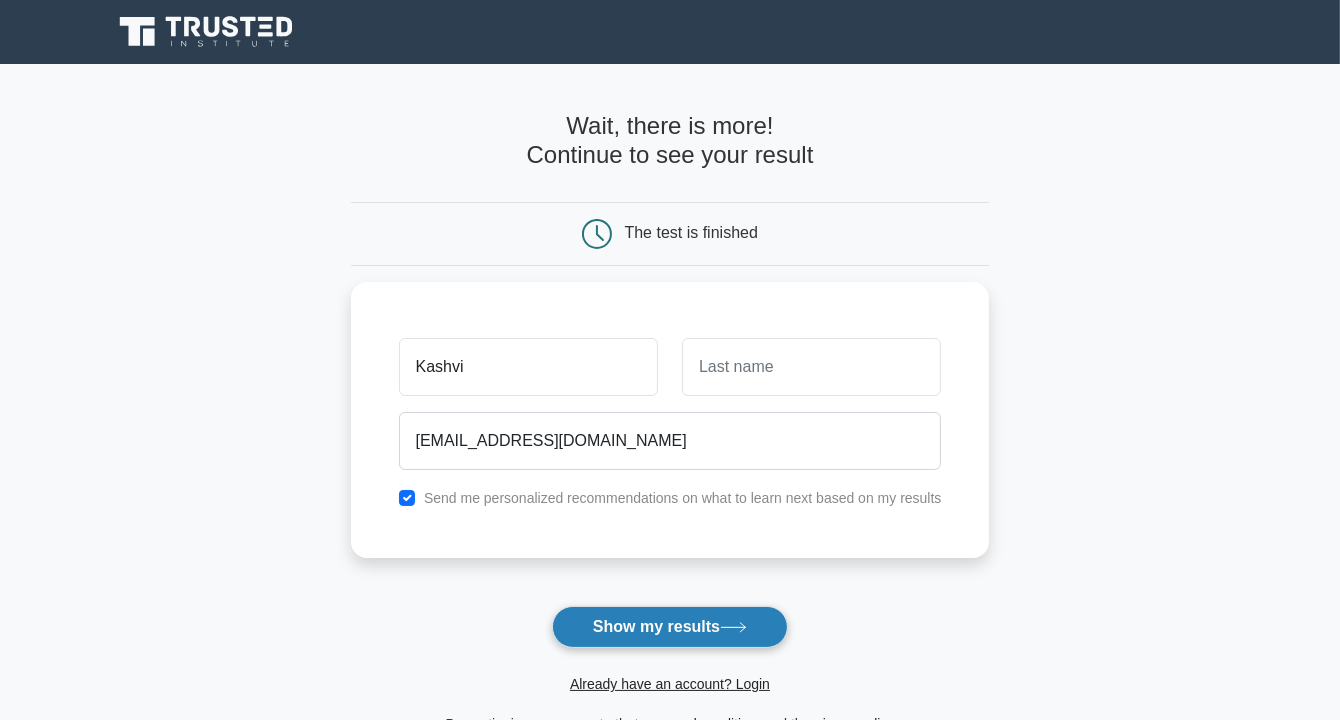 click on "Show my results" at bounding box center [670, 627] 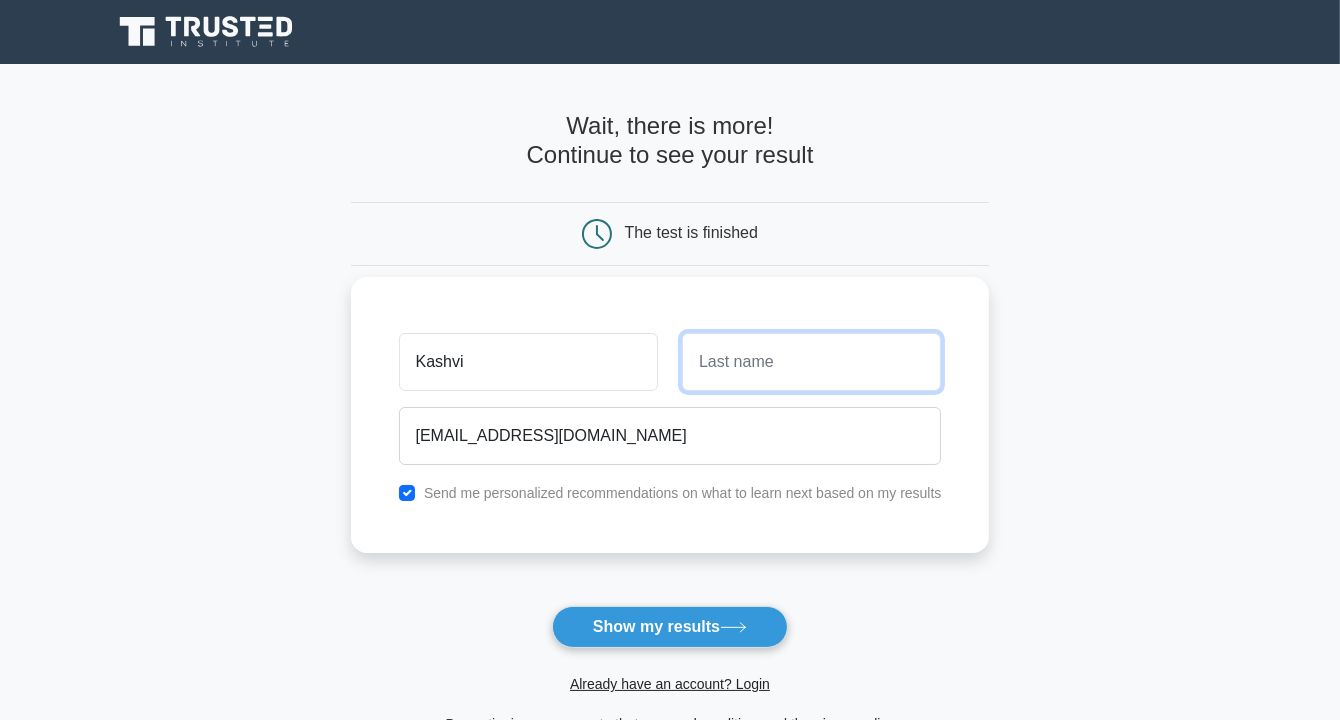 click at bounding box center (811, 362) 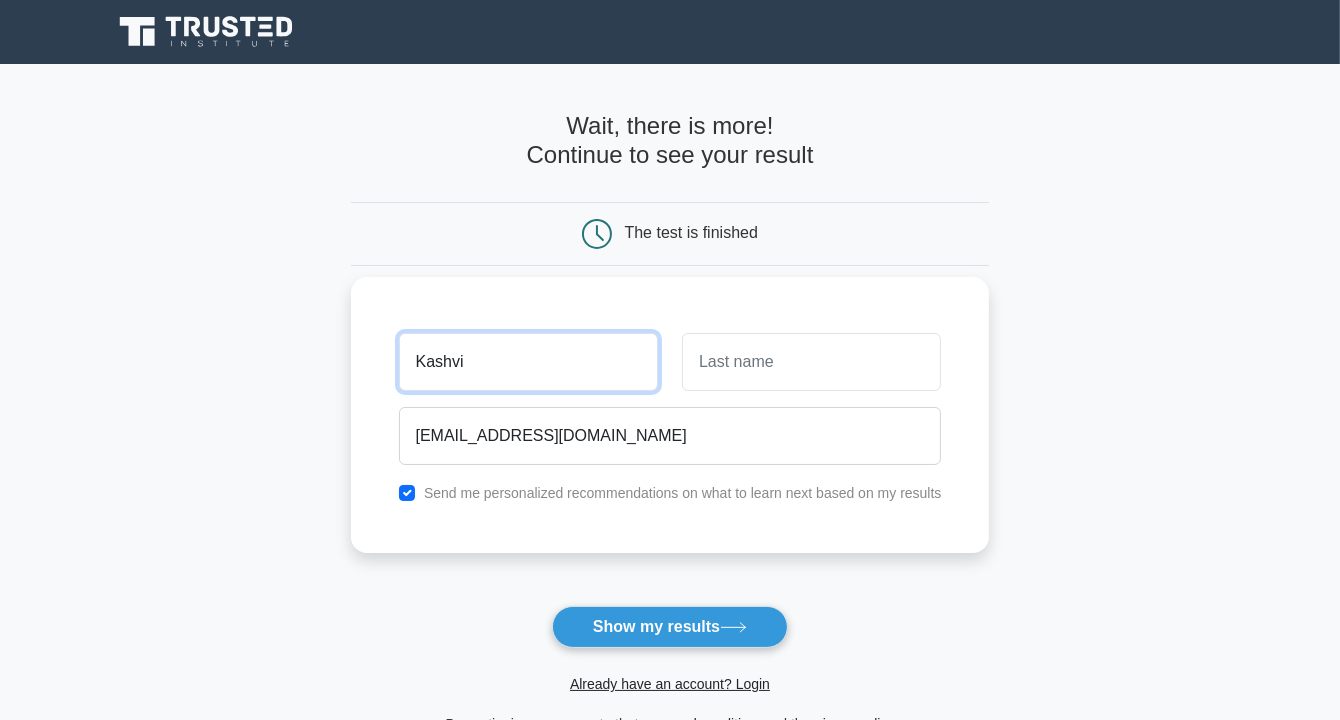 click on "Kashvi" at bounding box center [528, 362] 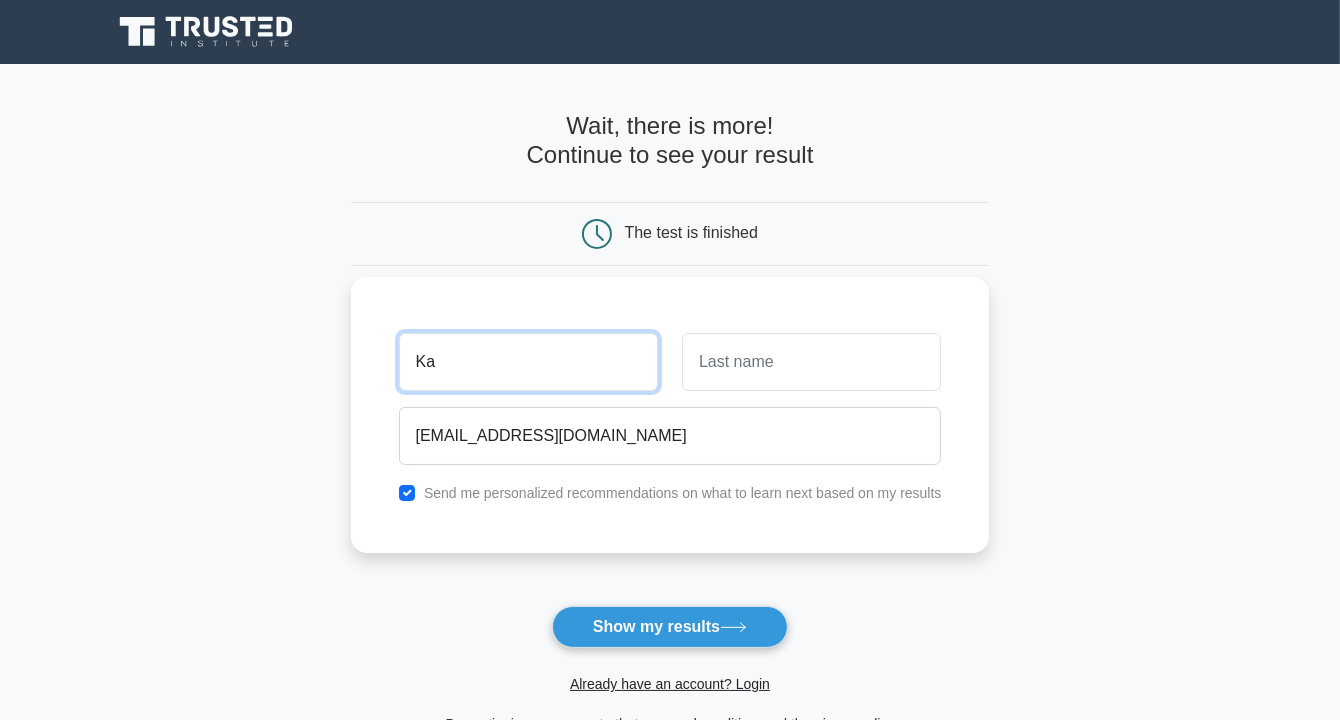 type on "K" 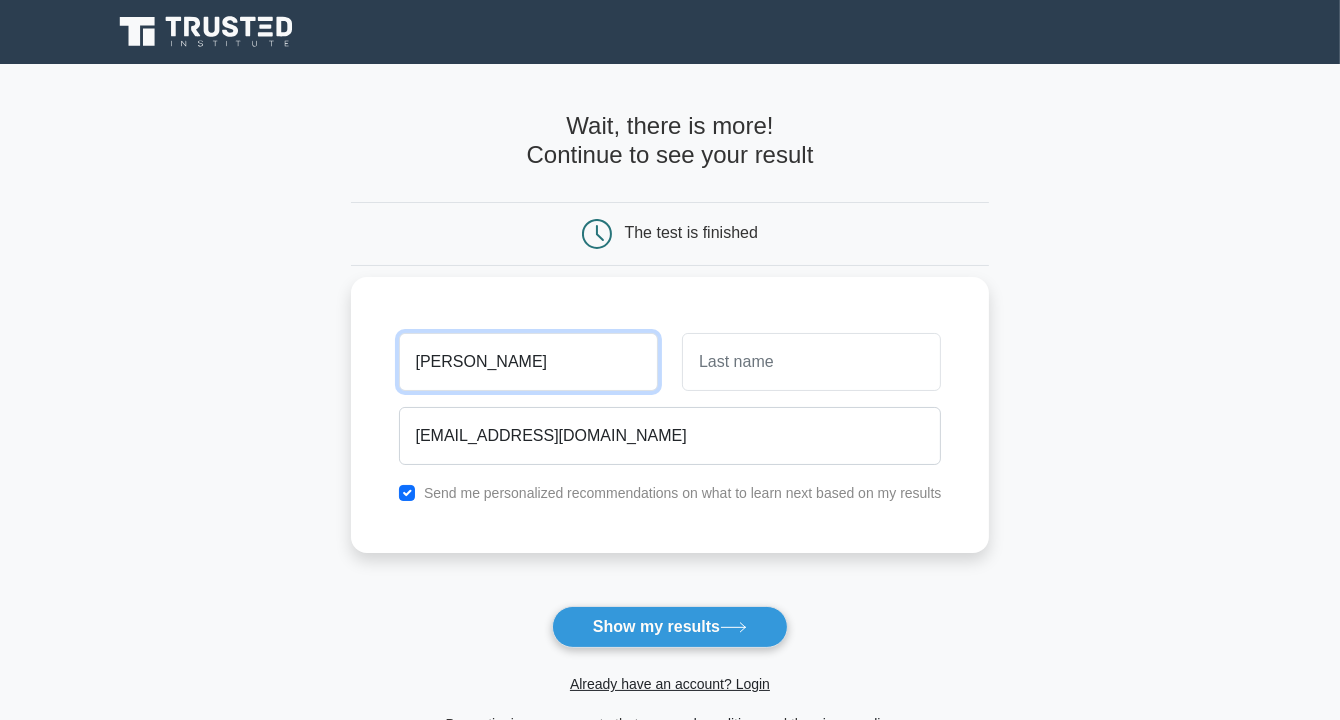 type on "sarah" 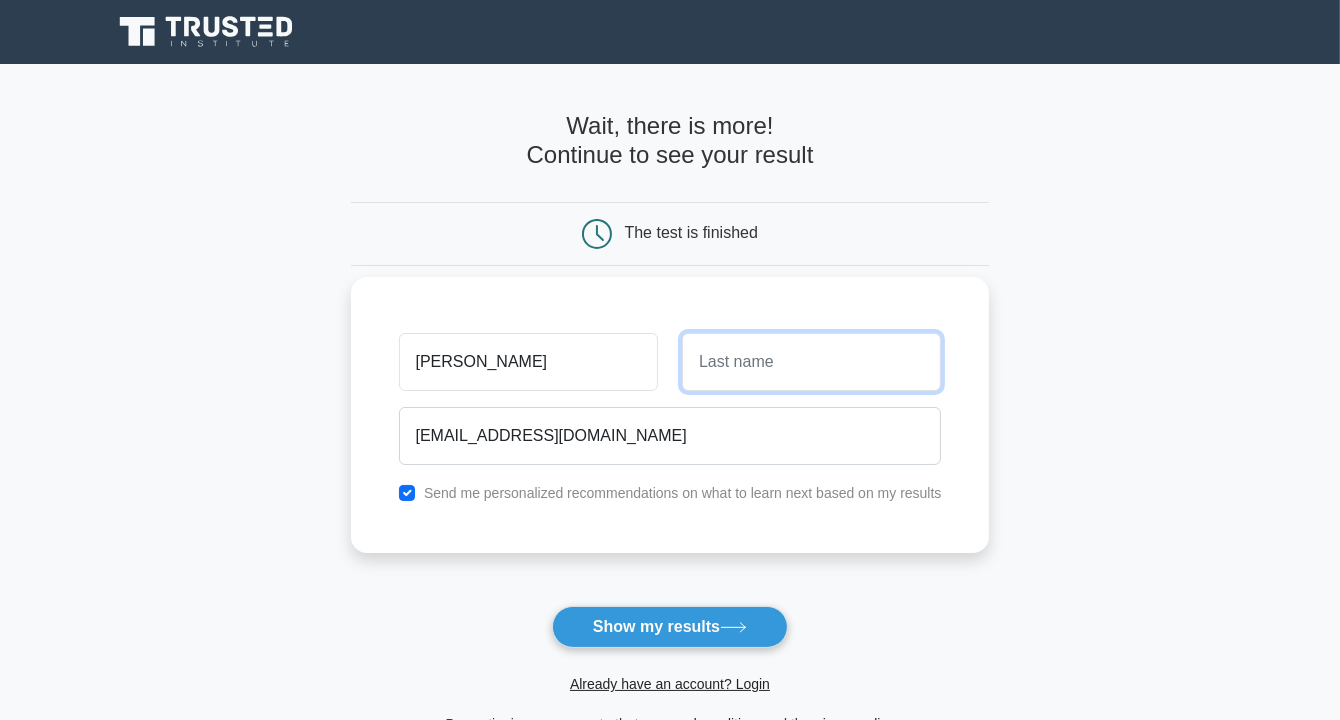 click at bounding box center (811, 362) 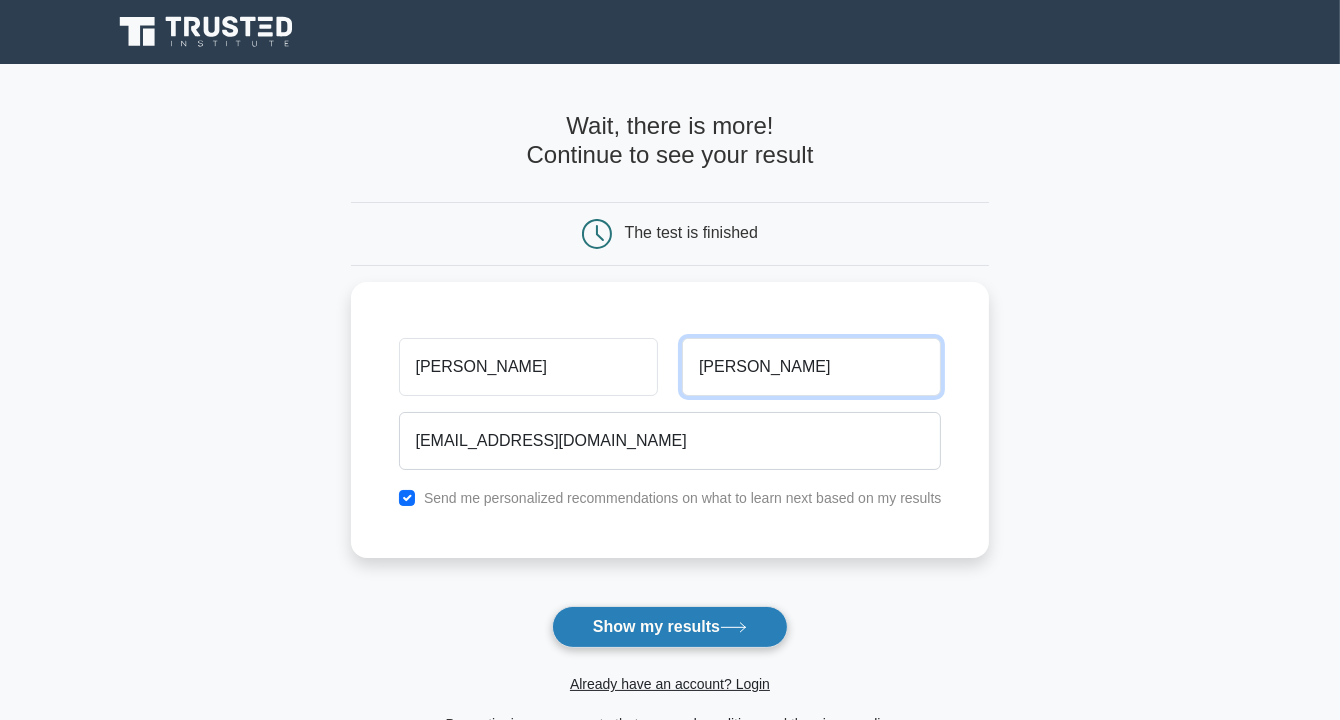type on "sarah" 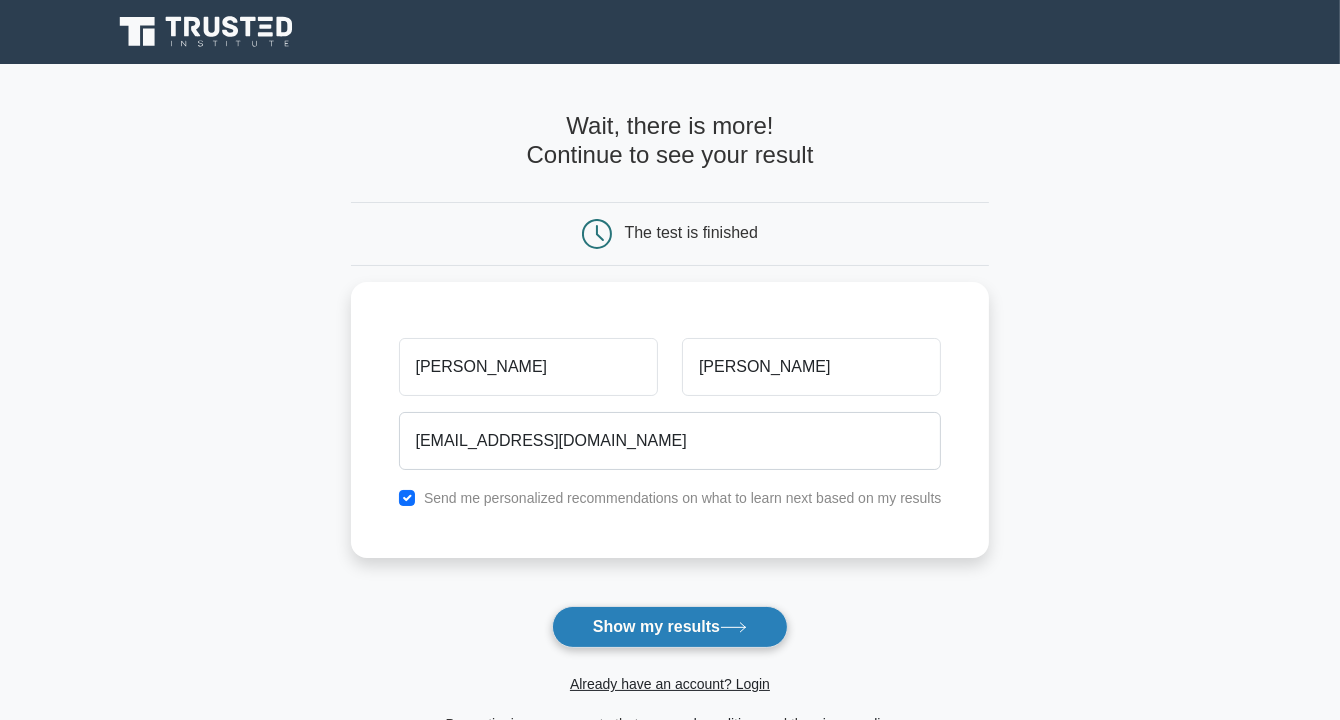 click on "Show my results" at bounding box center (670, 627) 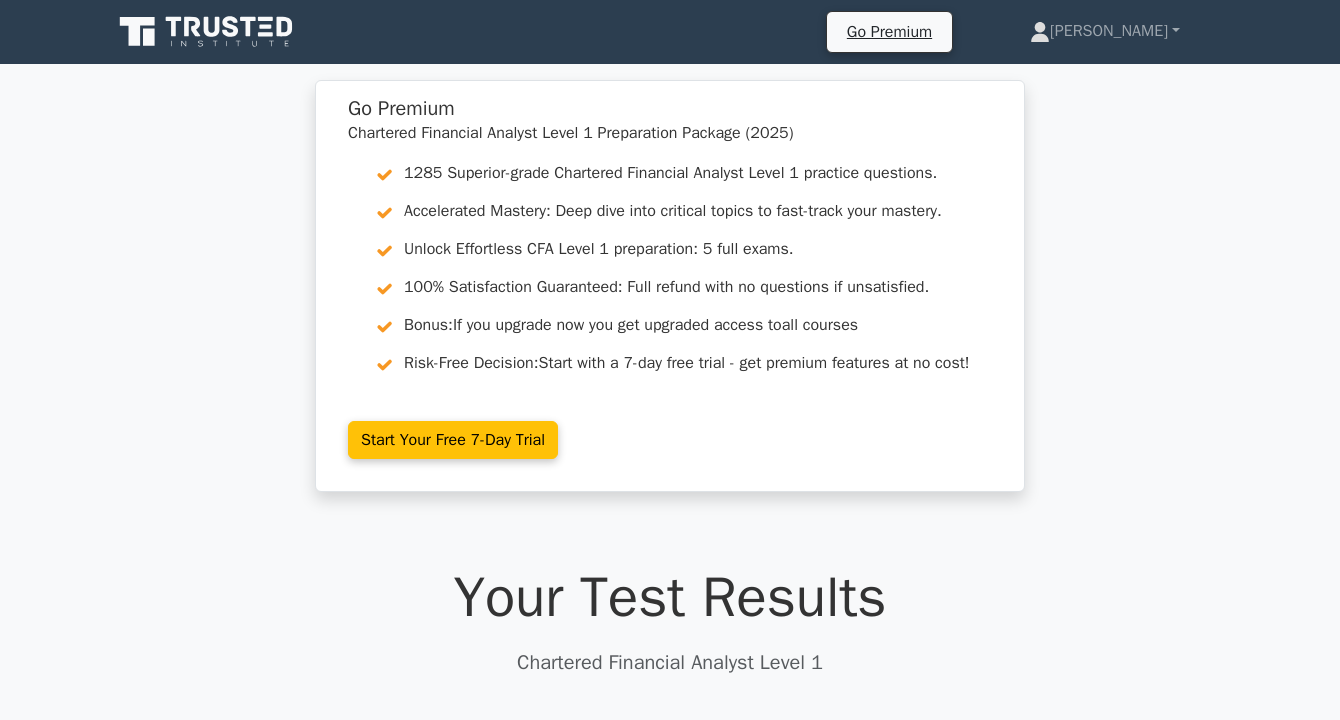 scroll, scrollTop: 0, scrollLeft: 0, axis: both 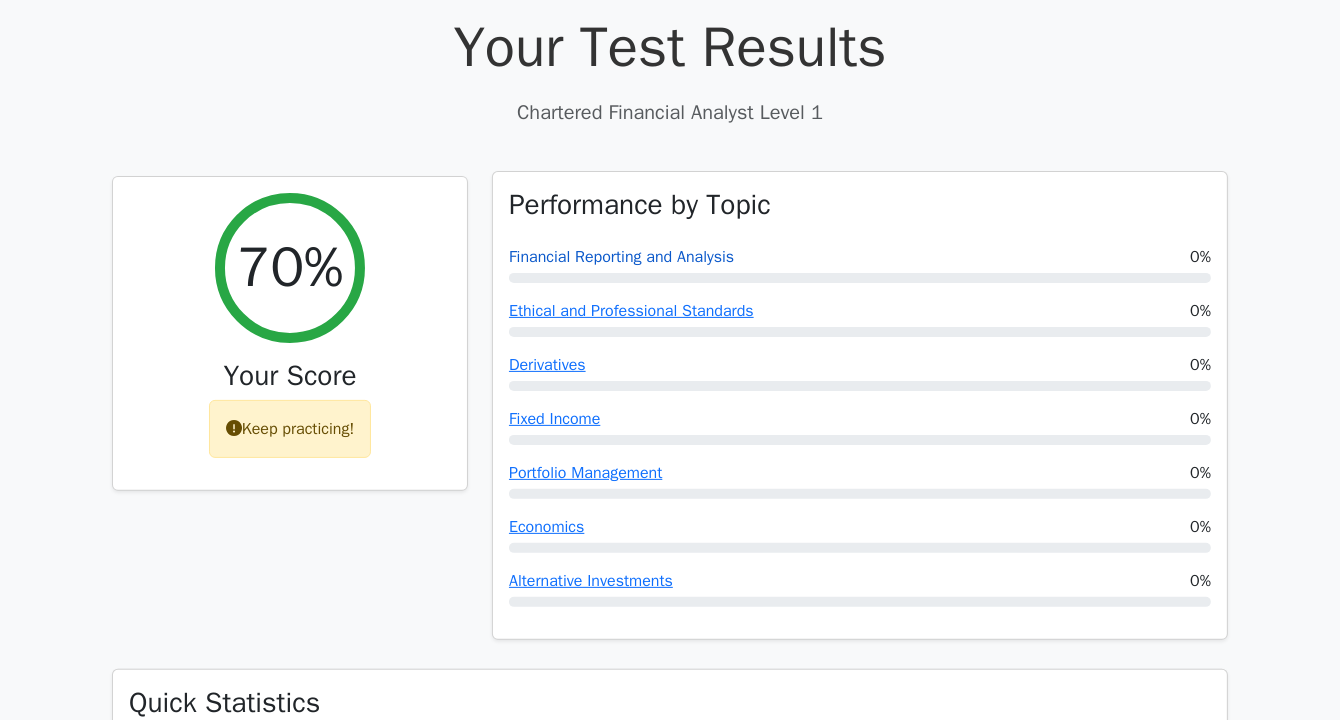 click on "Financial Reporting and Analysis" at bounding box center (621, 257) 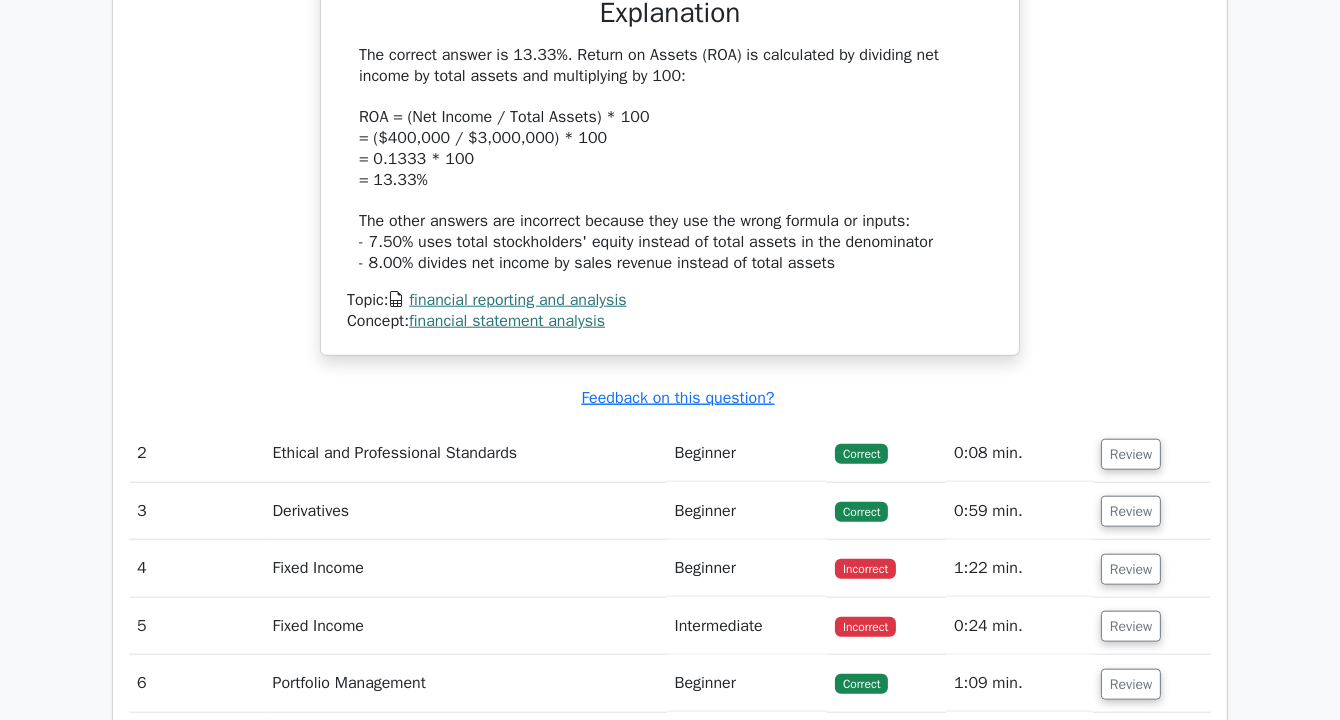 scroll, scrollTop: 2064, scrollLeft: 0, axis: vertical 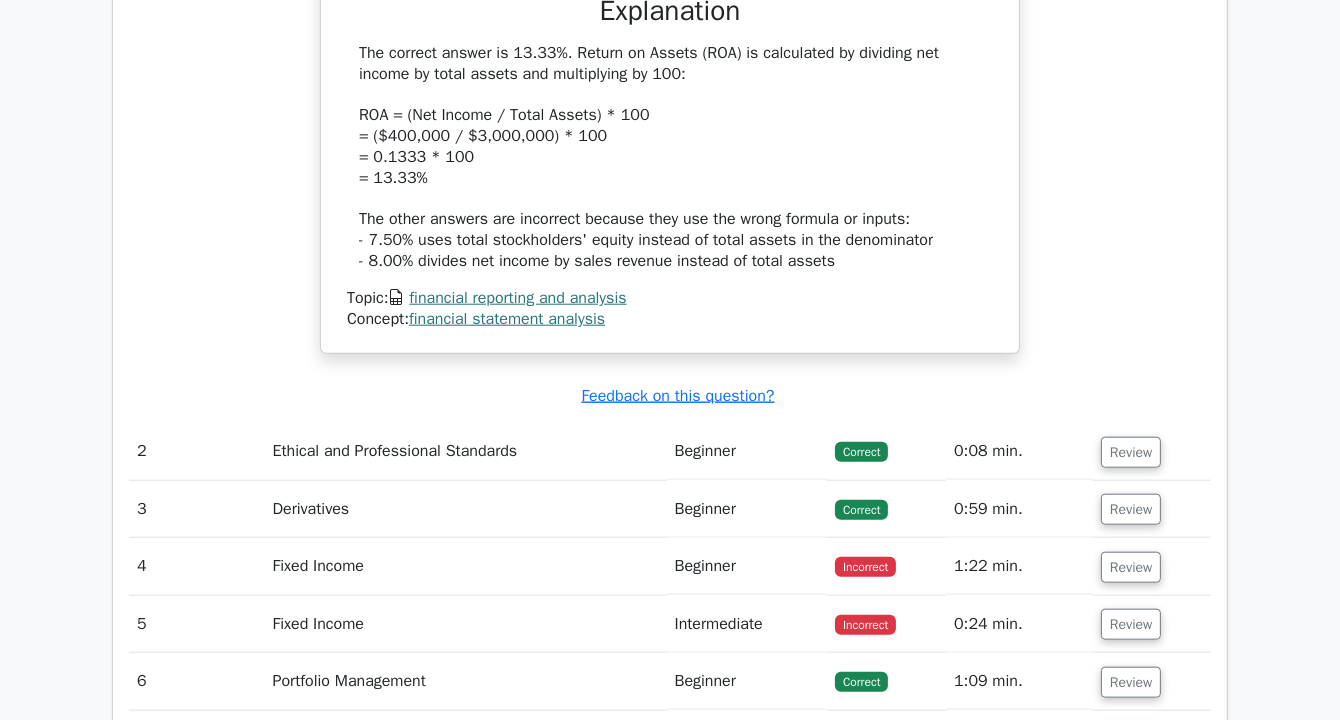click on "Beginner" at bounding box center [747, 451] 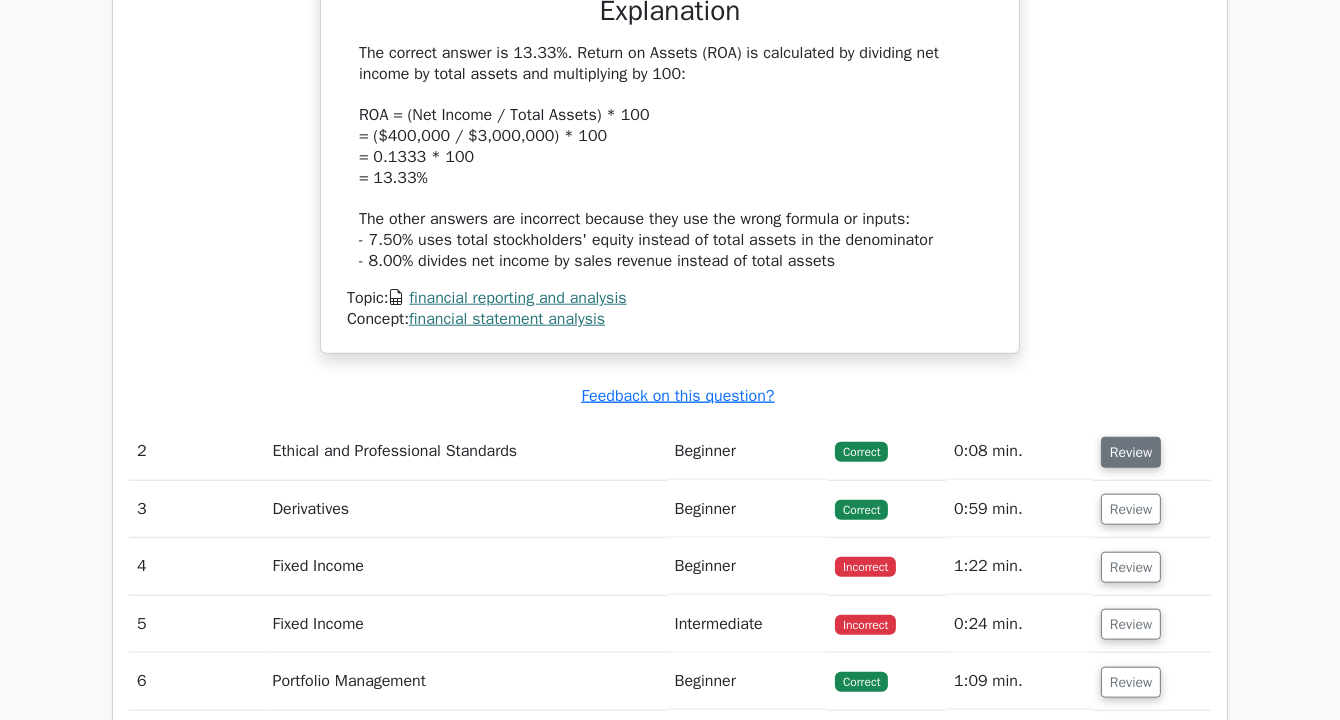 click on "Review" at bounding box center (1131, 452) 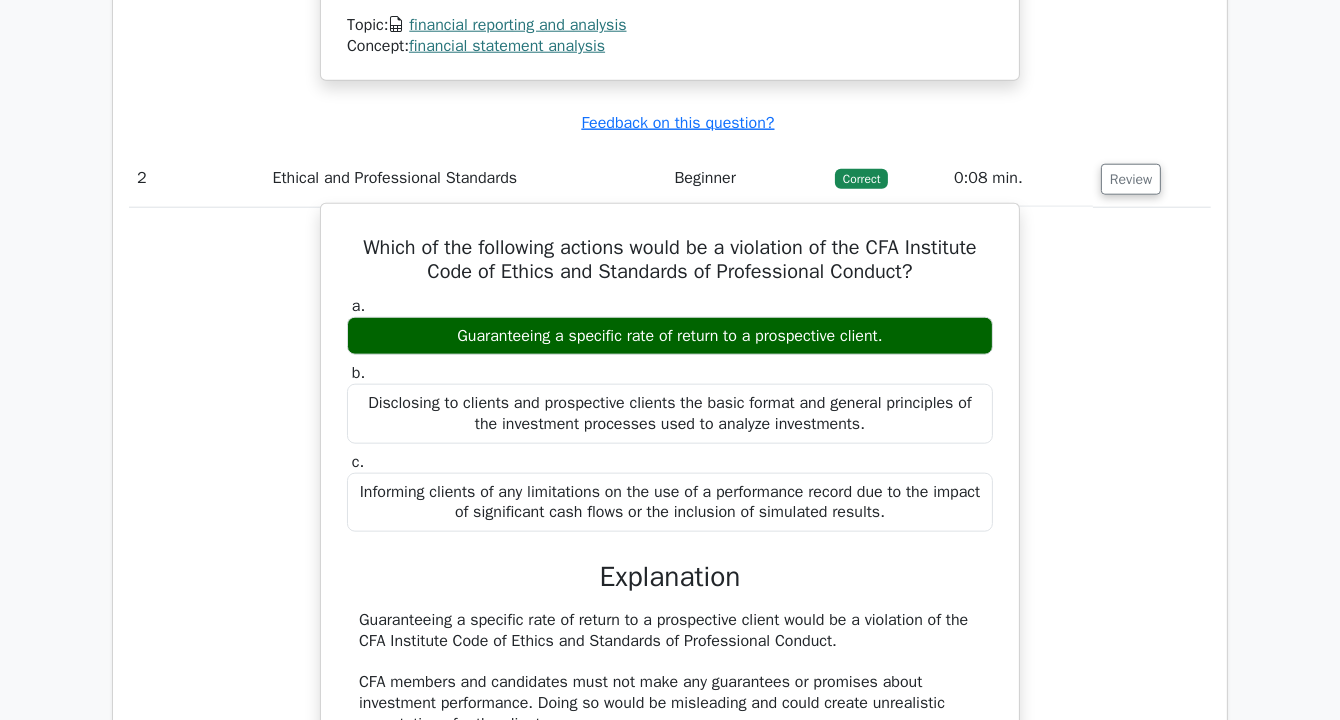 scroll, scrollTop: 2339, scrollLeft: 0, axis: vertical 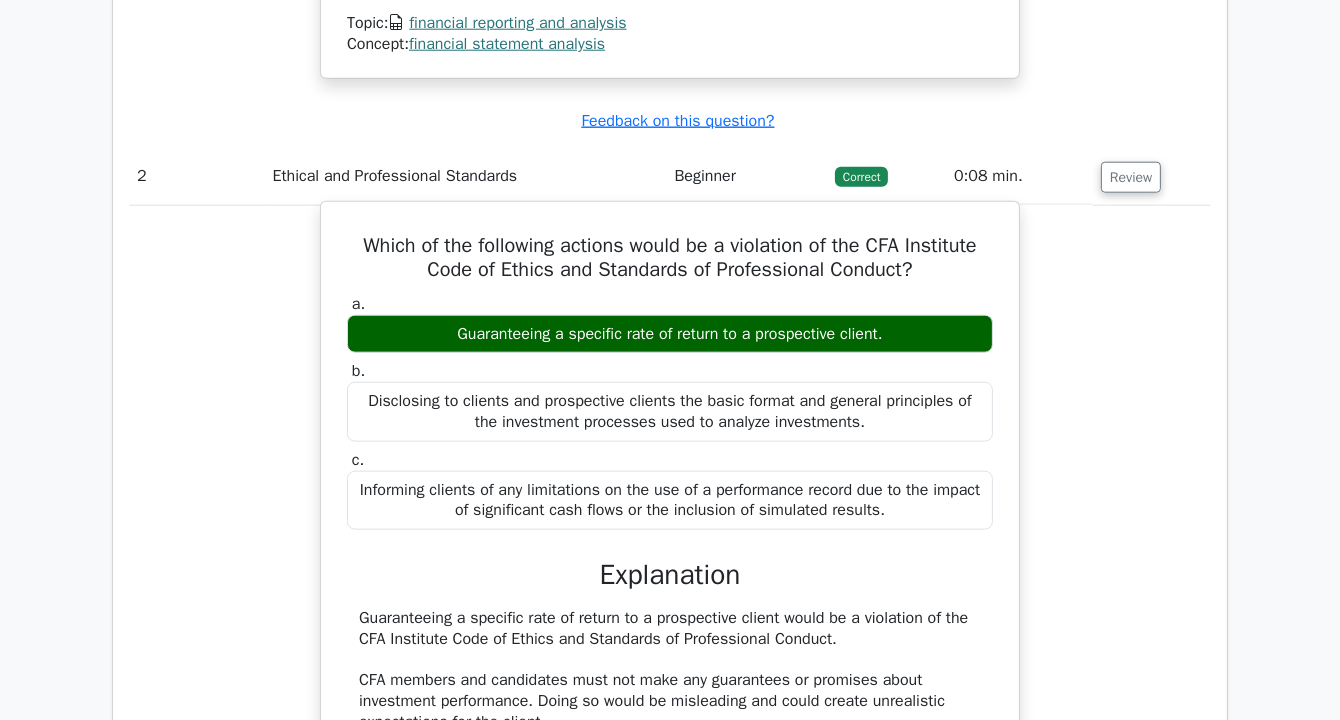 click on "Informing clients of any limitations on the use of a performance record due to the impact of significant cash flows or the inclusion of simulated results." at bounding box center (670, 501) 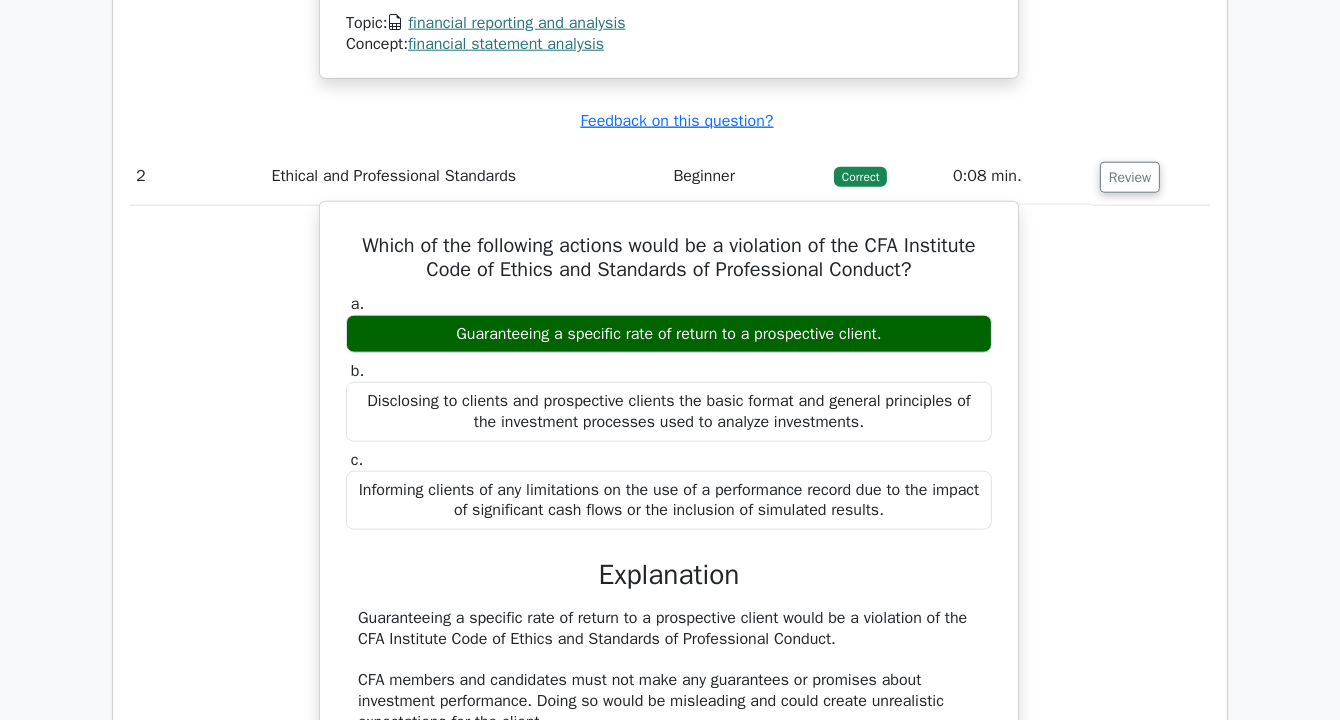 scroll, scrollTop: 0, scrollLeft: 0, axis: both 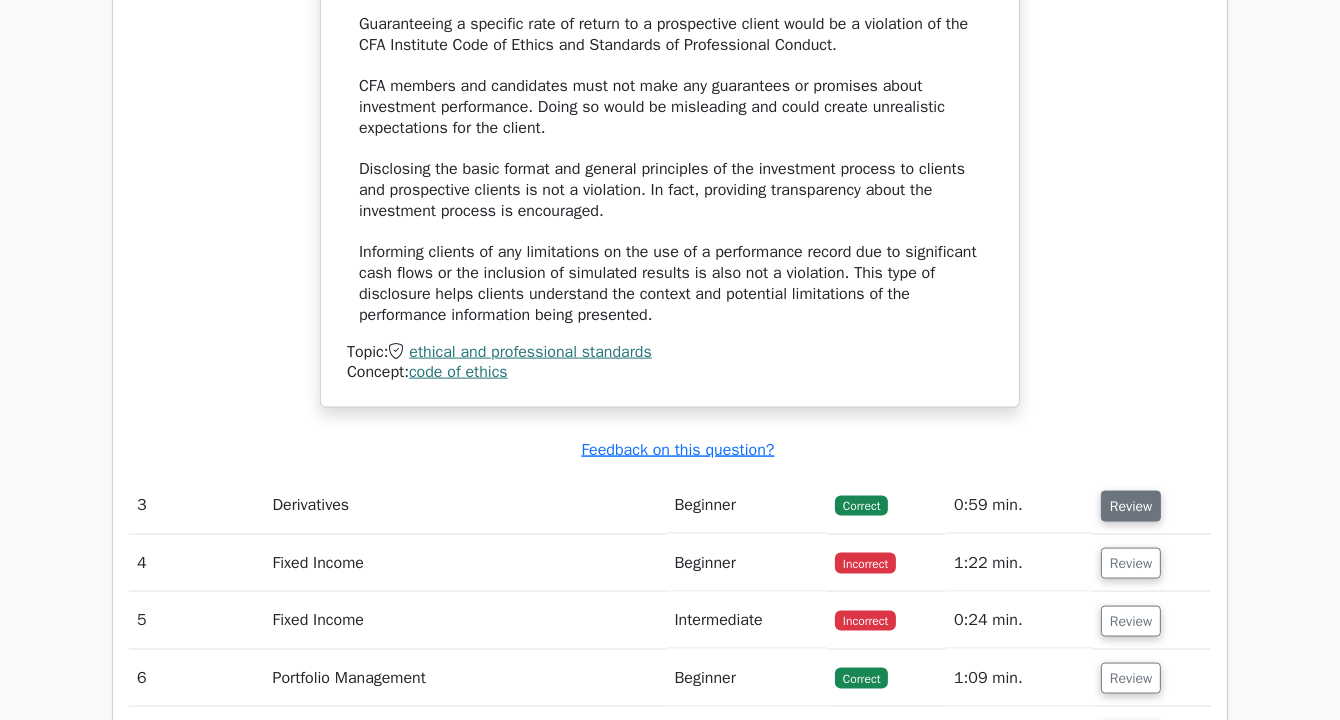 click on "Review" at bounding box center (1131, 506) 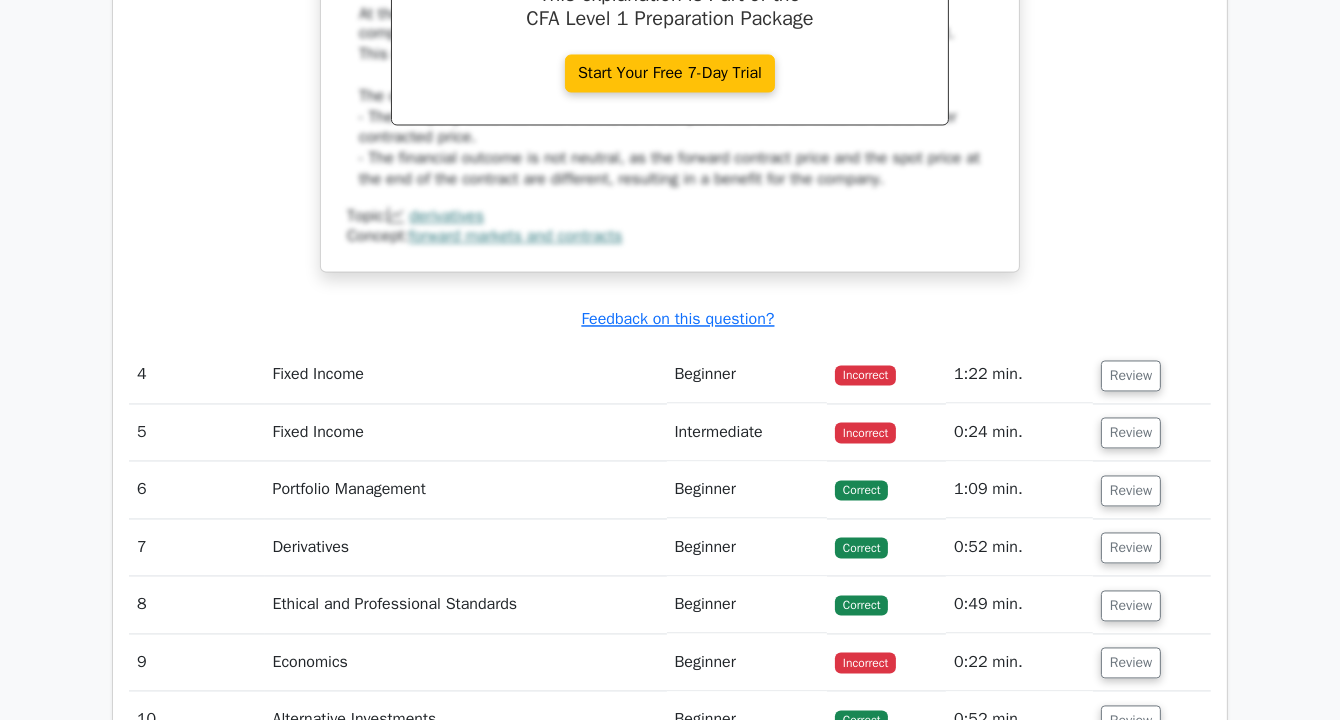 scroll, scrollTop: 4027, scrollLeft: 0, axis: vertical 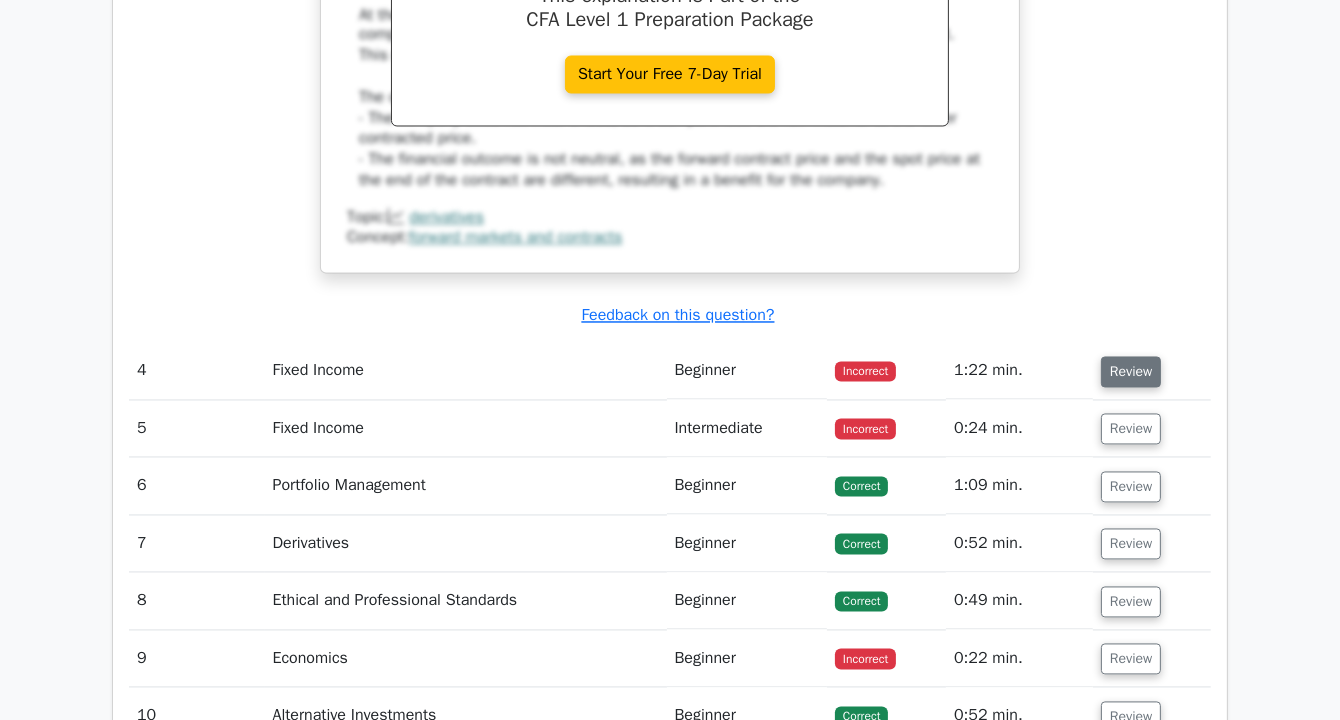 click on "Review" at bounding box center [1131, 372] 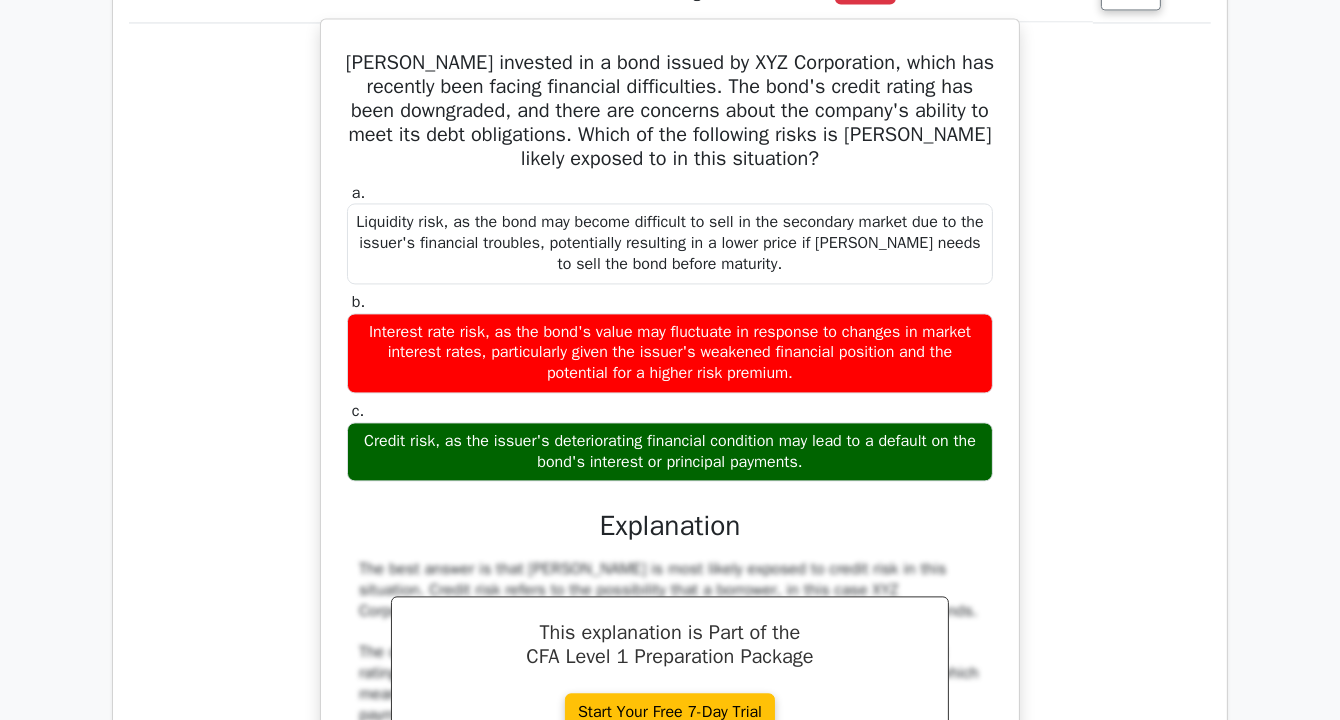 scroll, scrollTop: 4407, scrollLeft: 0, axis: vertical 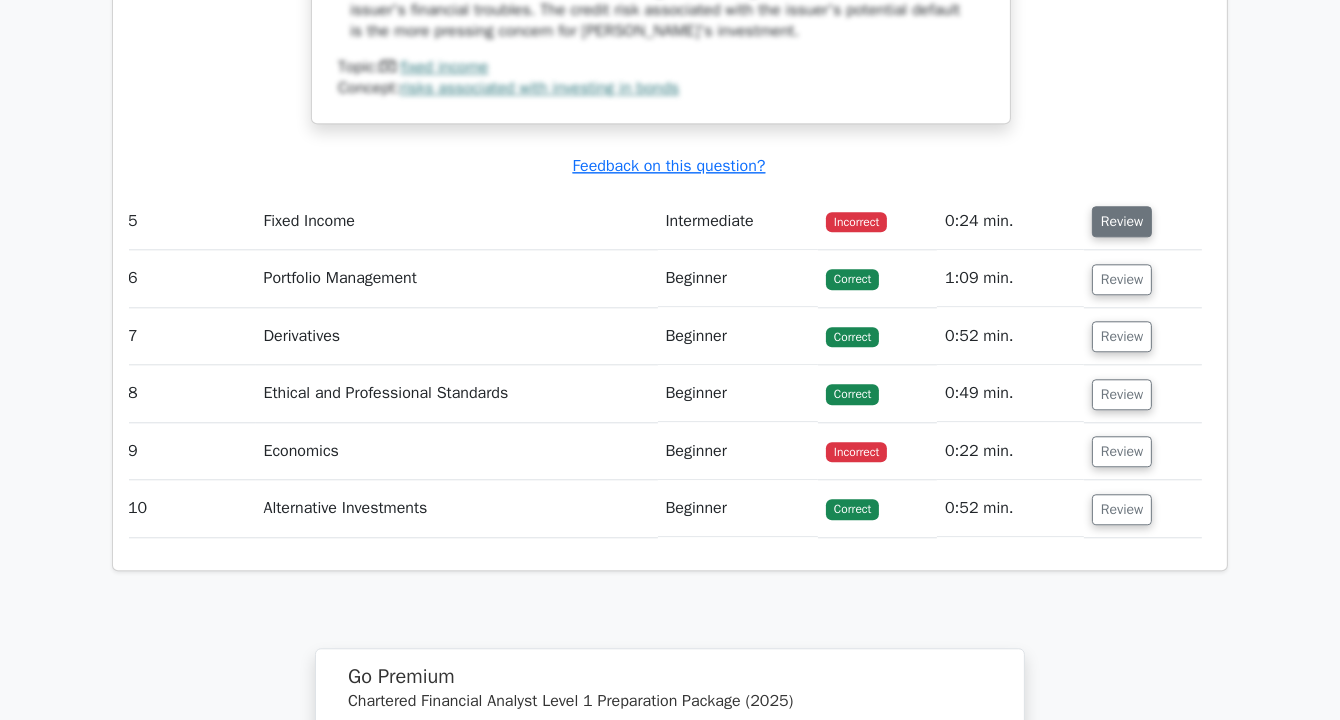 click on "Review" at bounding box center [1122, 221] 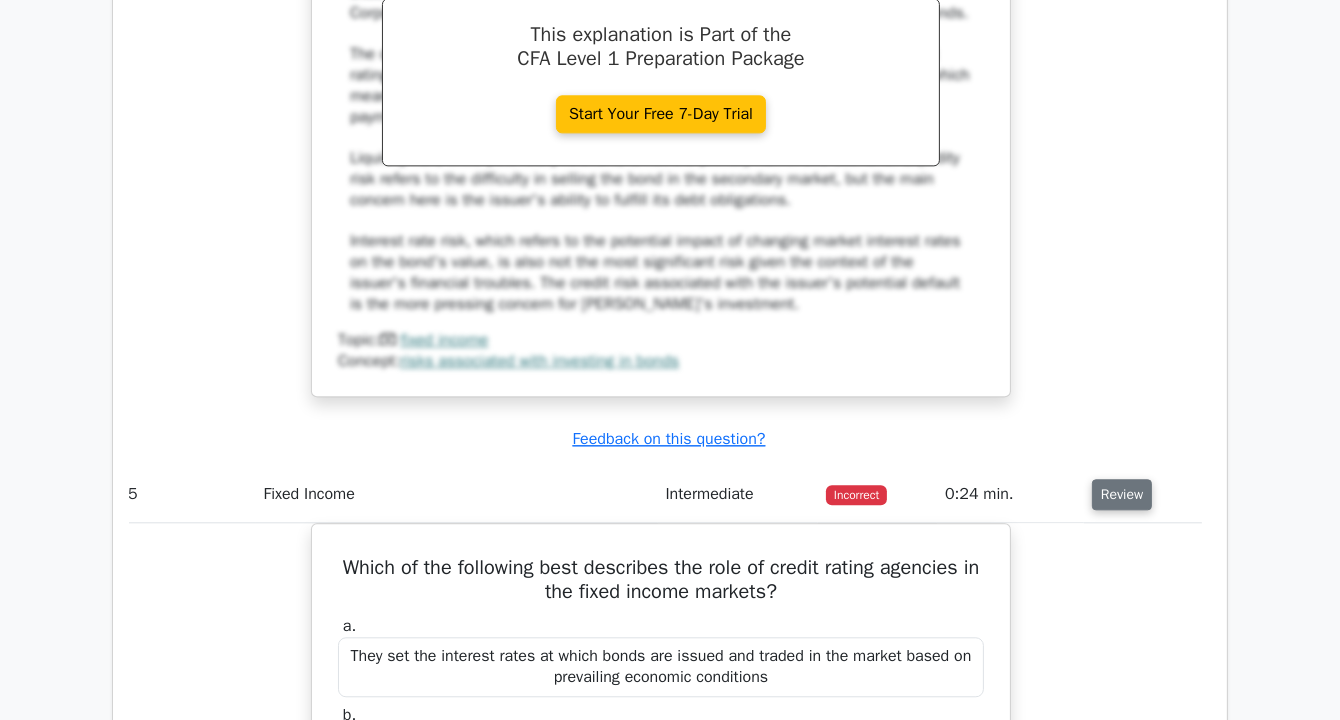 scroll, scrollTop: 4999, scrollLeft: 0, axis: vertical 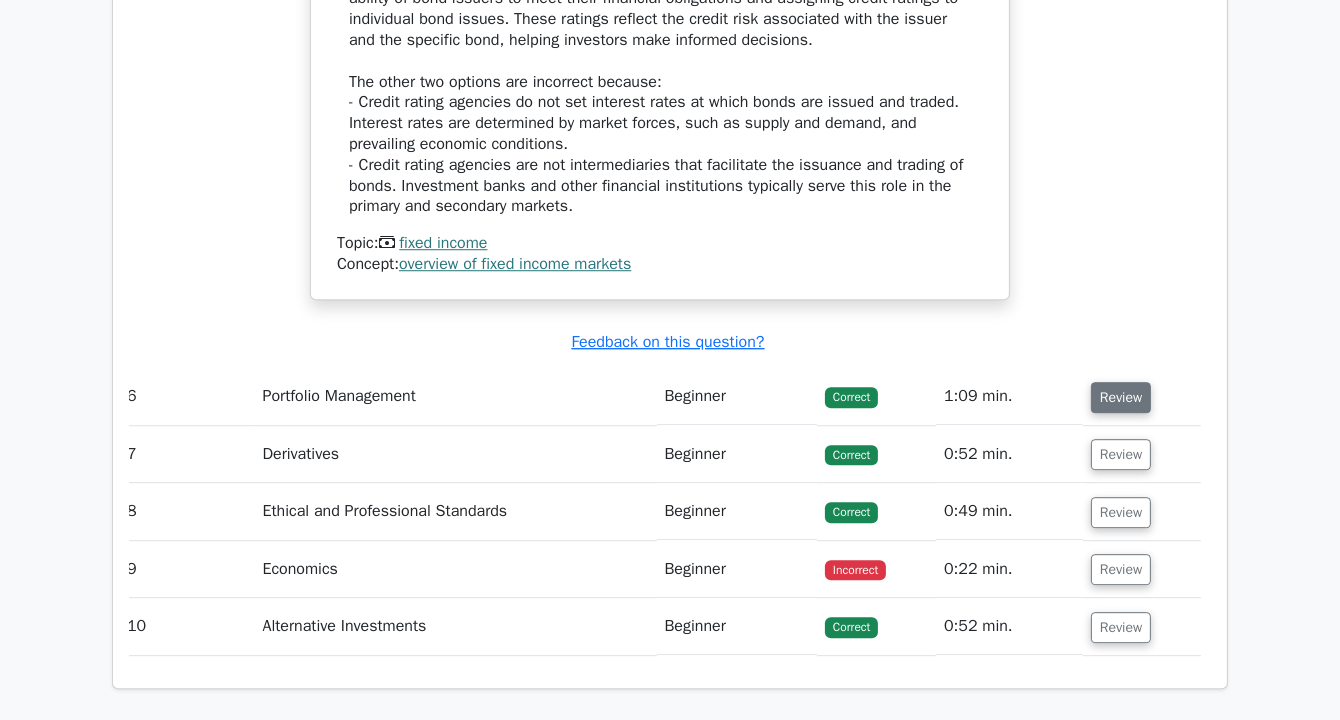 click on "Review" at bounding box center [1121, 397] 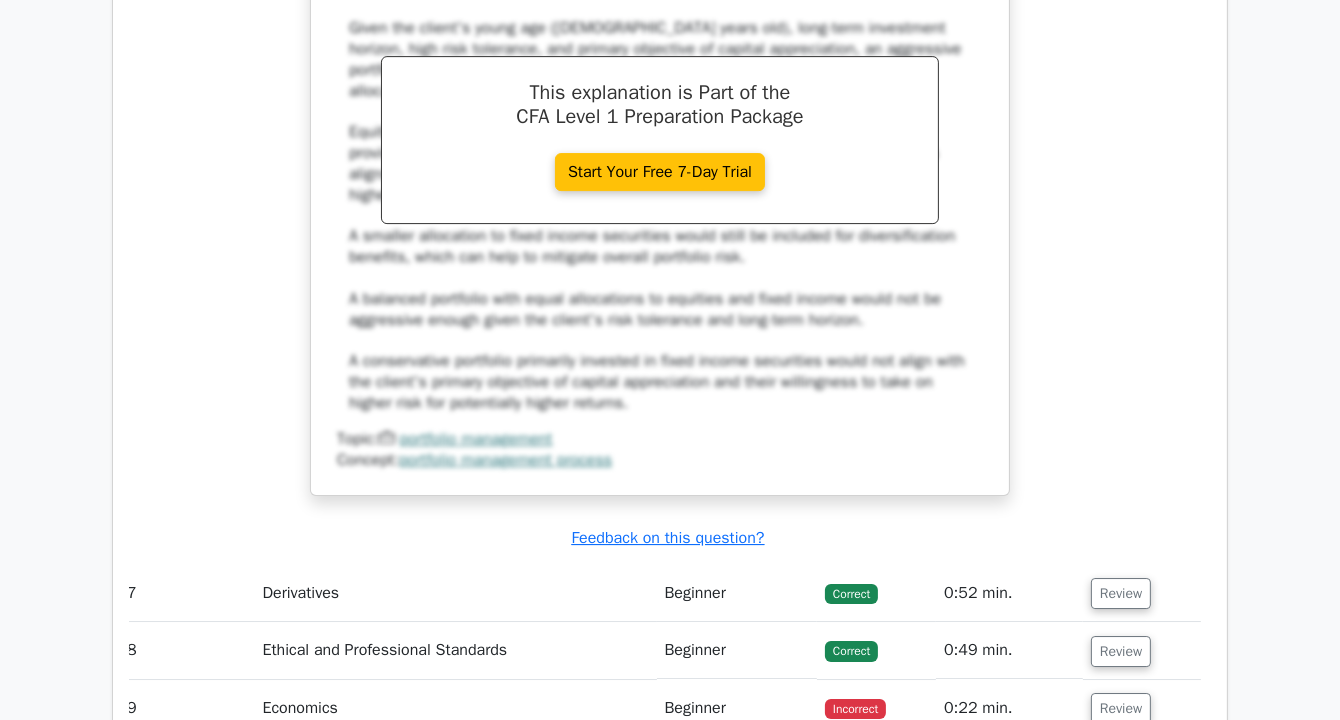 scroll, scrollTop: 7051, scrollLeft: 0, axis: vertical 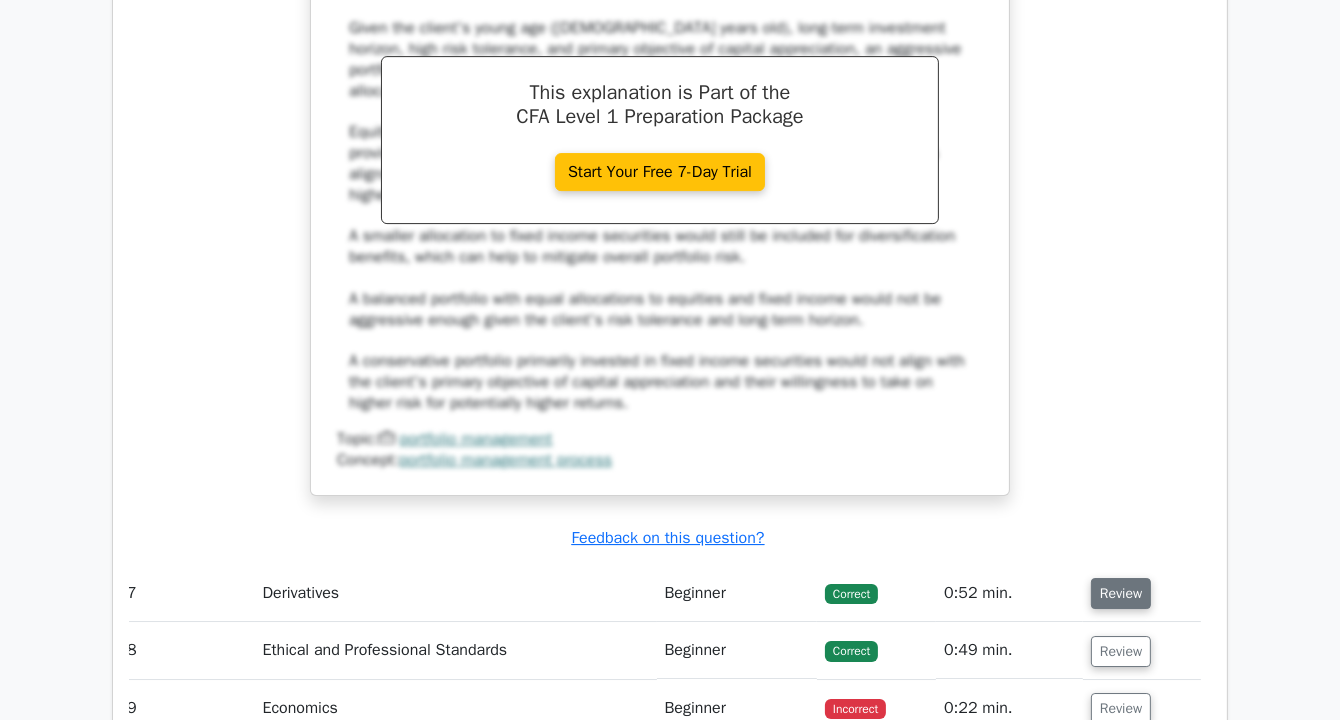 click on "Review" at bounding box center (1121, 593) 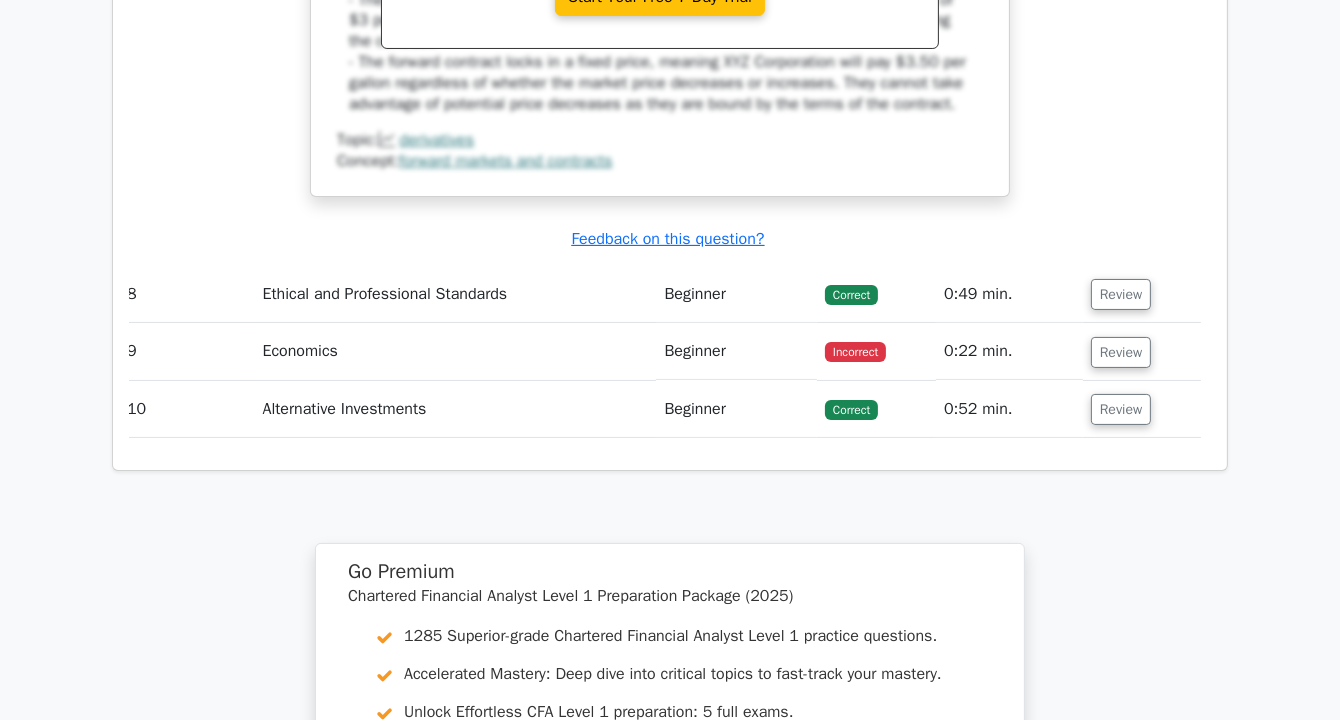 scroll, scrollTop: 8439, scrollLeft: 0, axis: vertical 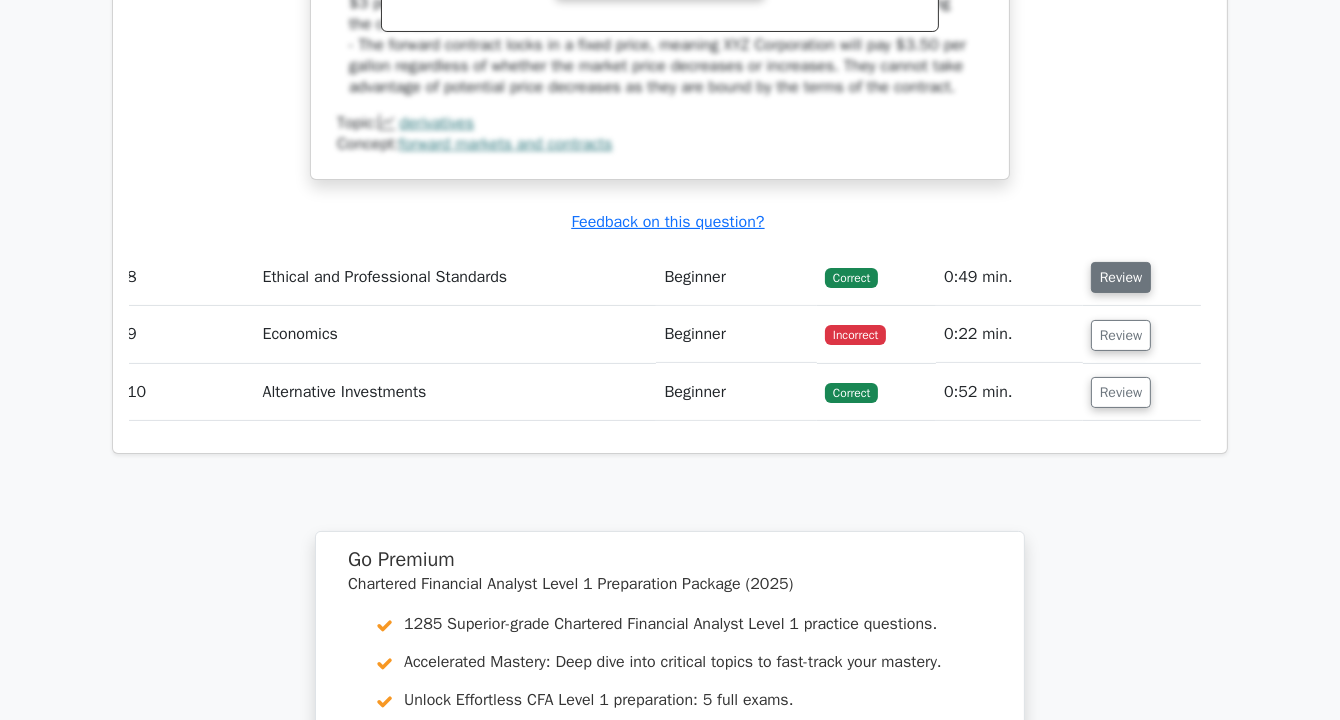 click on "Review" at bounding box center [1121, 277] 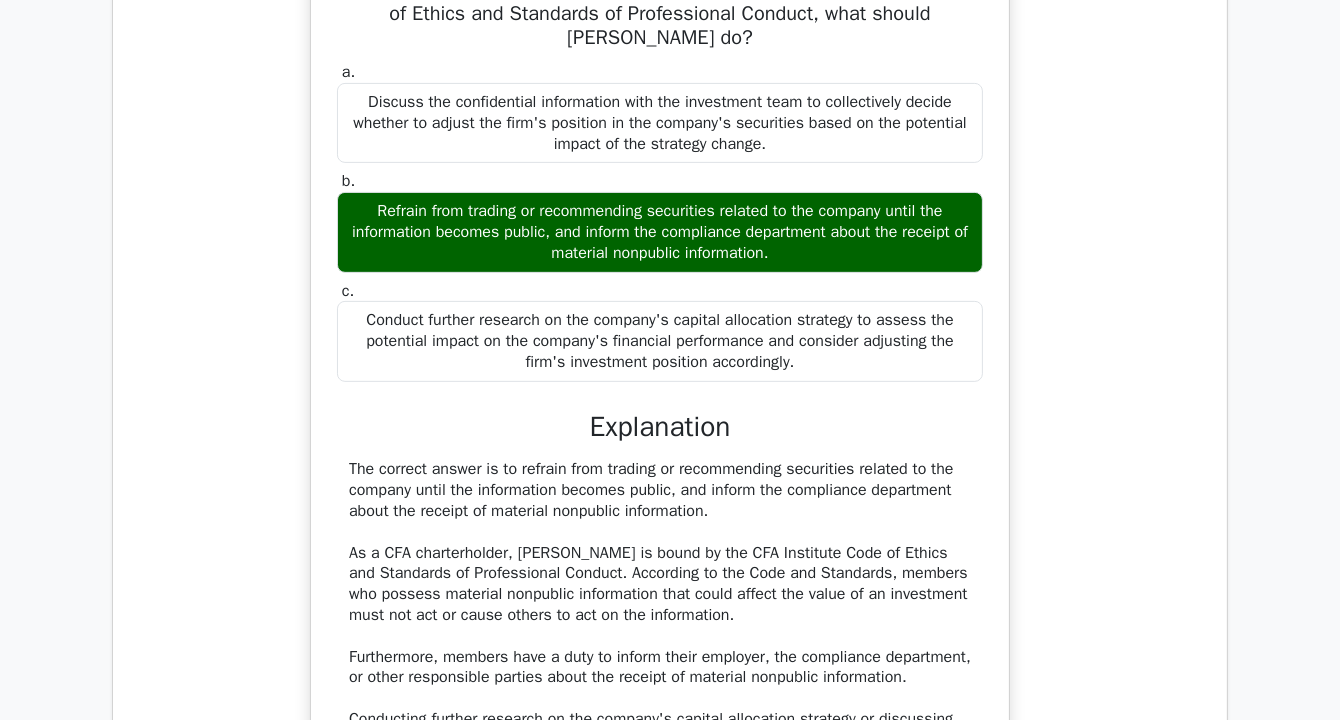 scroll, scrollTop: 8897, scrollLeft: 0, axis: vertical 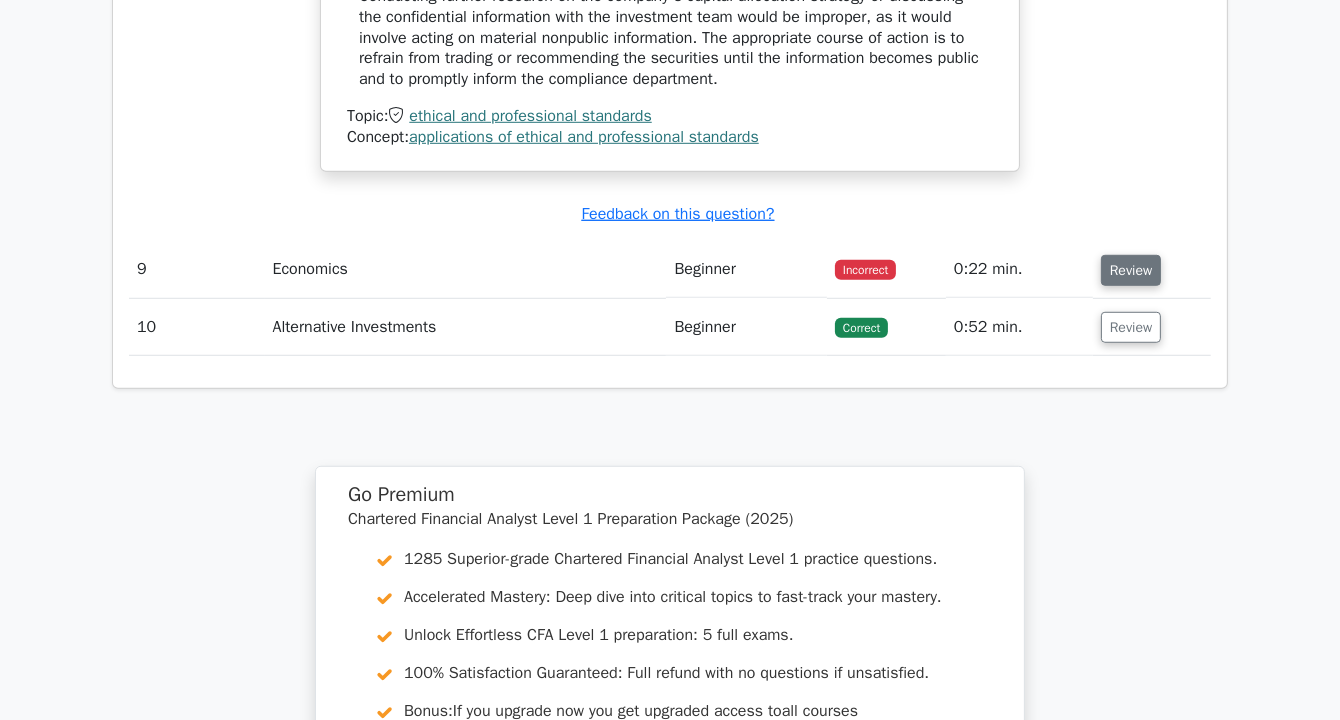 click on "Review" at bounding box center [1131, 270] 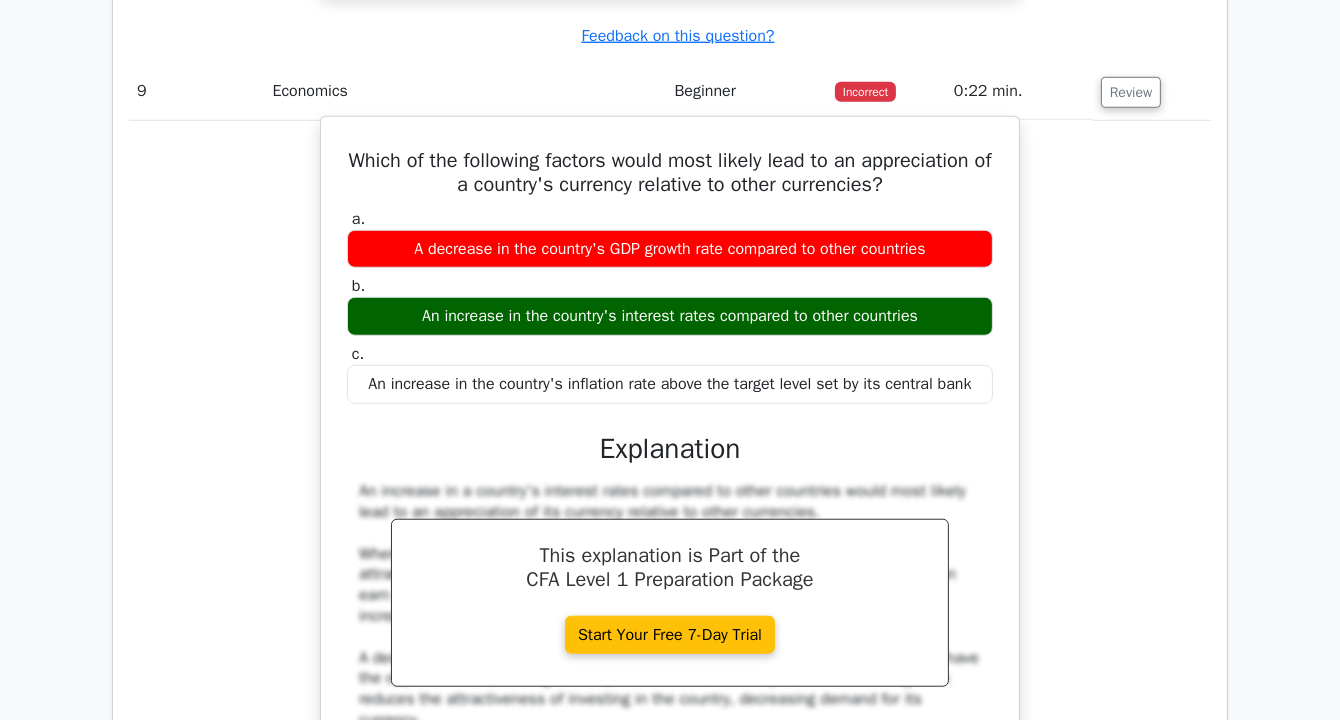 scroll, scrollTop: 9769, scrollLeft: 0, axis: vertical 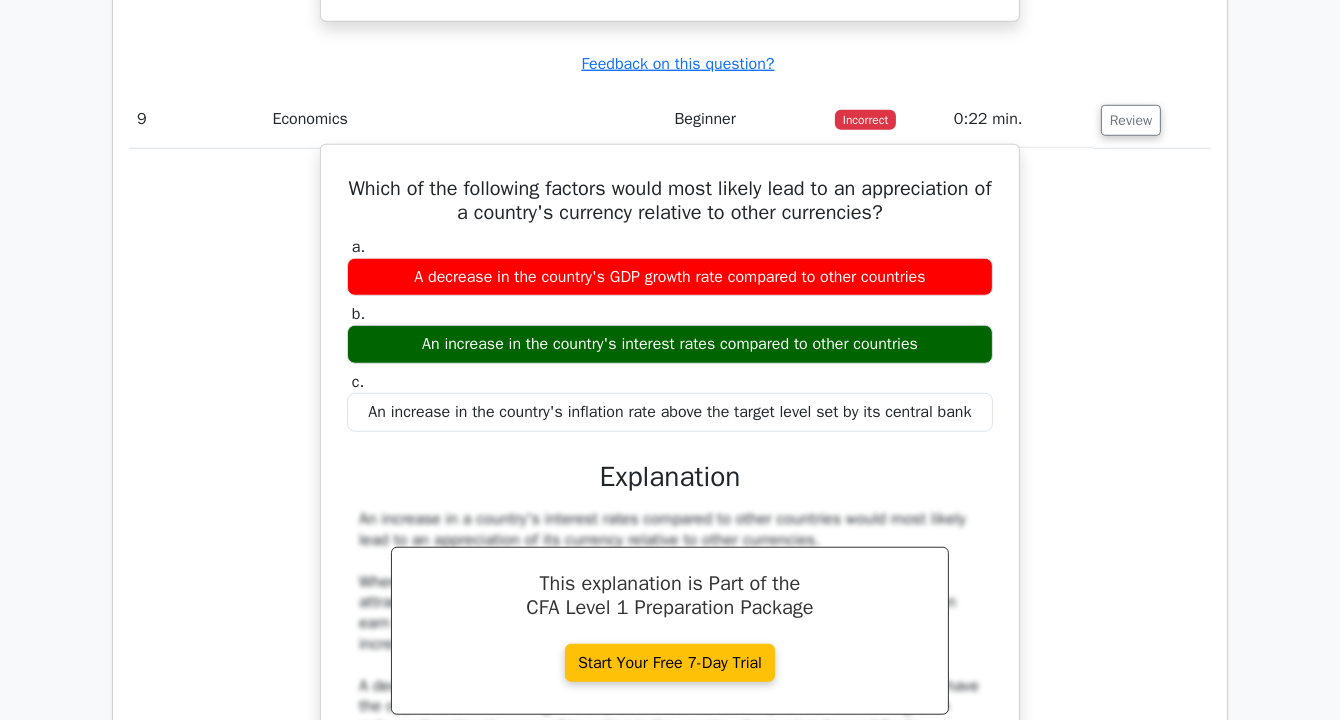 drag, startPoint x: 924, startPoint y: 548, endPoint x: 906, endPoint y: 529, distance: 26.172504 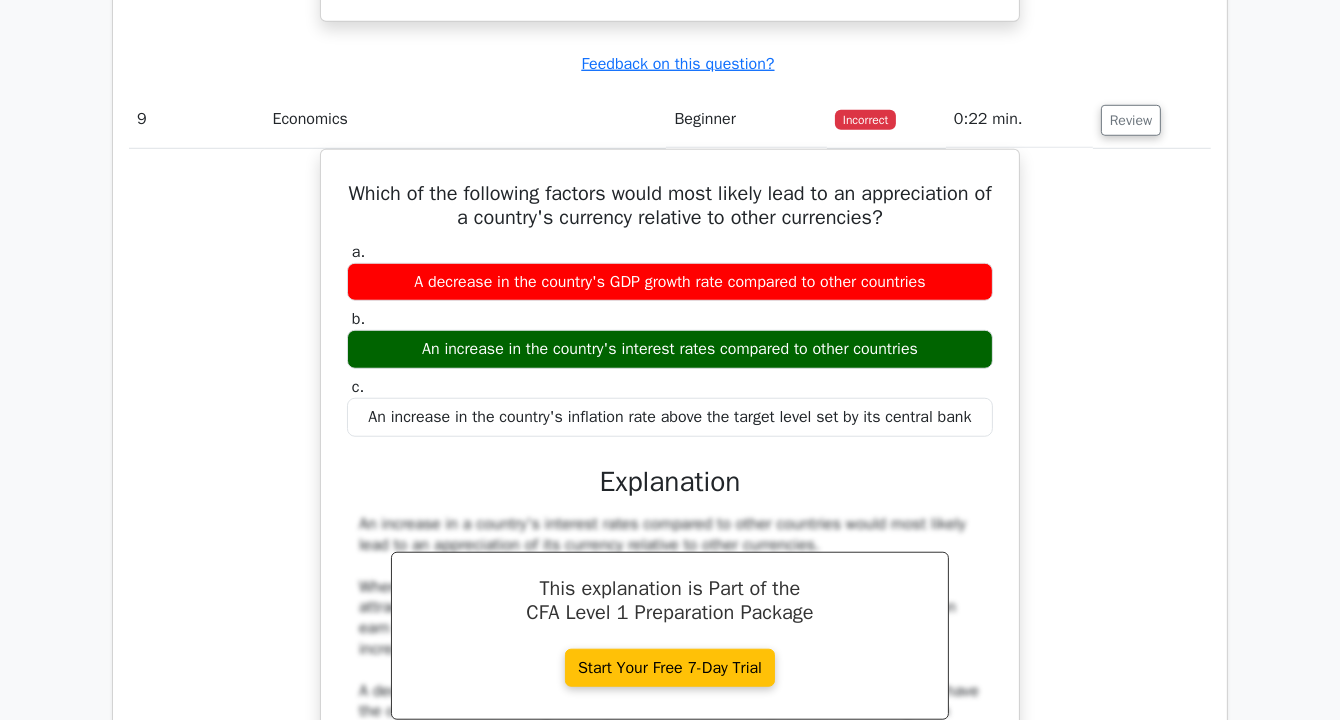 drag, startPoint x: 906, startPoint y: 529, endPoint x: 151, endPoint y: 66, distance: 885.6602 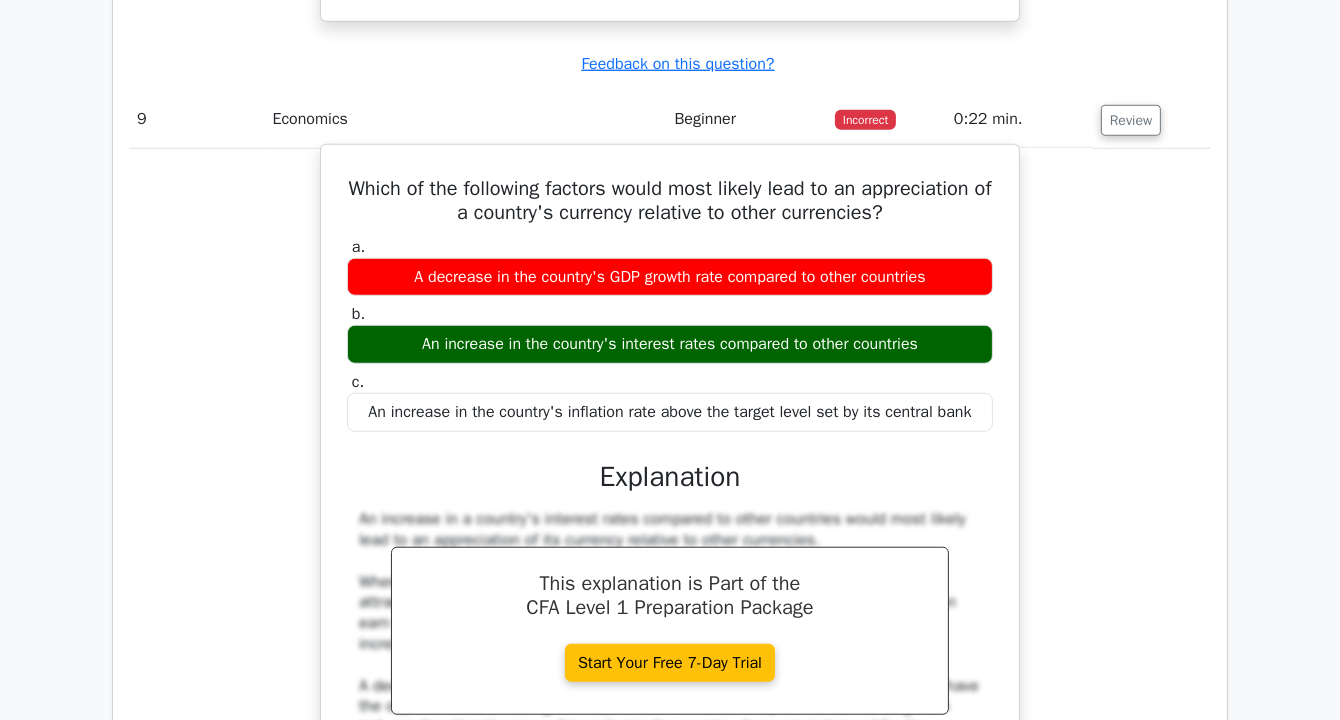 drag, startPoint x: 403, startPoint y: 165, endPoint x: 969, endPoint y: 397, distance: 611.7025 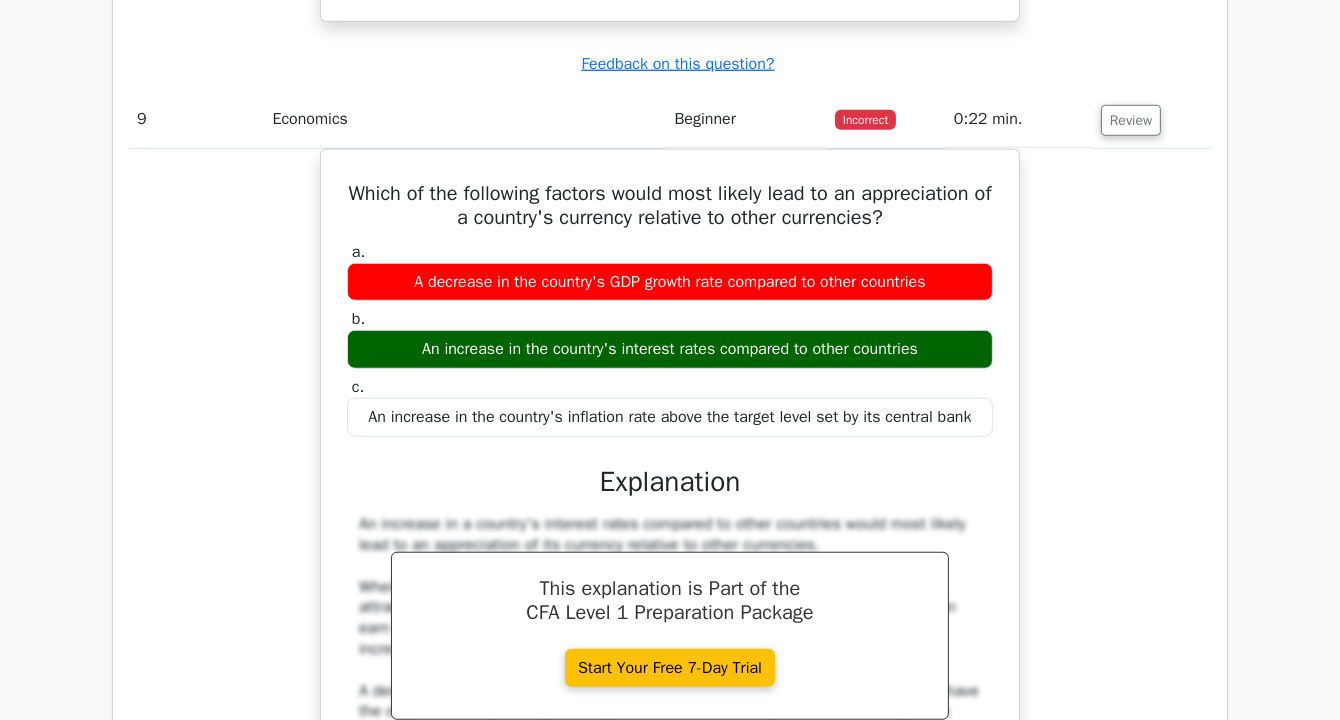 click on "Economics" at bounding box center (466, 119) 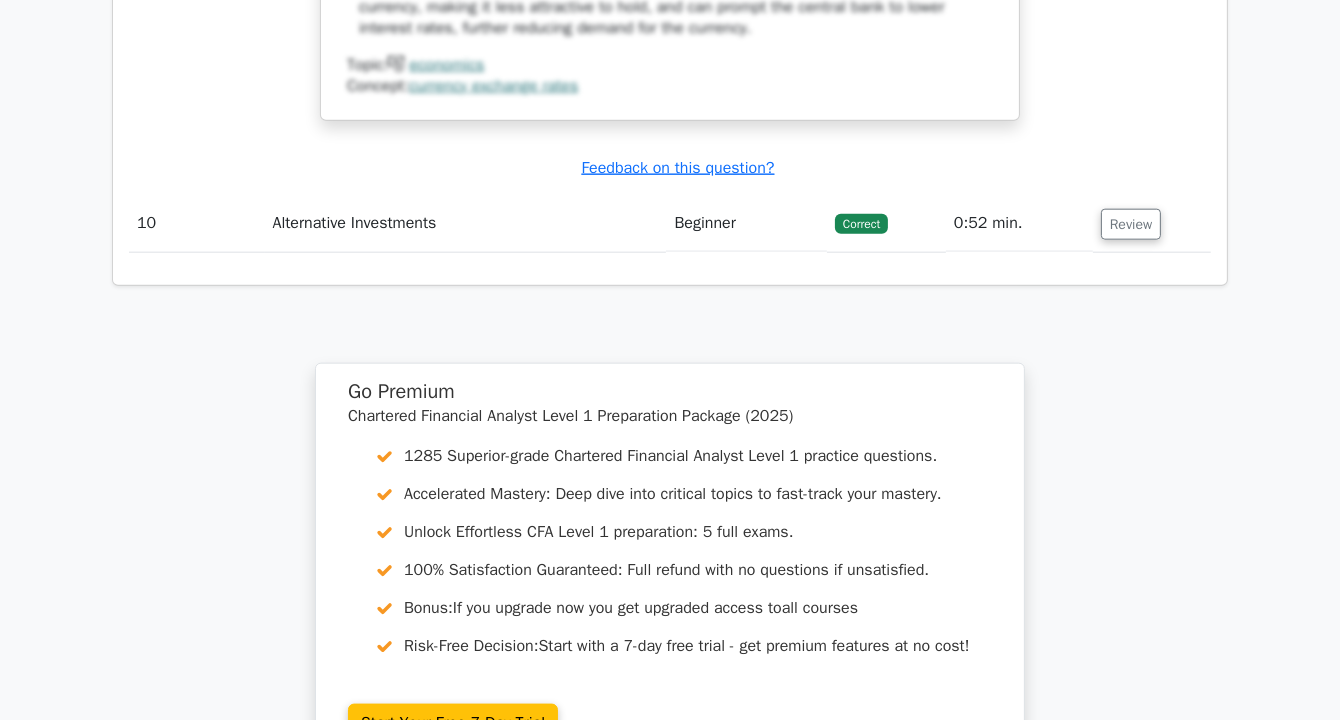 scroll, scrollTop: 10597, scrollLeft: 0, axis: vertical 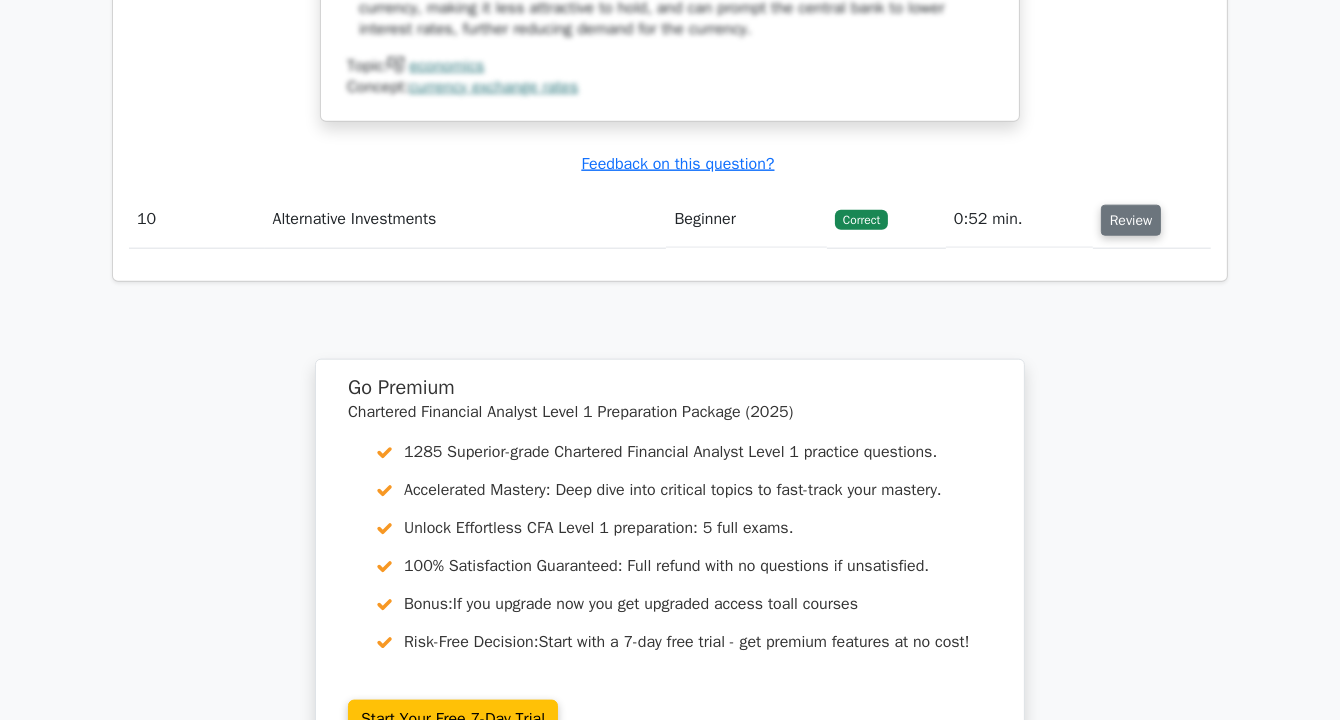 click on "Review" at bounding box center (1131, 220) 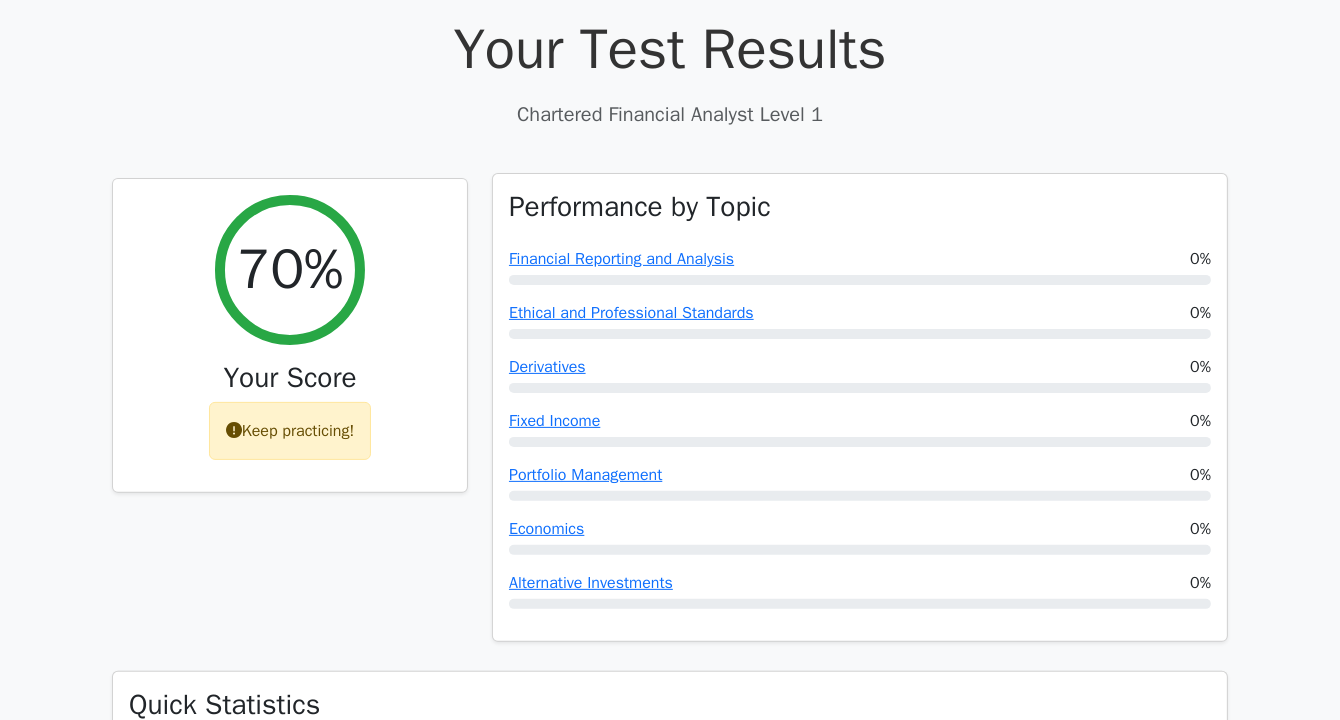 scroll, scrollTop: 552, scrollLeft: 0, axis: vertical 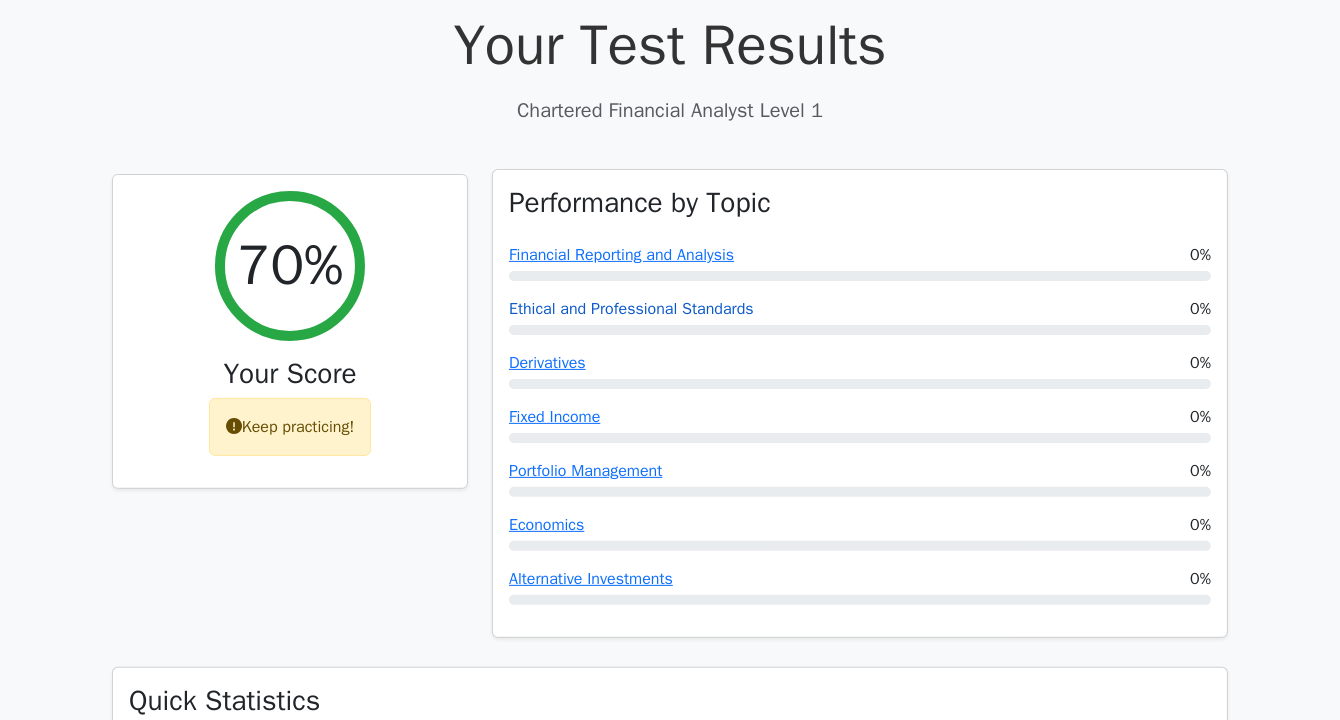 click on "Ethical and Professional Standards" at bounding box center [631, 309] 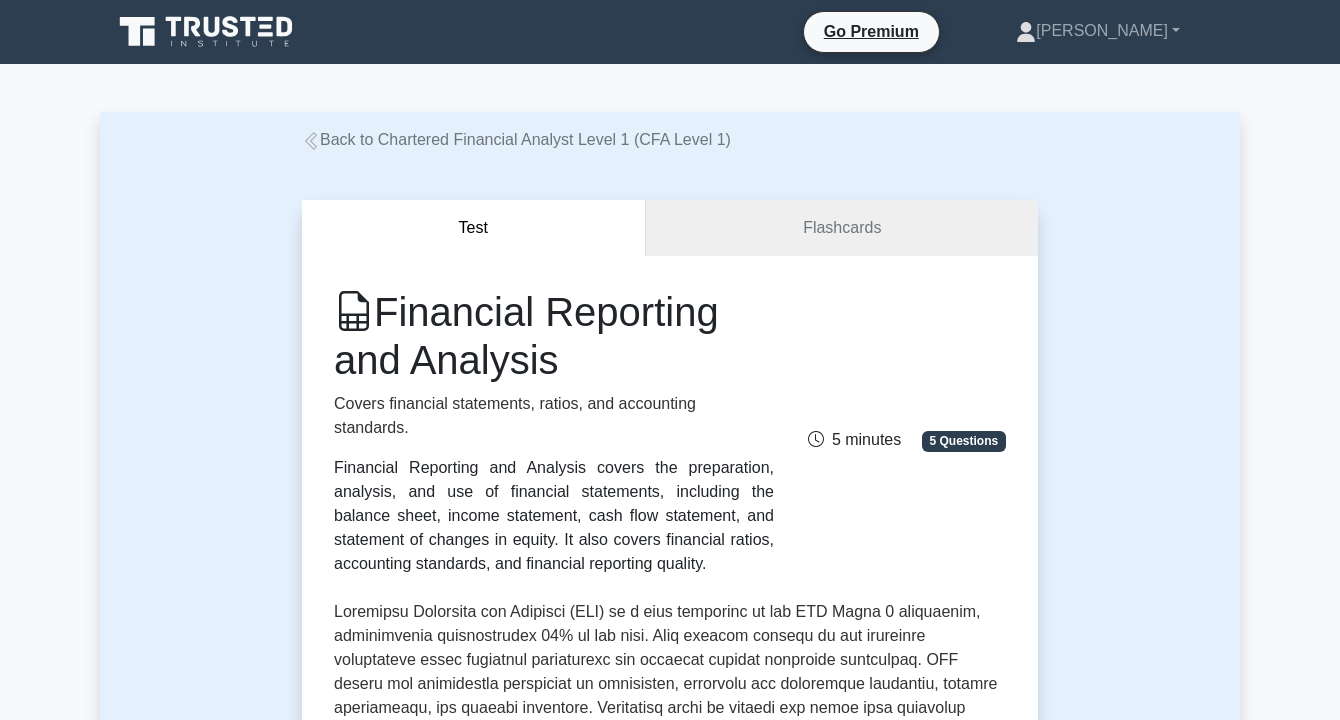 scroll, scrollTop: 0, scrollLeft: 0, axis: both 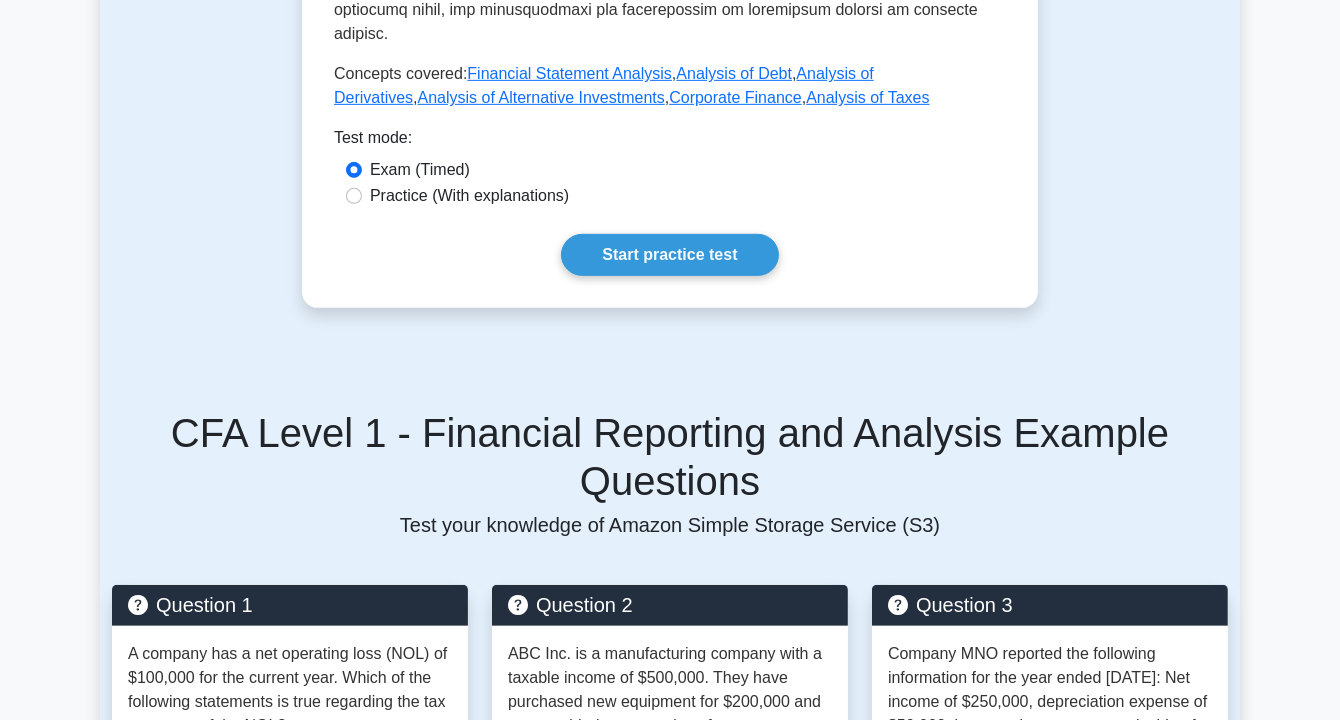 click on "Financial Reporting and Analysis
Covers financial statements, ratios, and accounting standards.
Financial Reporting and Analysis covers the preparation, analysis, and use of financial statements, including the balance sheet, income statement, cash flow statement, and statement of changes in equity. It also covers financial ratios, accounting standards, and financial reporting quality.
5 minutes
5 Questions" at bounding box center [670, -283] 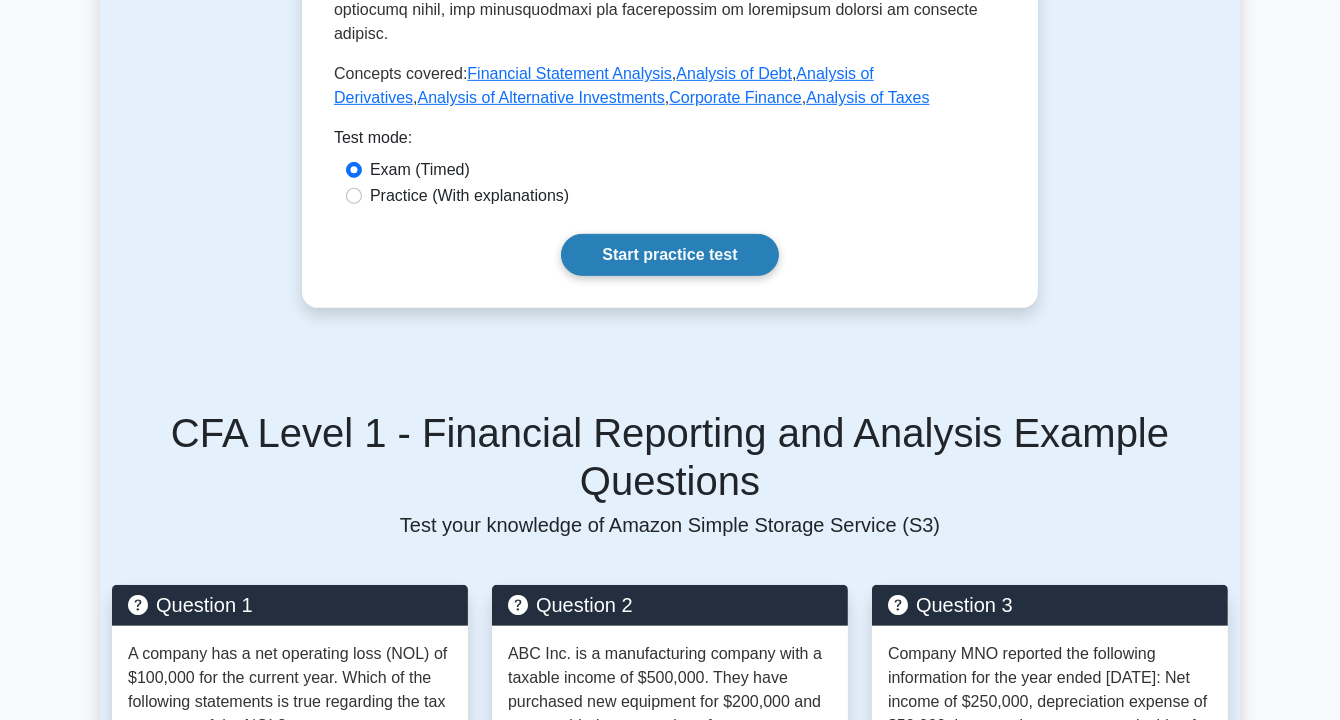 click on "Start practice test" at bounding box center (669, 255) 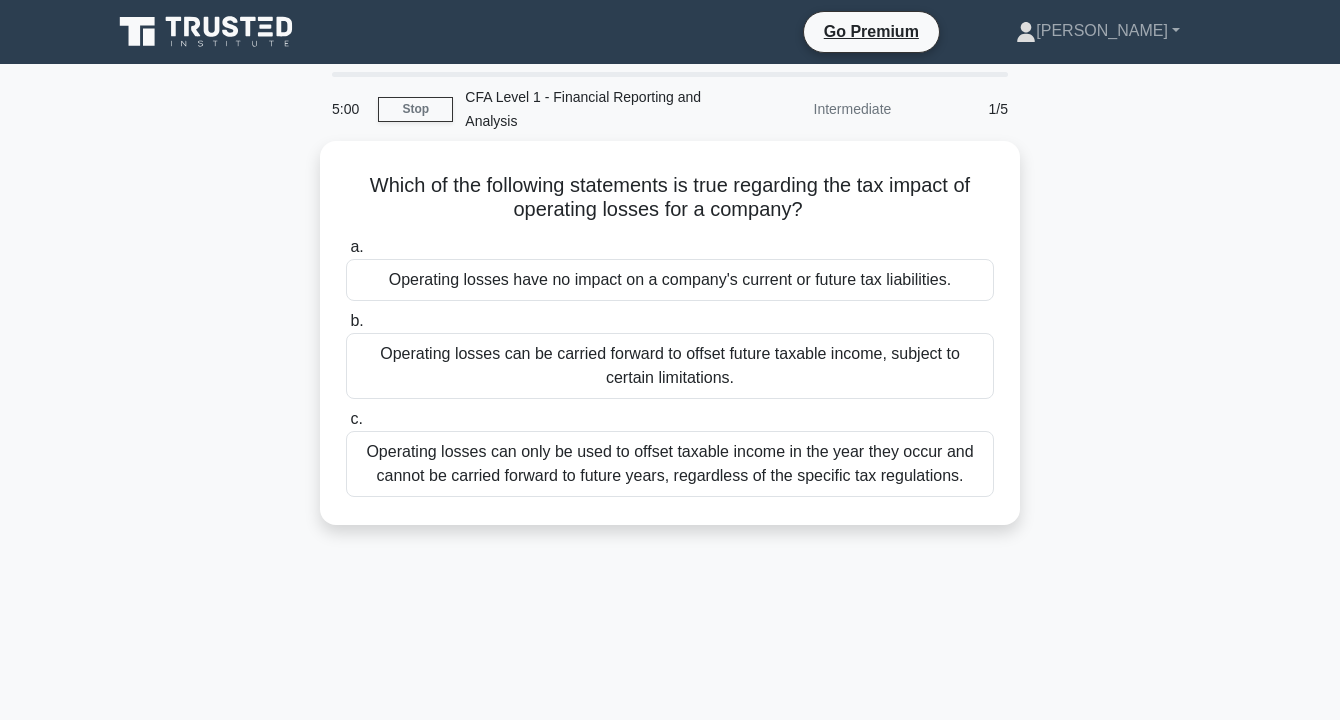 scroll, scrollTop: 0, scrollLeft: 0, axis: both 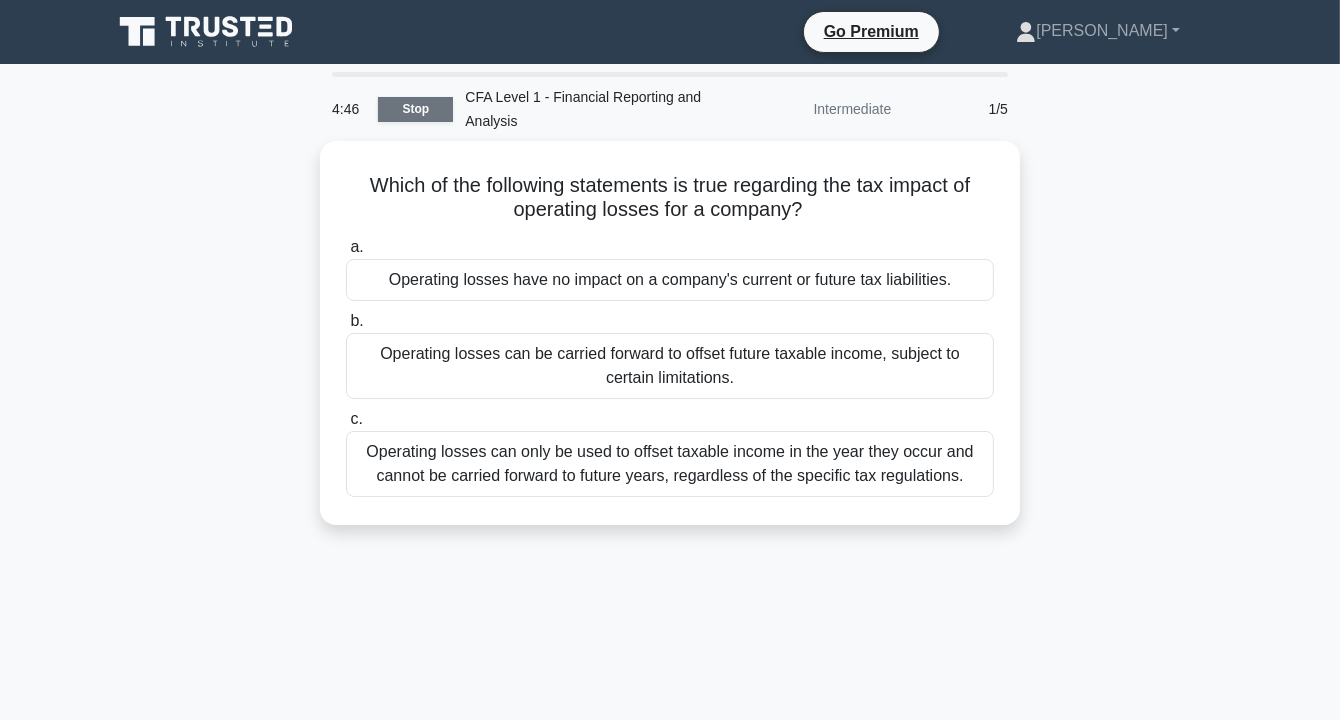 click on "Stop" at bounding box center [415, 109] 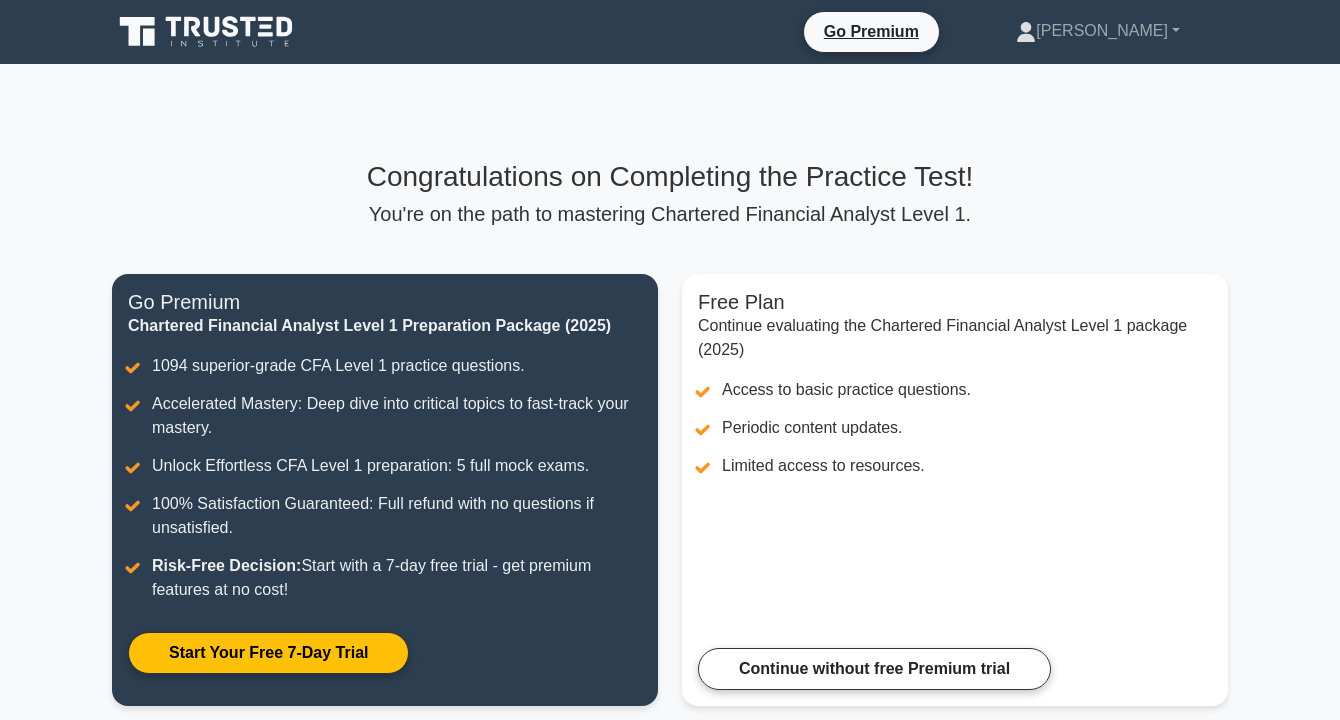 scroll, scrollTop: 0, scrollLeft: 0, axis: both 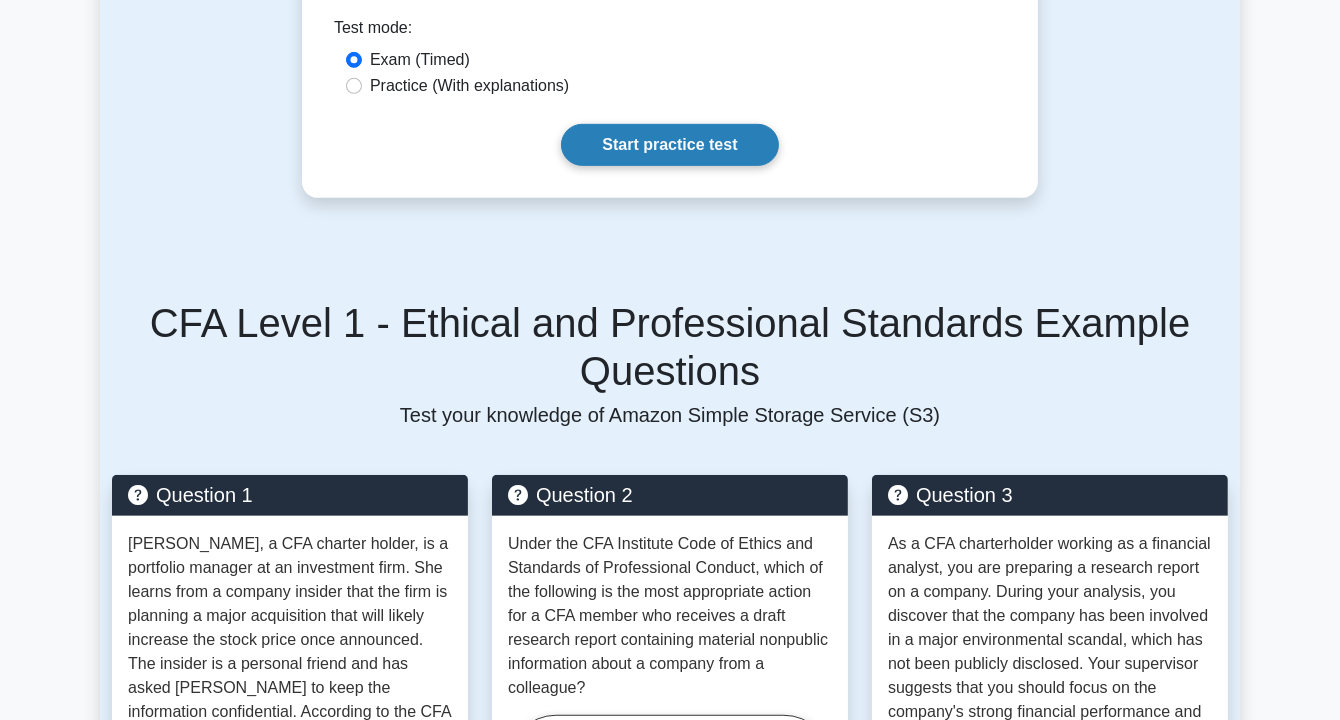 click on "Start practice test" at bounding box center [669, 145] 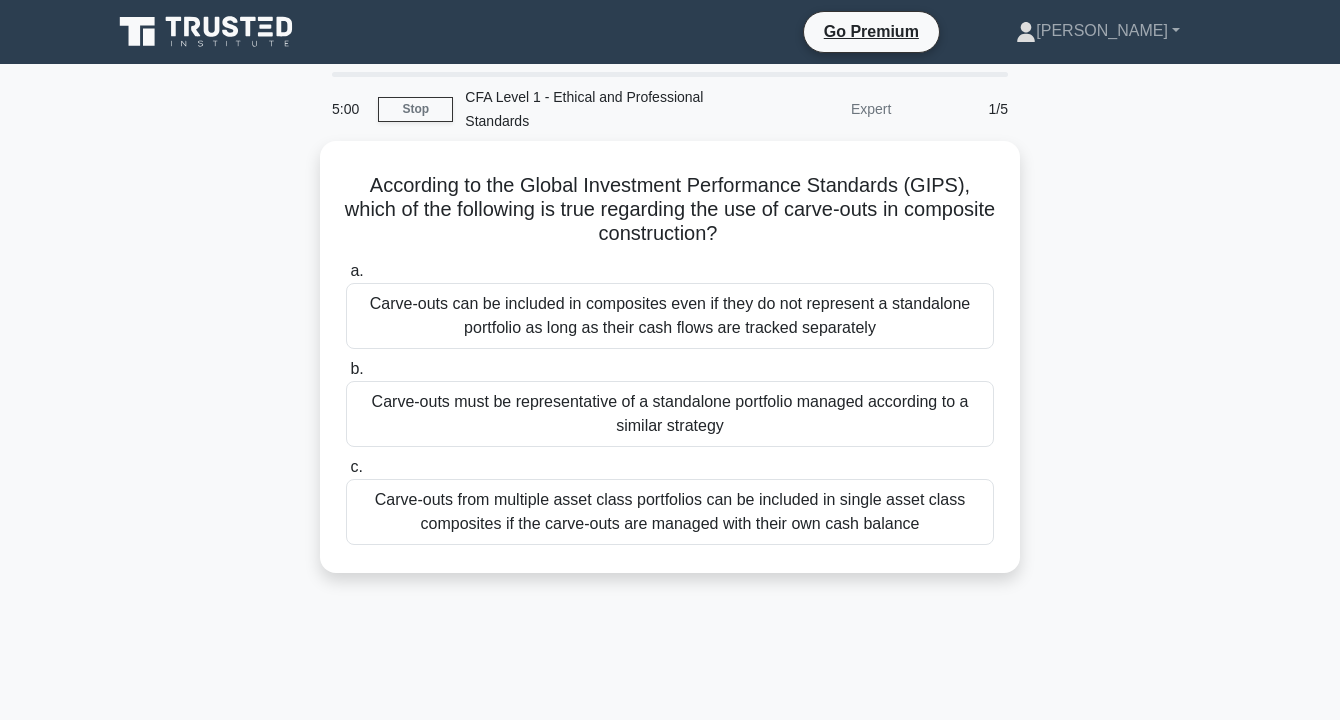 scroll, scrollTop: 0, scrollLeft: 0, axis: both 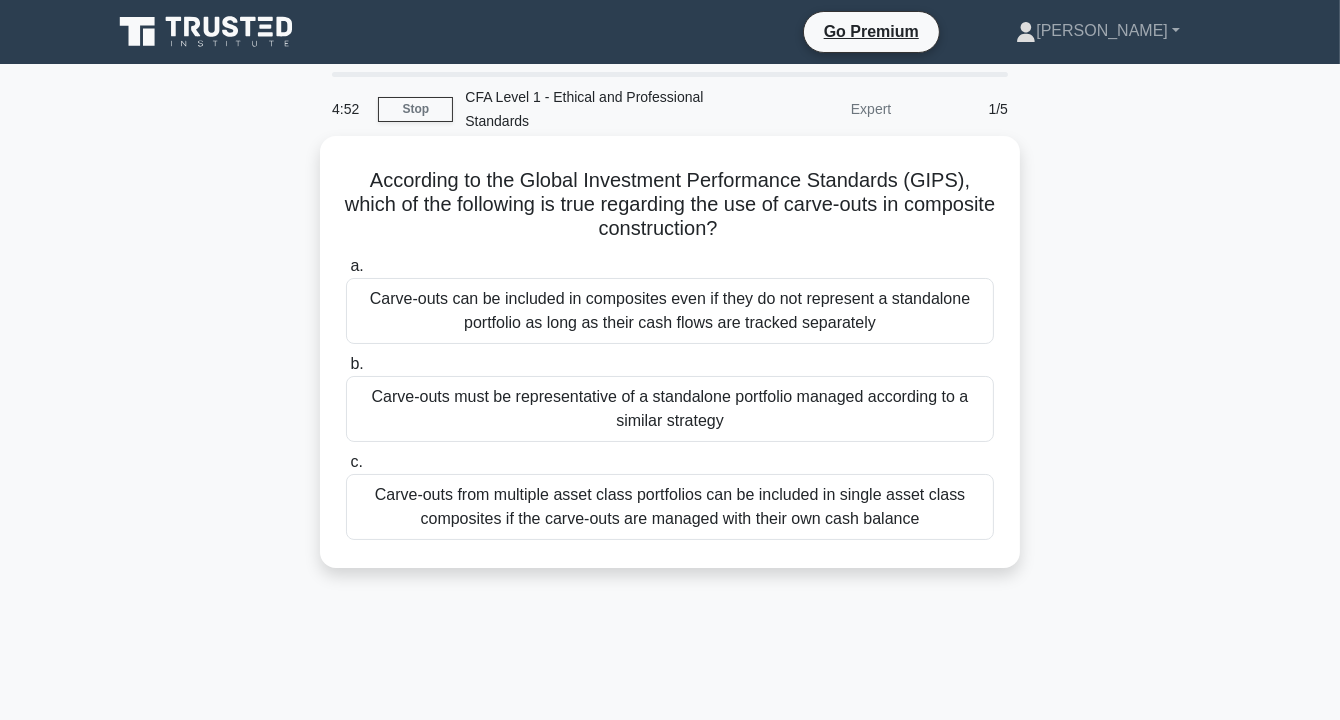 drag, startPoint x: 839, startPoint y: 210, endPoint x: 860, endPoint y: 228, distance: 27.658634 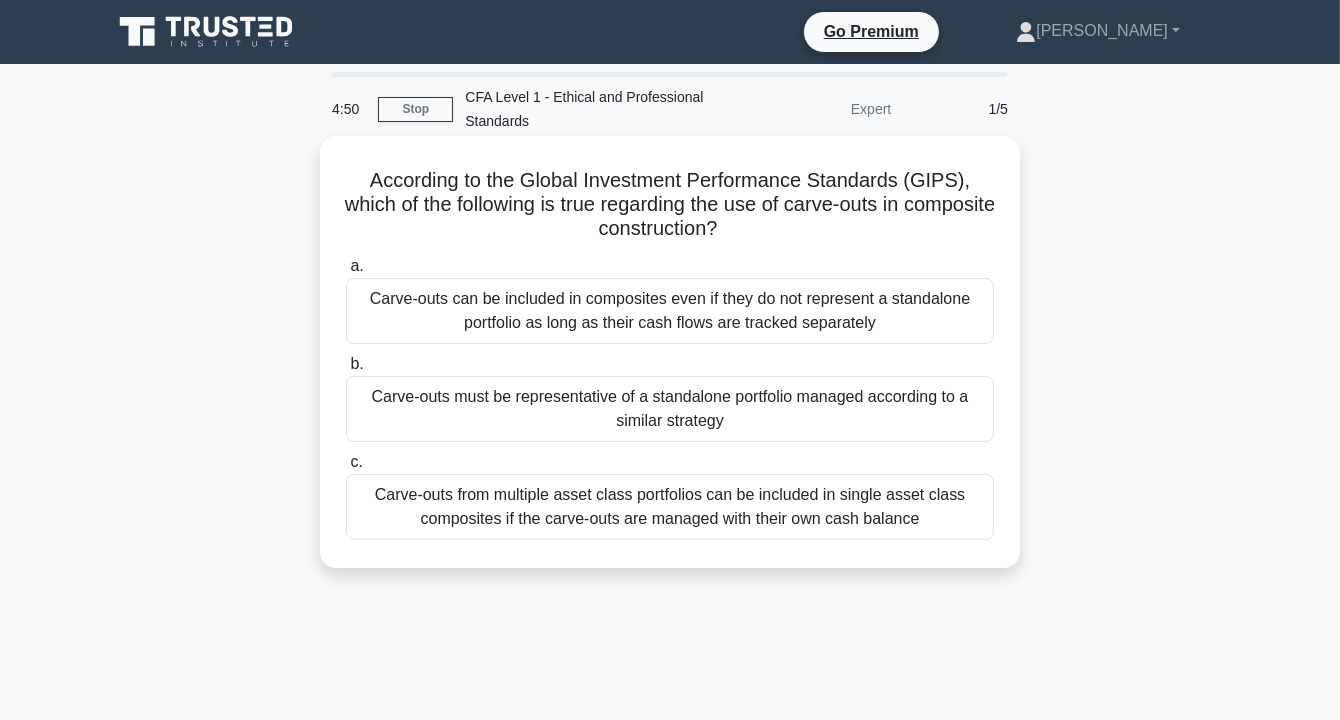 click on "According to the Global Investment Performance Standards (GIPS), which of the following is true regarding the use of carve-outs in composite construction?
.spinner_0XTQ{transform-origin:center;animation:spinner_y6GP .75s linear infinite}@keyframes spinner_y6GP{100%{transform:rotate(360deg)}}" at bounding box center (670, 205) 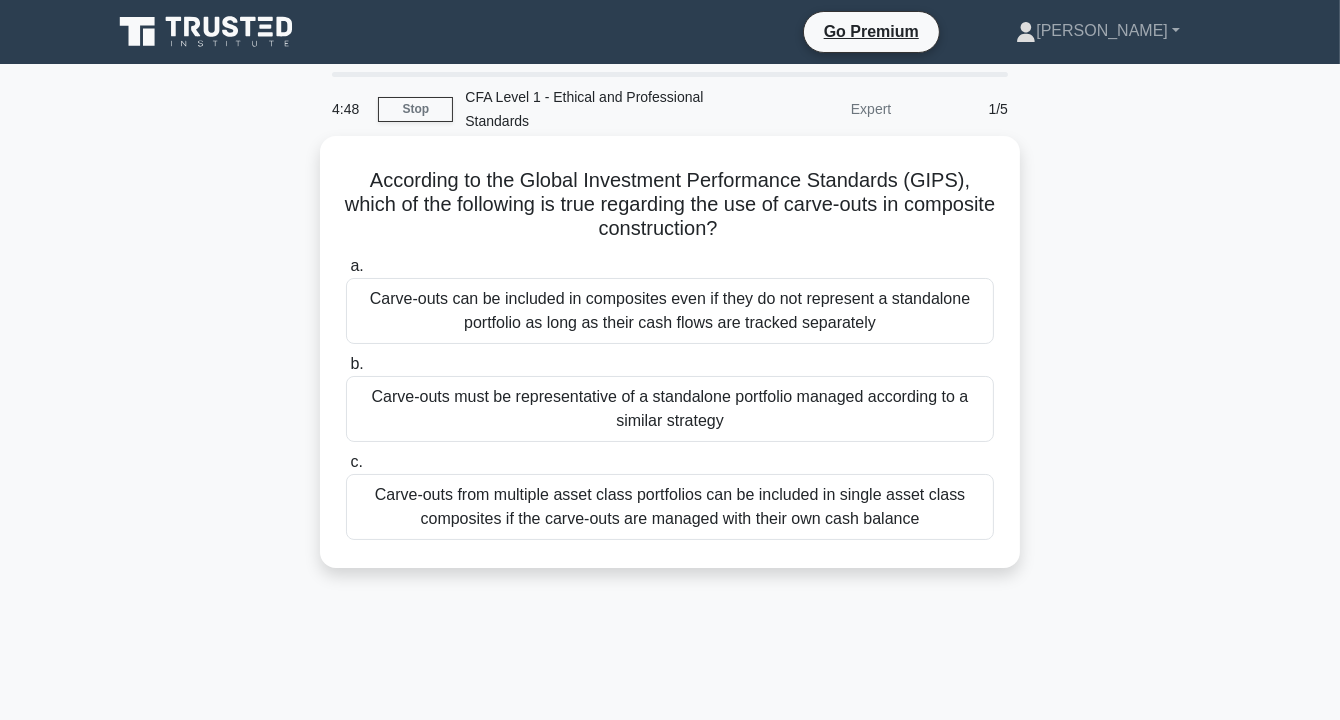 drag, startPoint x: 862, startPoint y: 225, endPoint x: 838, endPoint y: 220, distance: 24.5153 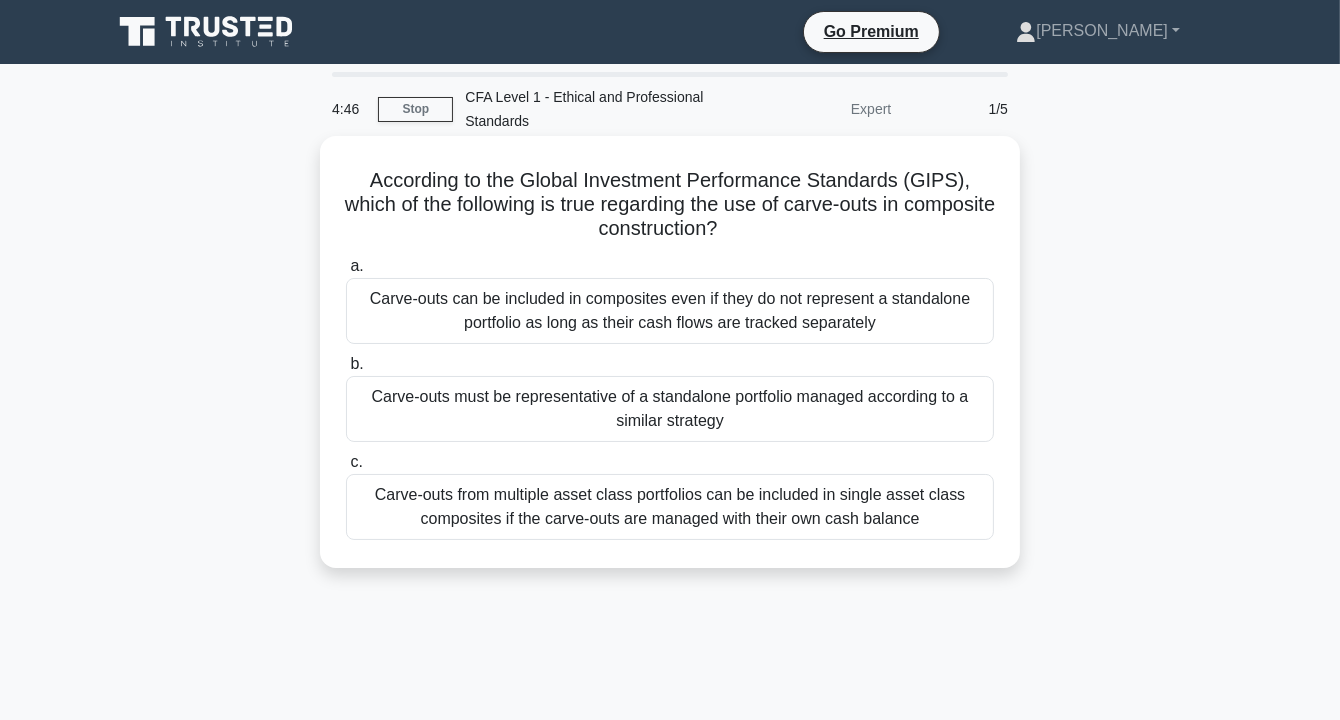drag, startPoint x: 840, startPoint y: 207, endPoint x: 858, endPoint y: 231, distance: 30 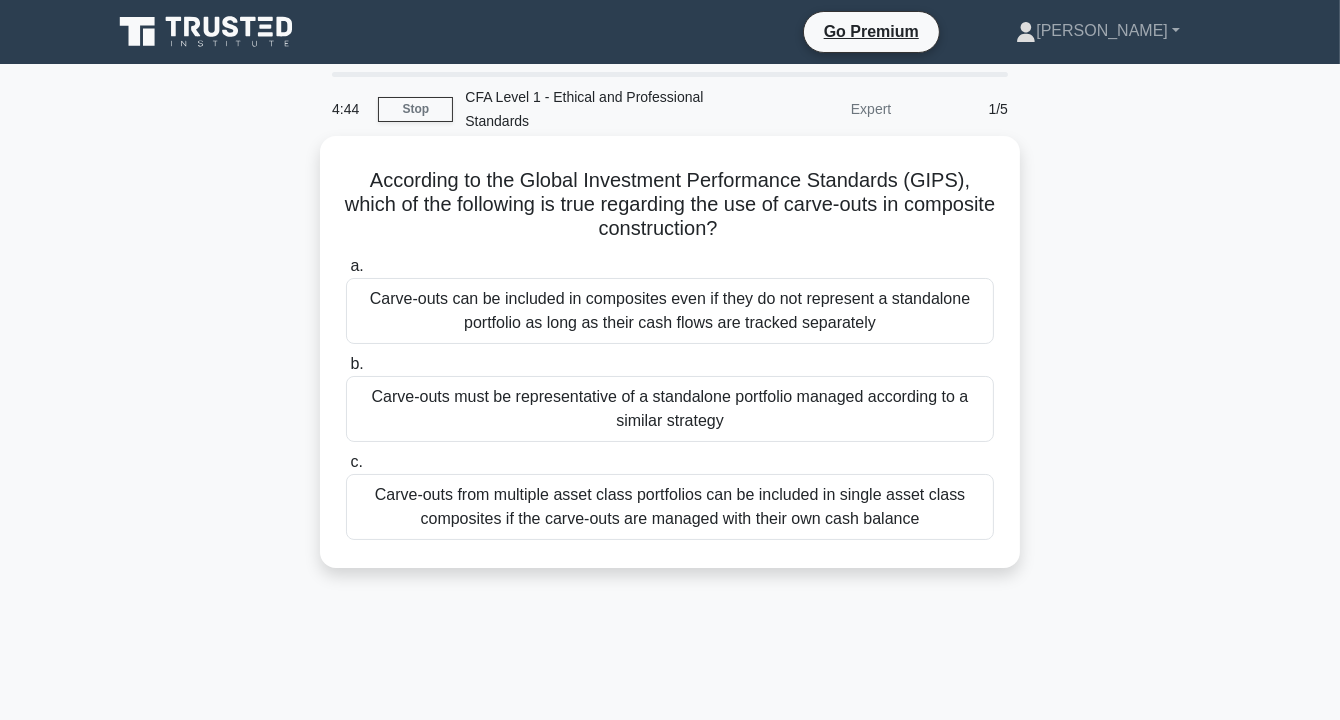click on "According to the Global Investment Performance Standards (GIPS), which of the following is true regarding the use of carve-outs in composite construction?
.spinner_0XTQ{transform-origin:center;animation:spinner_y6GP .75s linear infinite}@keyframes spinner_y6GP{100%{transform:rotate(360deg)}}" at bounding box center [670, 205] 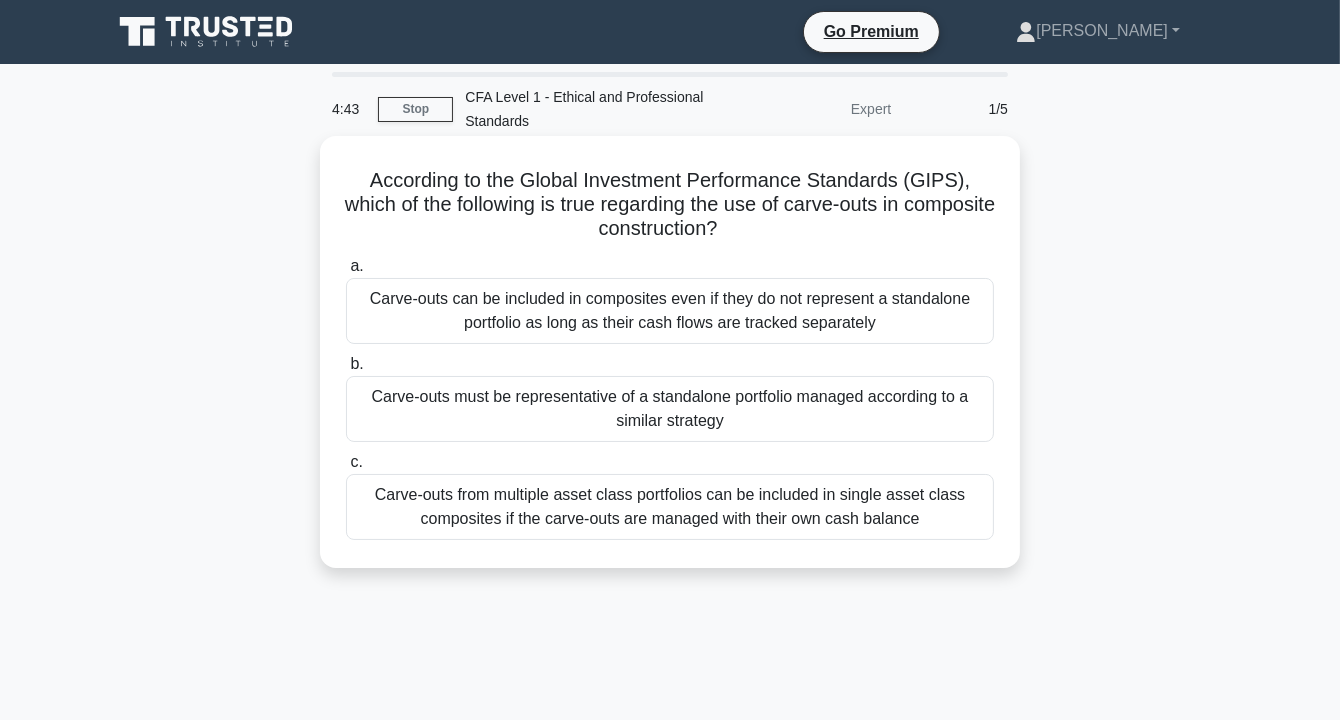 copy on "carve-outs in composite construction?" 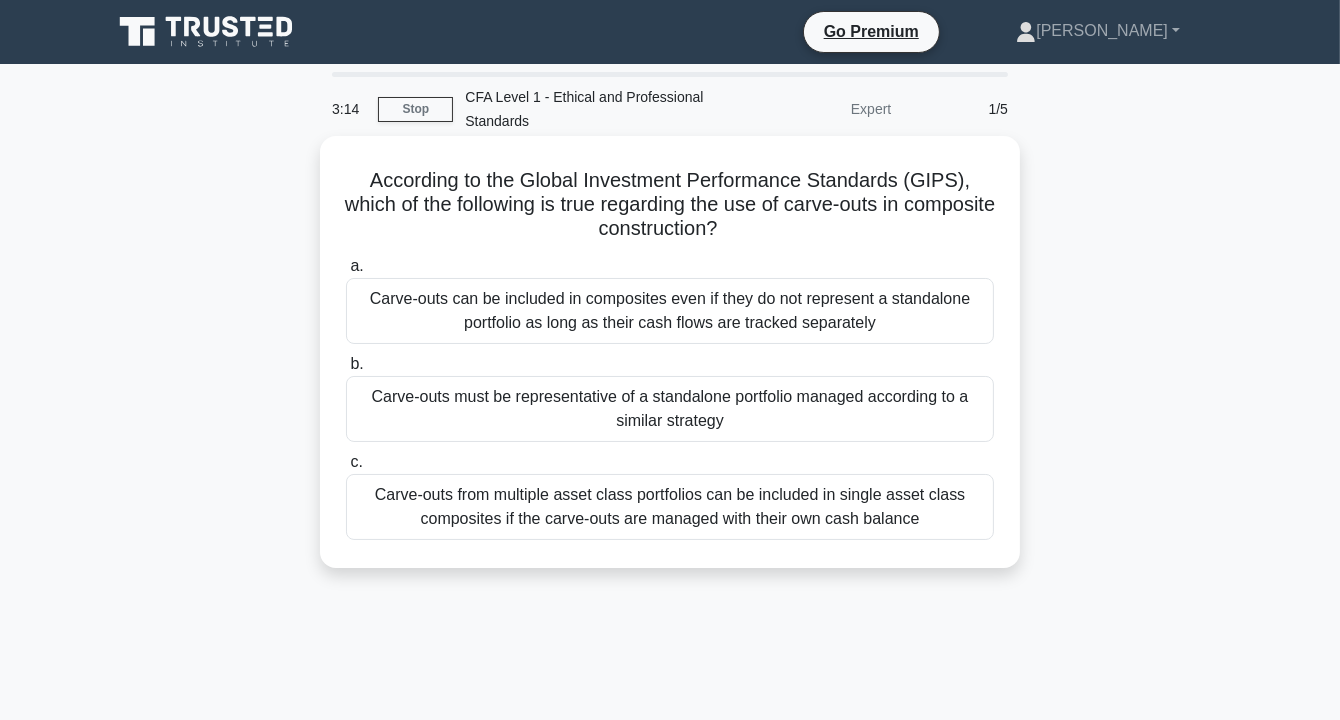 click on "Carve-outs can be included in composites even if they do not represent a standalone portfolio as long as their cash flows are tracked separately" at bounding box center [670, 311] 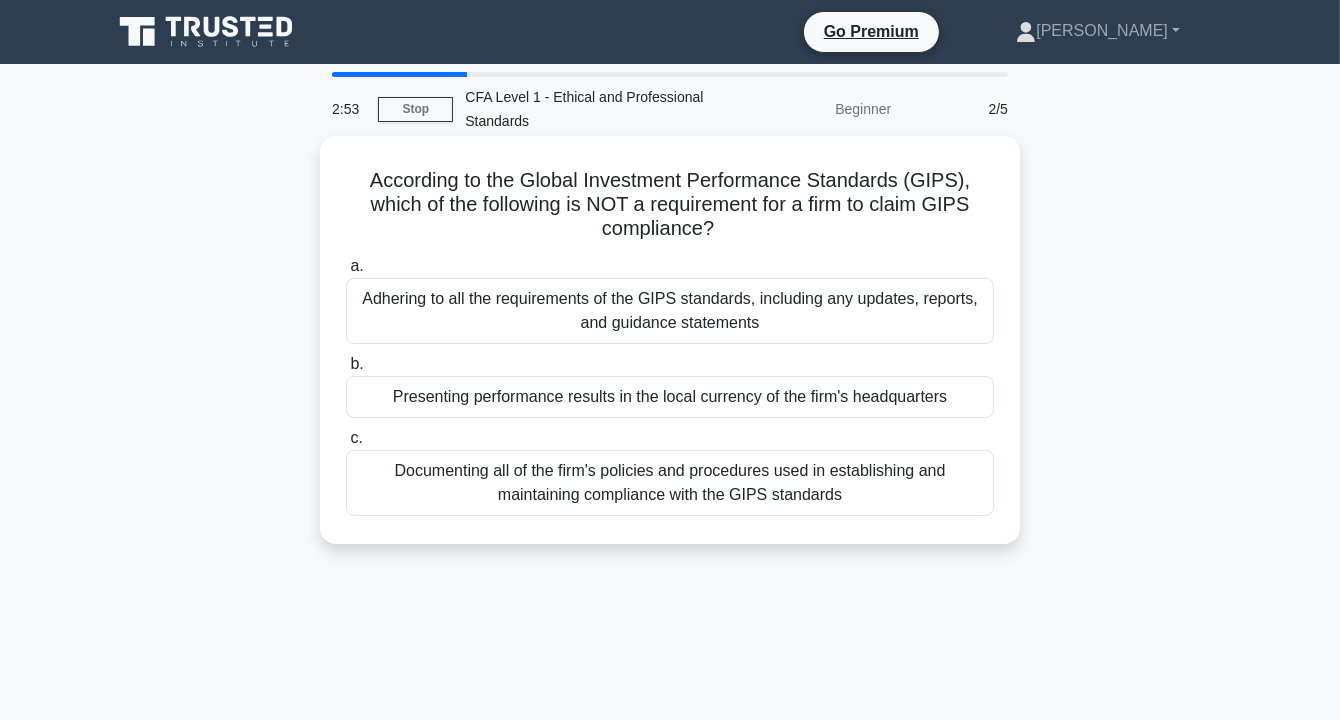 click on "Adhering to all the requirements of the GIPS standards, including any updates, reports, and guidance statements" at bounding box center (670, 311) 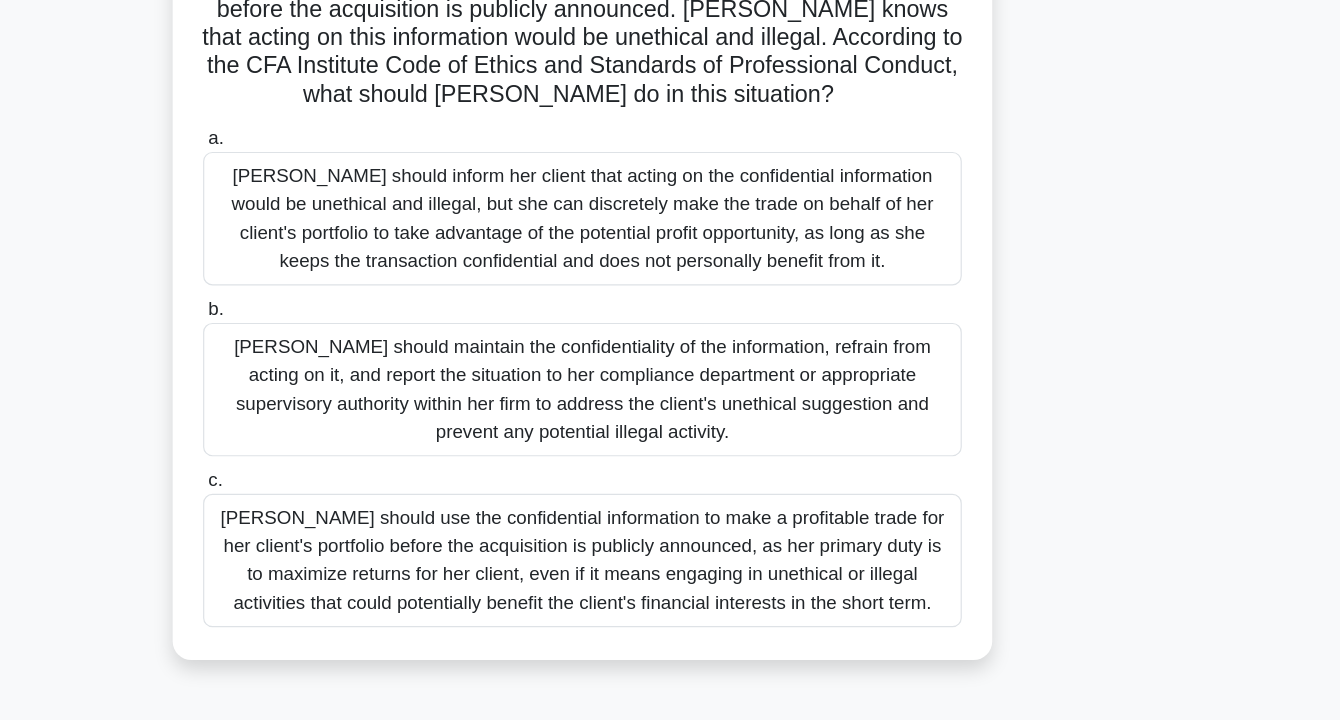 scroll, scrollTop: 192, scrollLeft: 0, axis: vertical 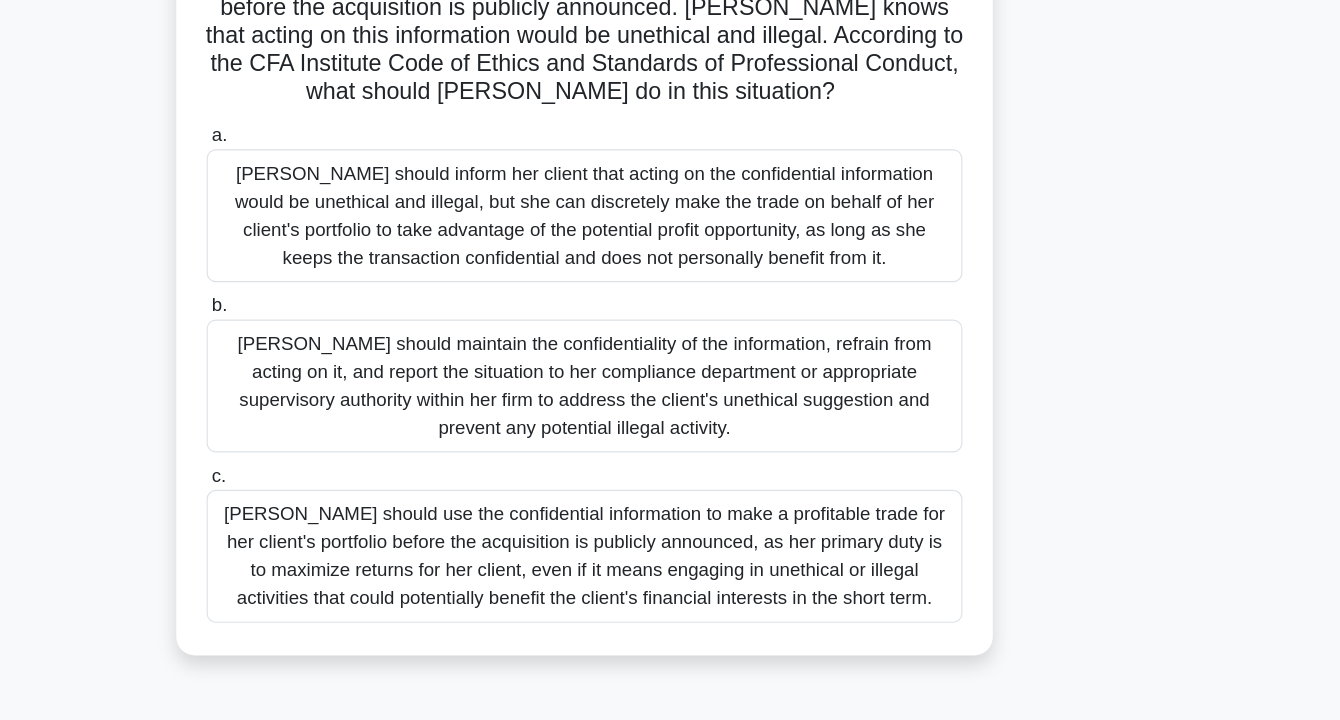 click on "Julia should maintain the confidentiality of the information, refrain from acting on it, and report the situation to her compliance department or appropriate supervisory authority within her firm to address the client's unethical suggestion and prevent any potential illegal activity." at bounding box center (670, 433) 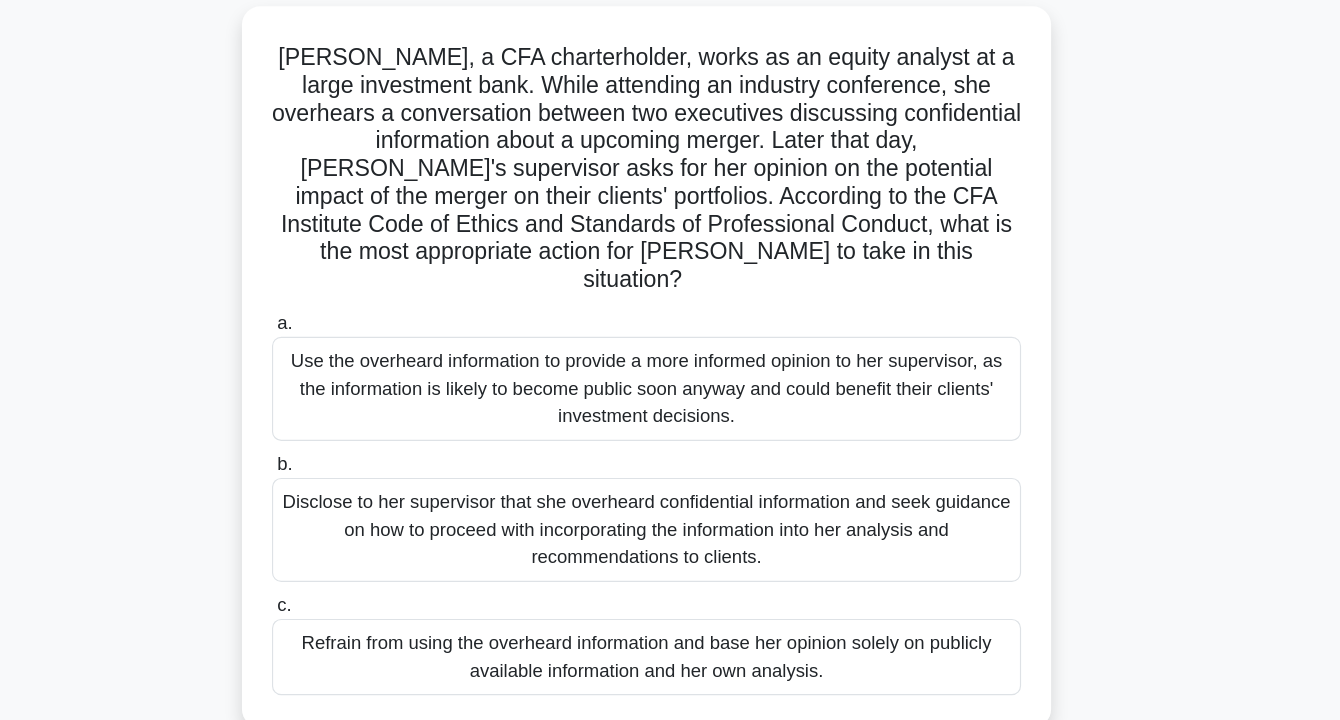 scroll, scrollTop: 36, scrollLeft: 0, axis: vertical 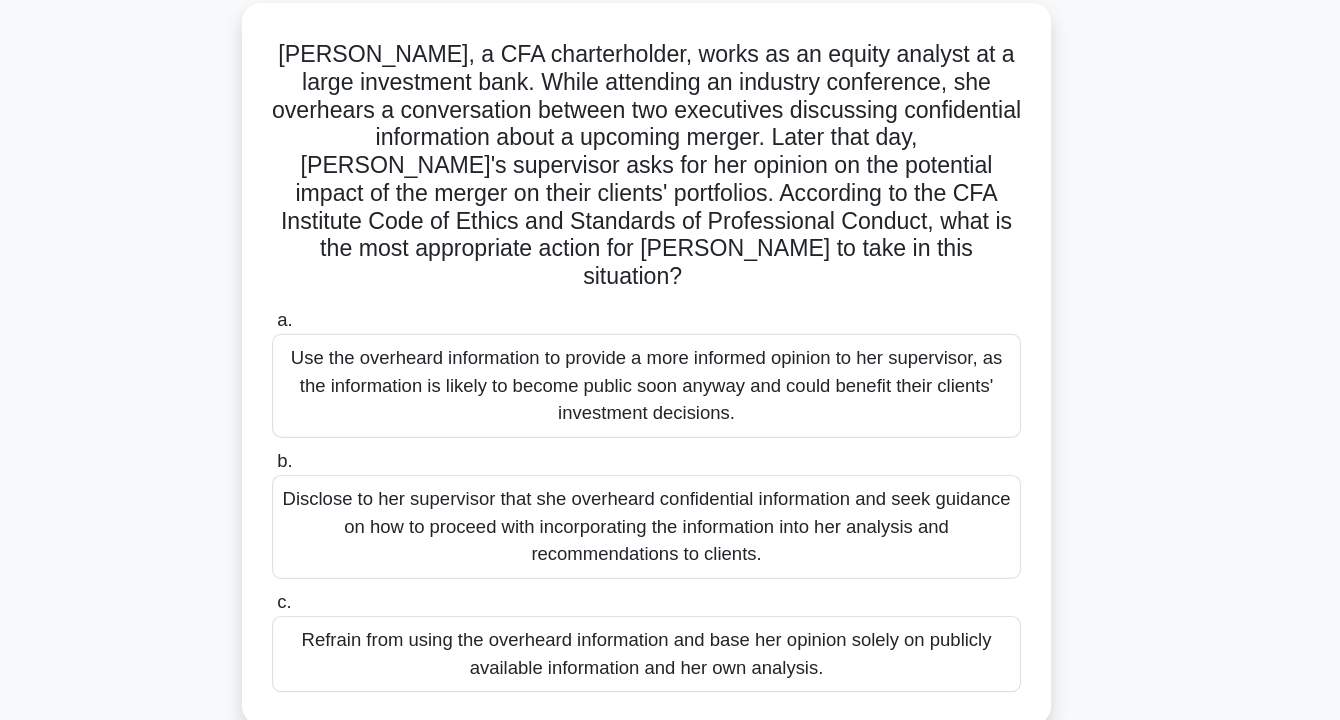 click on "Refrain from using the overheard information and base her opinion solely on publicly available information and her own analysis." at bounding box center [670, 663] 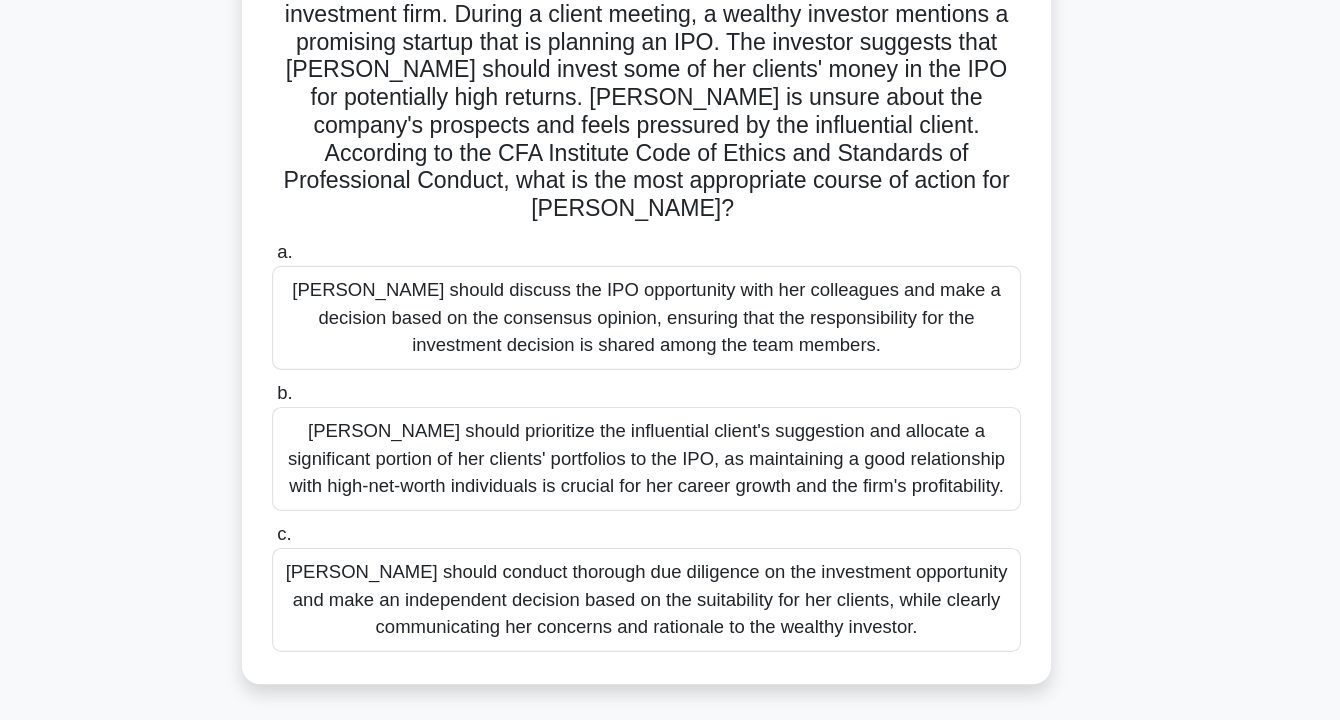 scroll, scrollTop: 97, scrollLeft: 0, axis: vertical 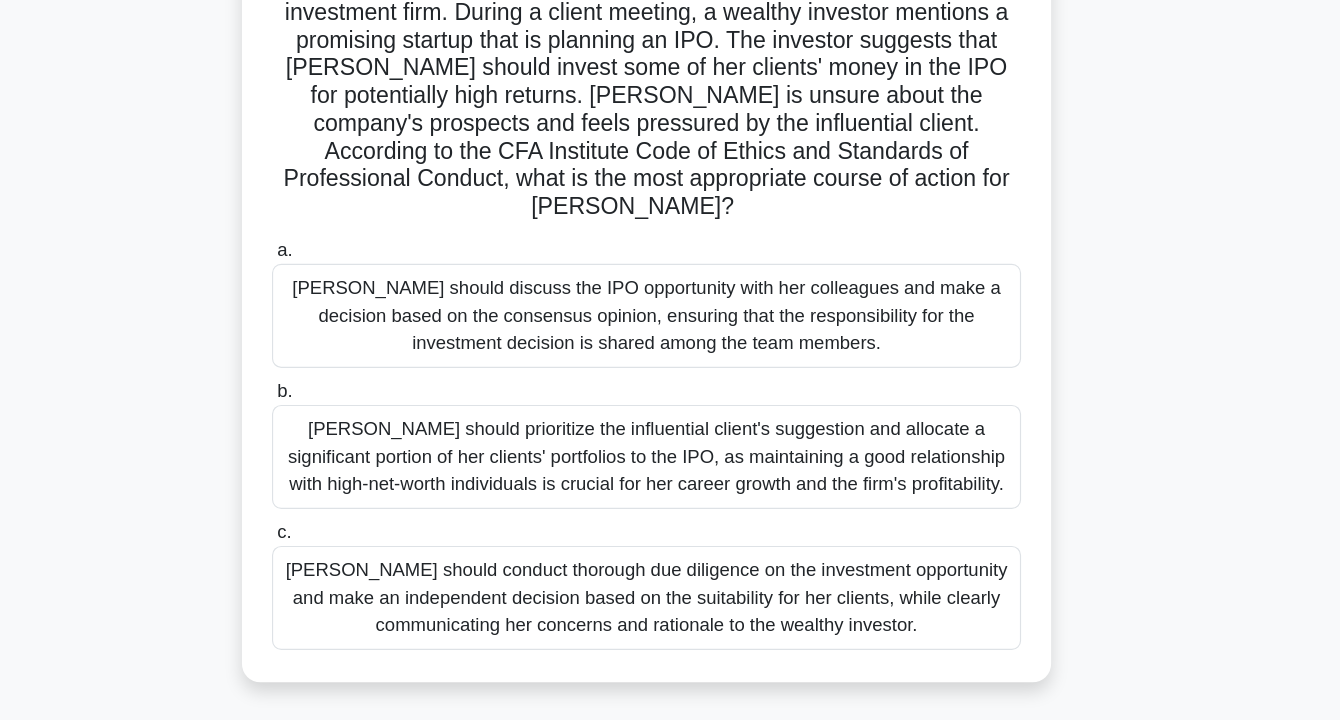 click on "Susan should conduct thorough due diligence on the investment opportunity and make an independent decision based on the suitability for her clients, while clearly communicating her concerns and rationale to the wealthy investor." at bounding box center [670, 614] 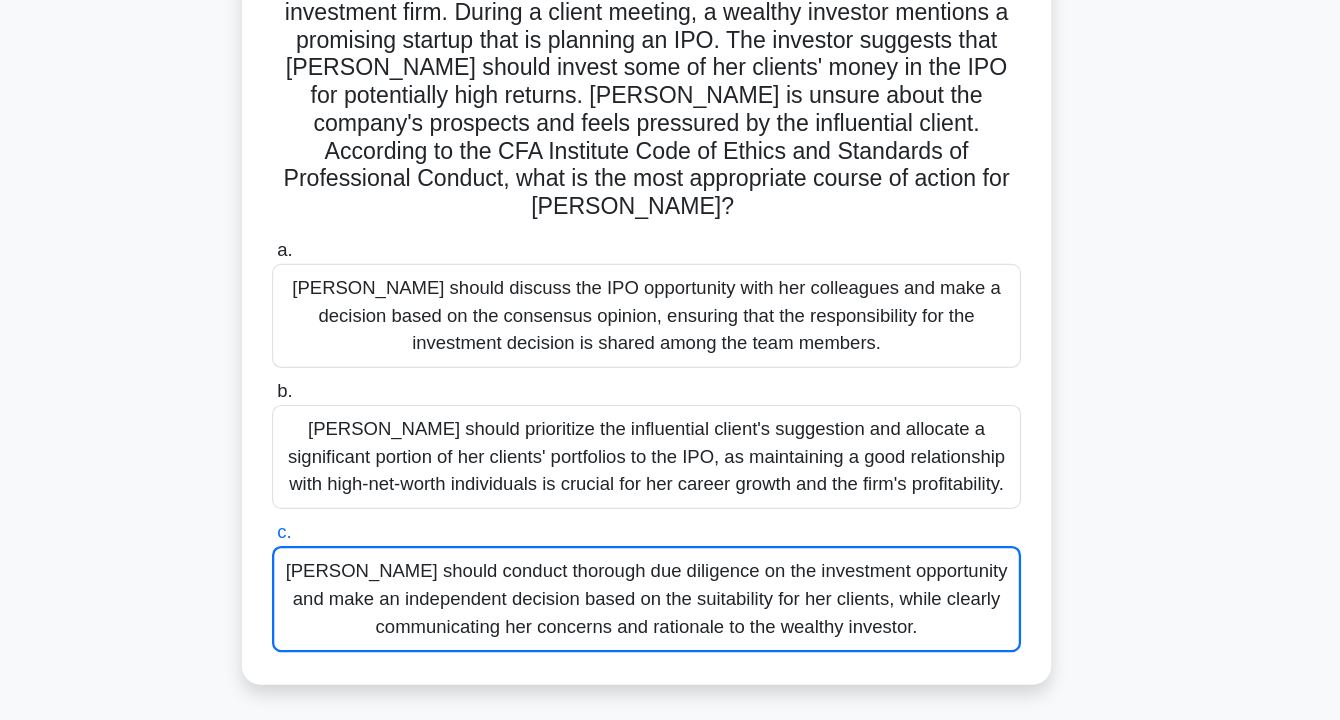 scroll, scrollTop: 95, scrollLeft: 0, axis: vertical 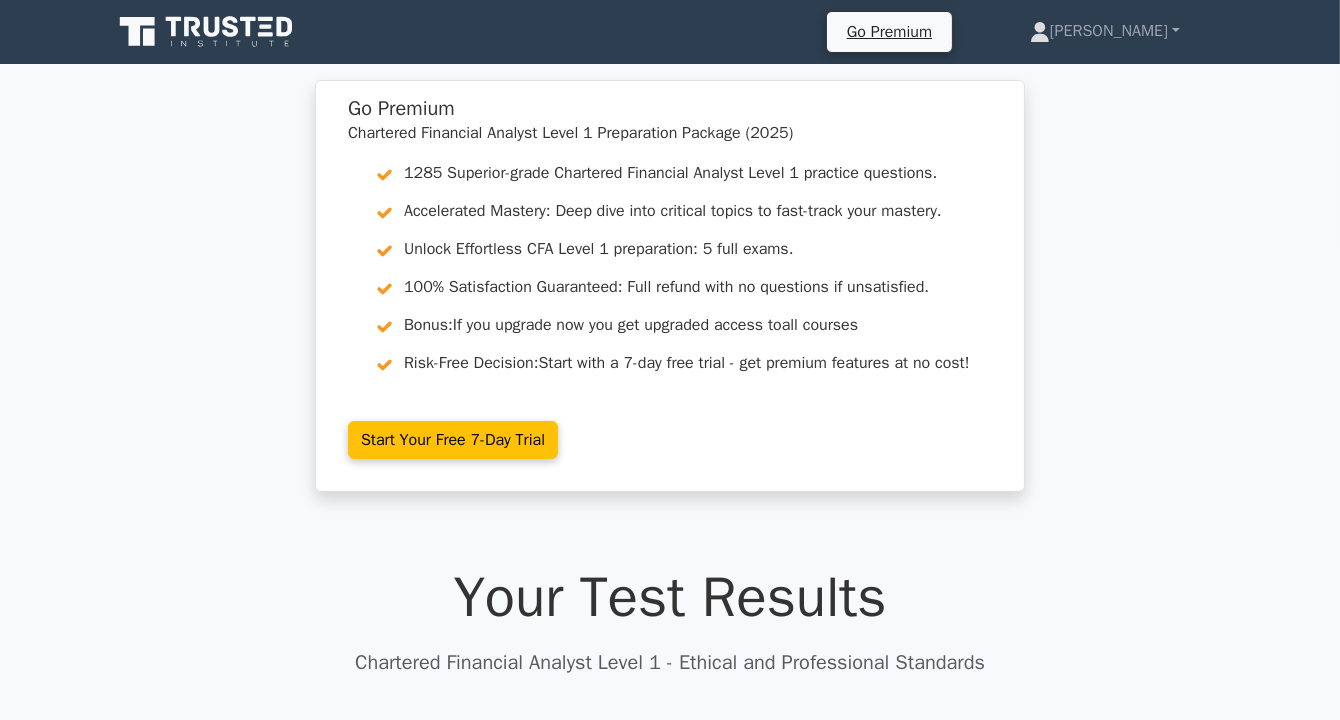 click on "Your Test Results" at bounding box center (670, 597) 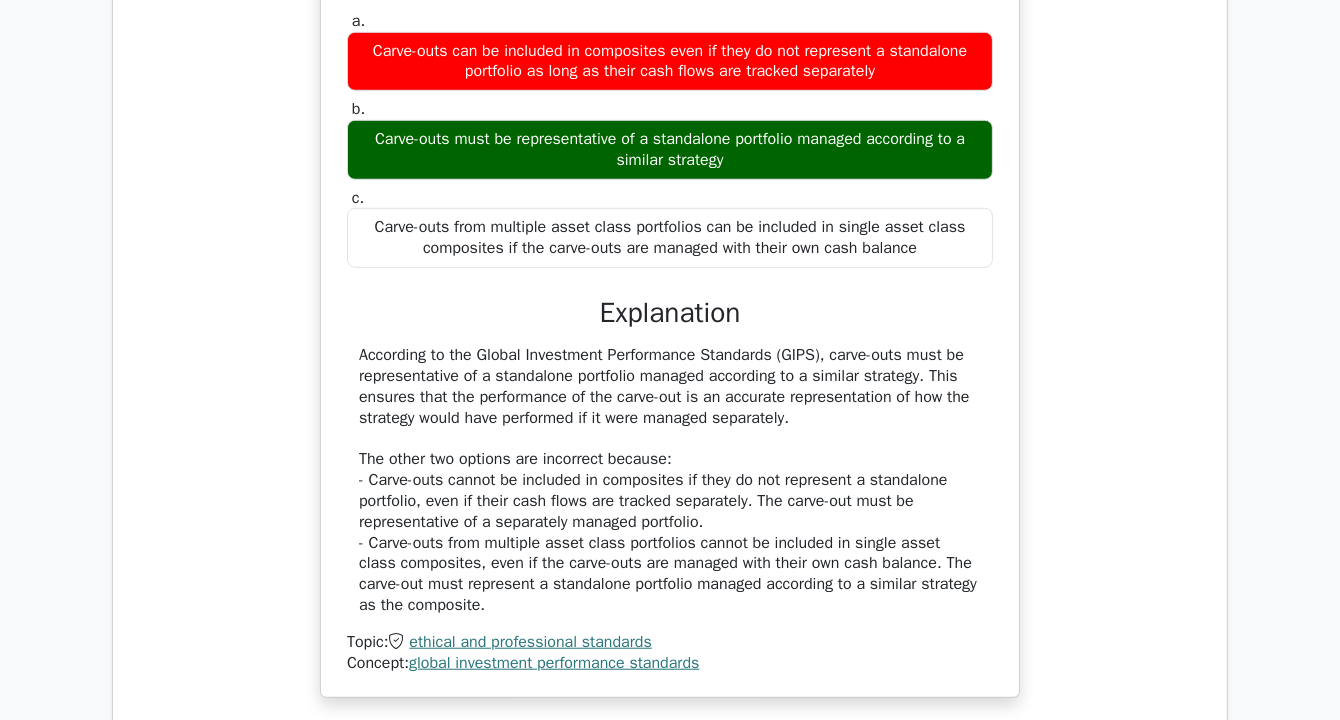 scroll, scrollTop: 1627, scrollLeft: 0, axis: vertical 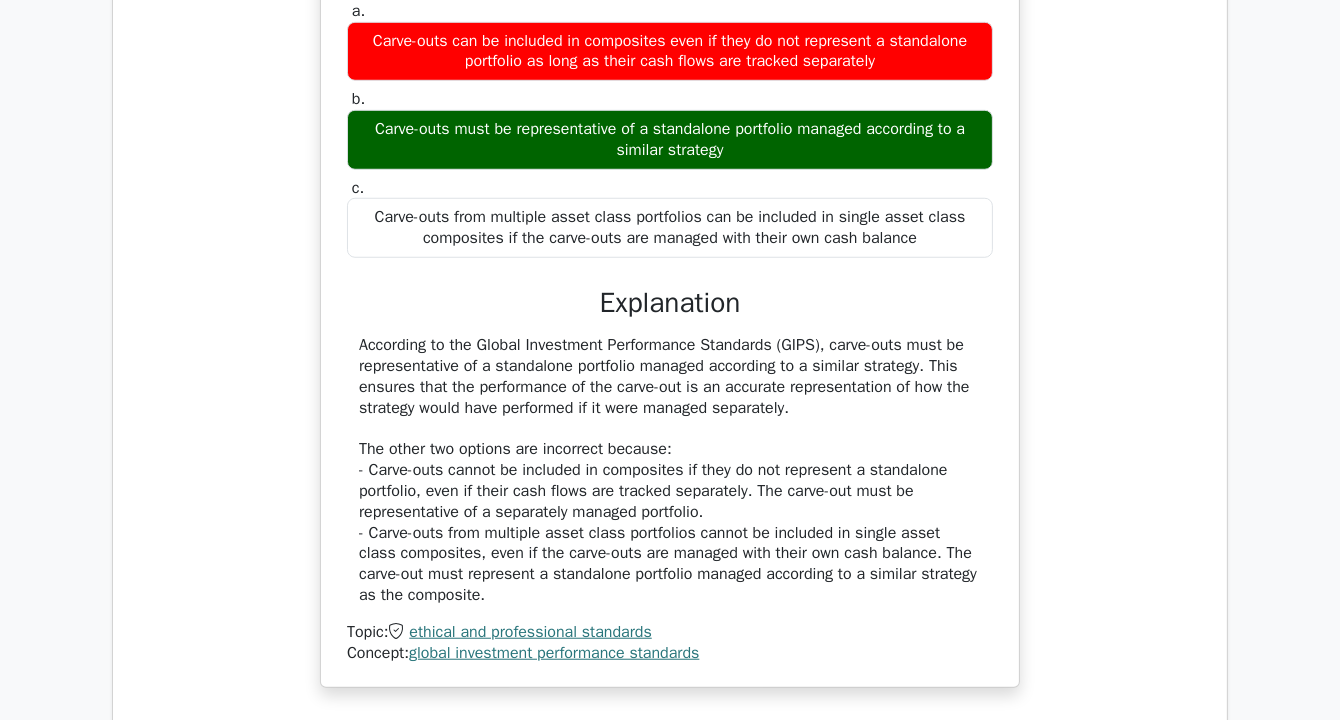 click on "ethical and professional standards" at bounding box center [530, 632] 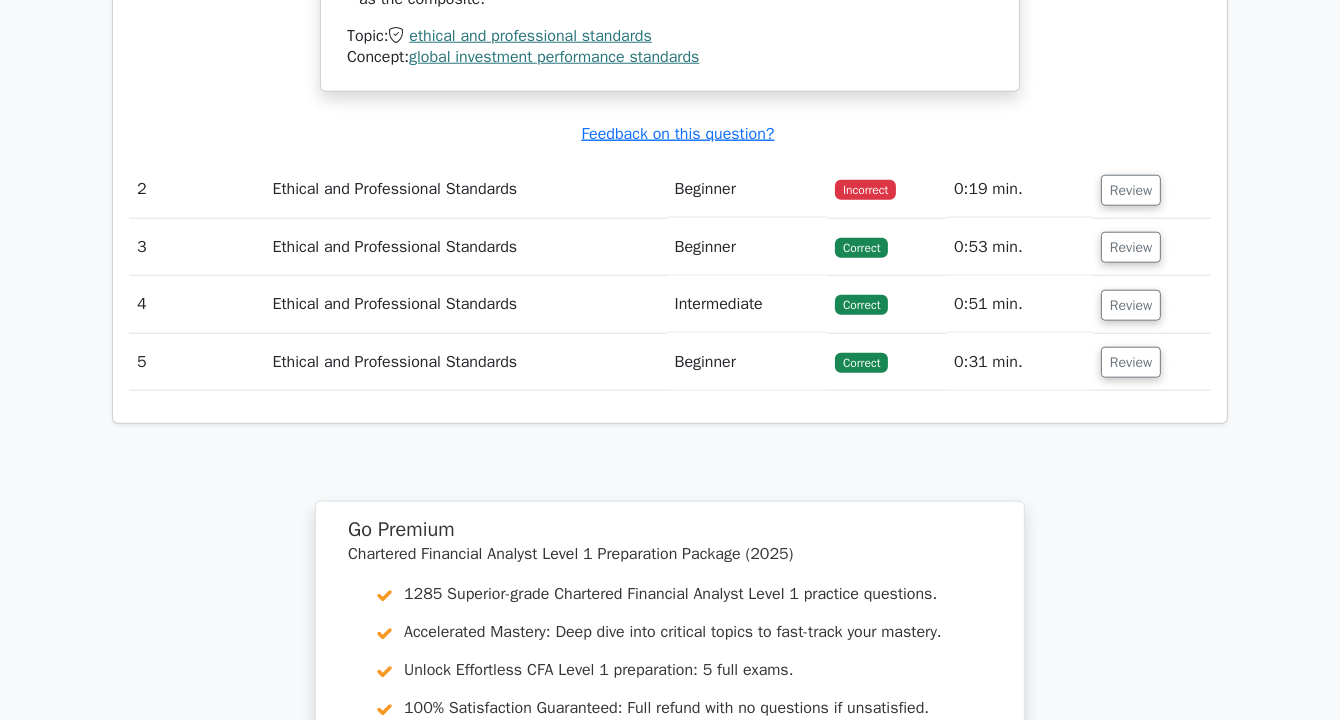 scroll, scrollTop: 1927, scrollLeft: 0, axis: vertical 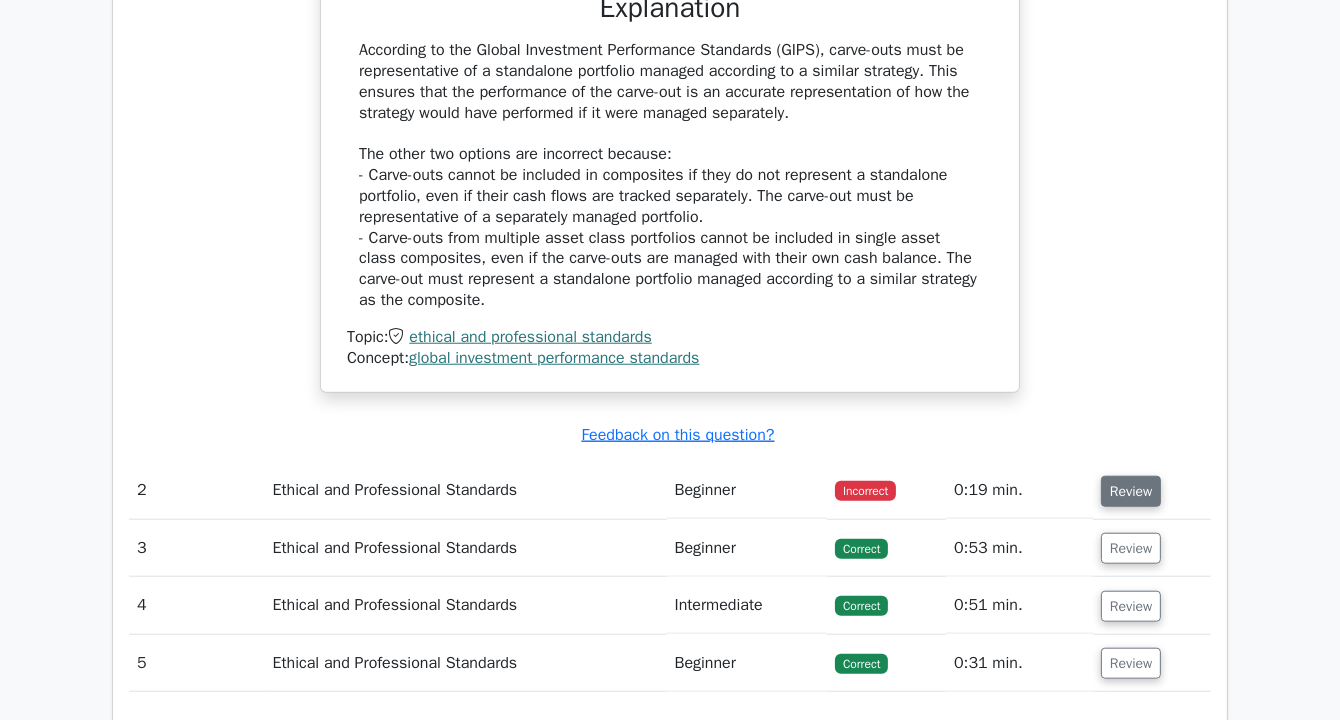click on "Review" at bounding box center [1131, 491] 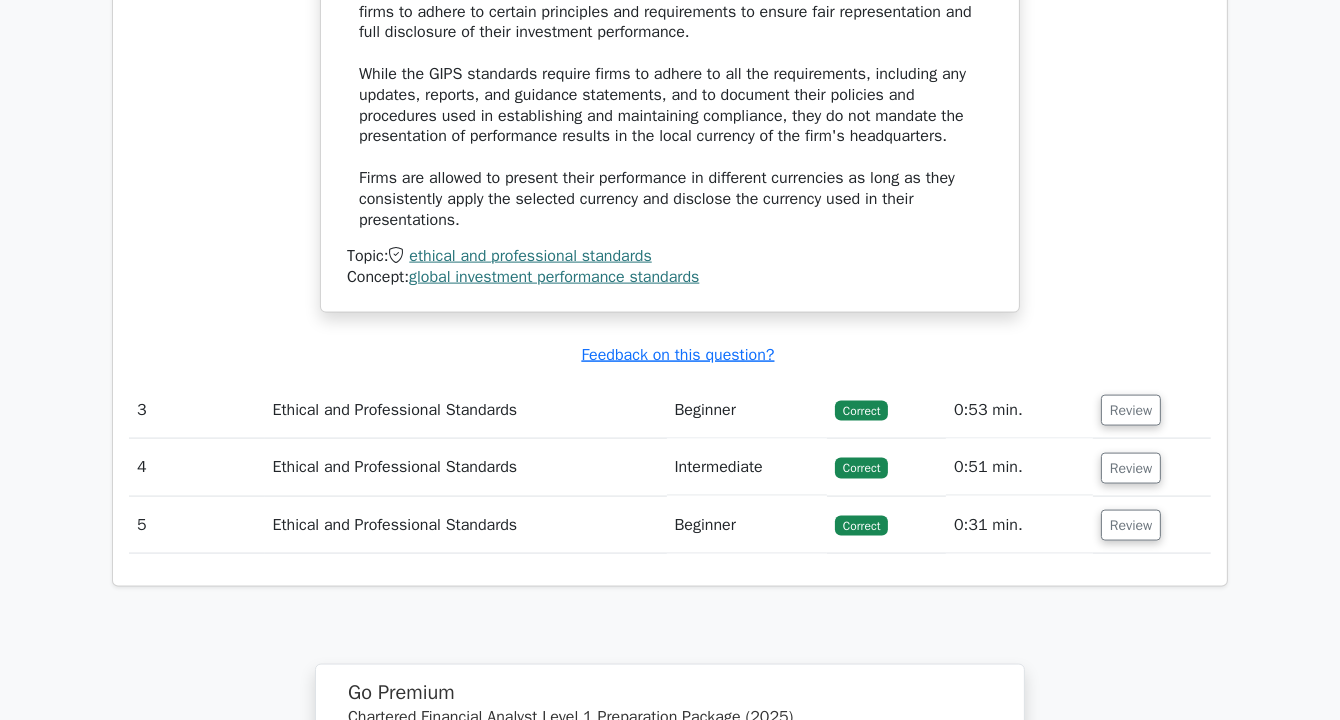 scroll, scrollTop: 2958, scrollLeft: 0, axis: vertical 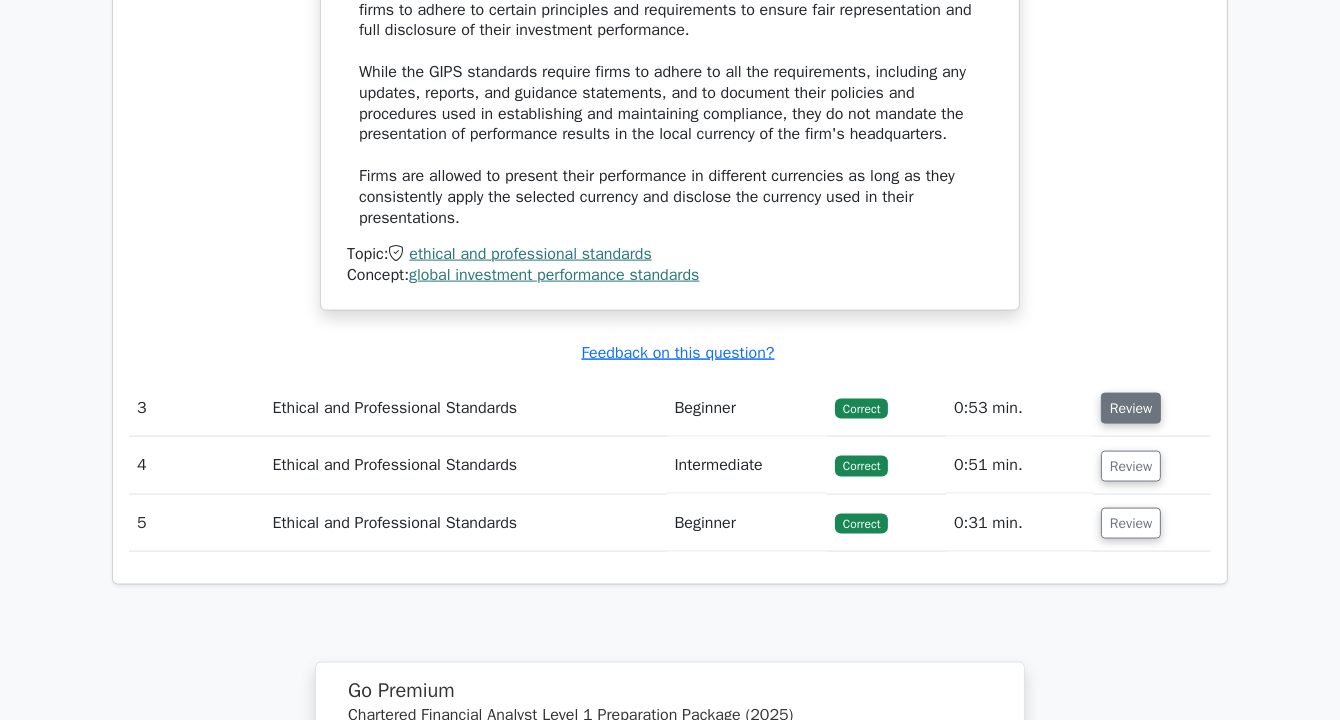 click on "Review" at bounding box center (1131, 408) 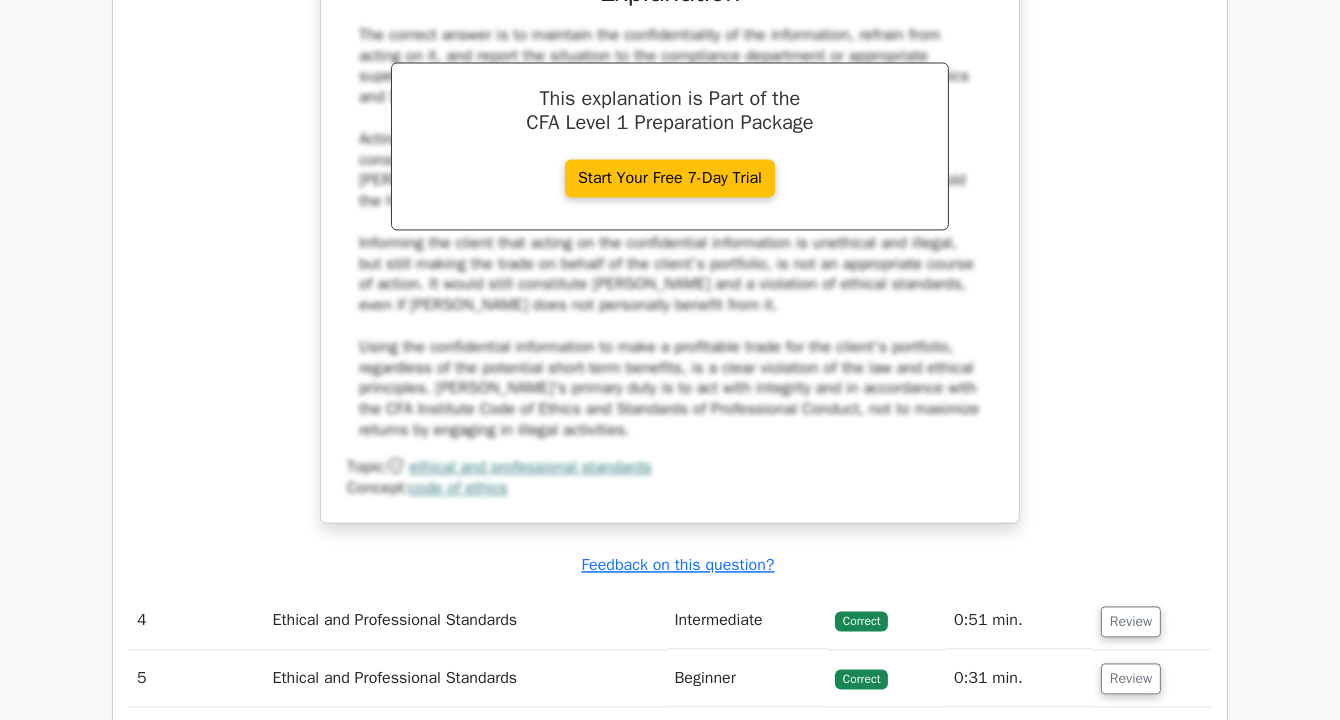 scroll, scrollTop: 4115, scrollLeft: 0, axis: vertical 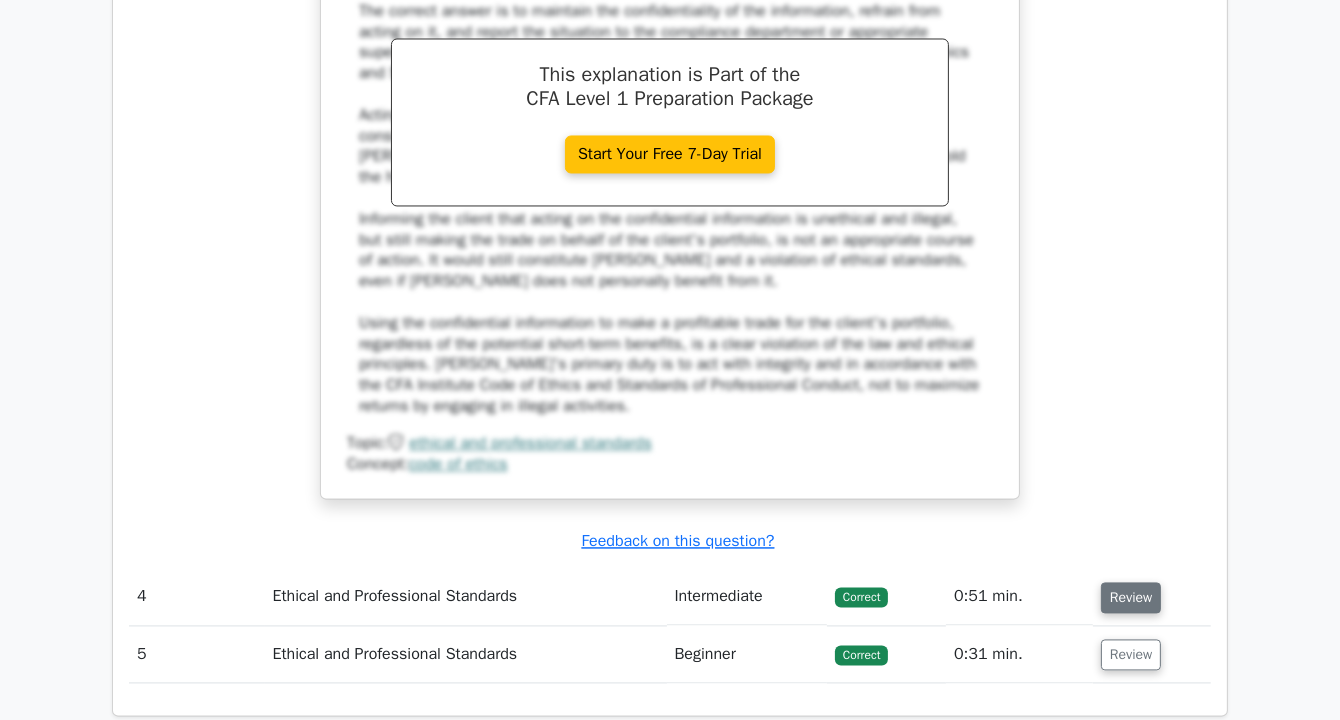 click on "Review" at bounding box center [1131, 597] 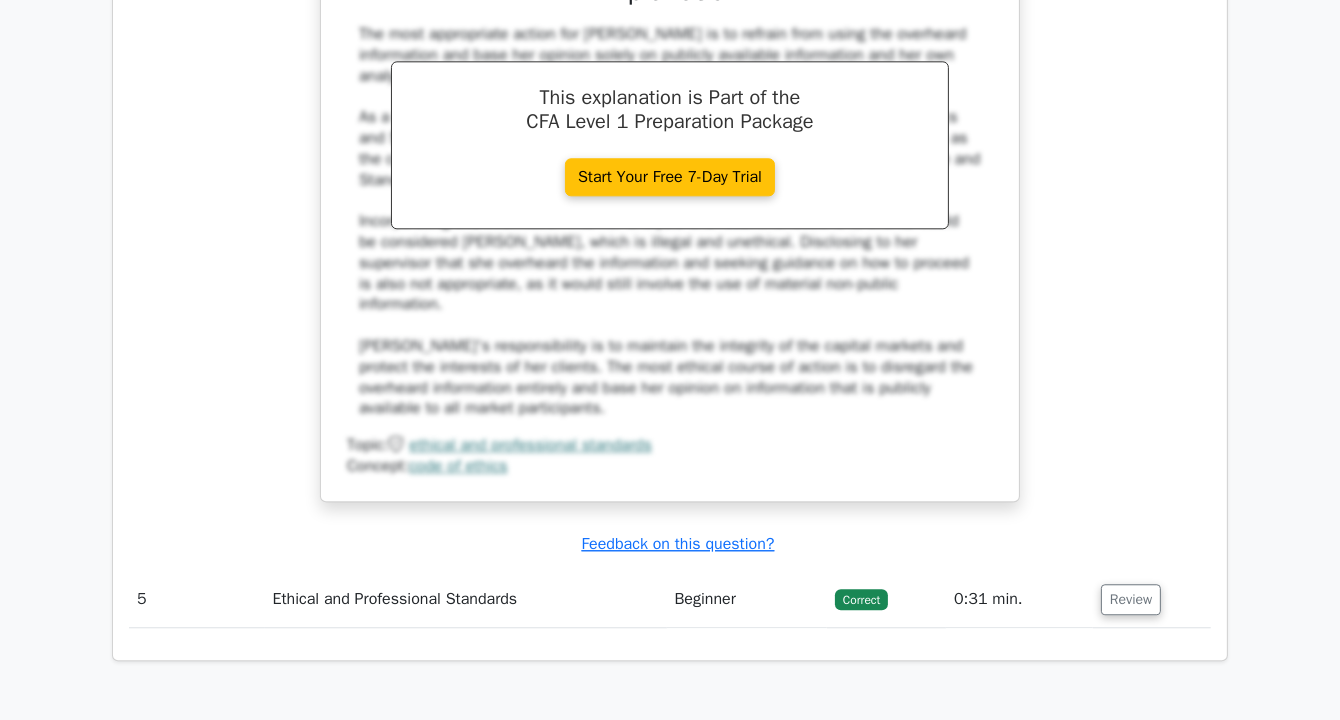 scroll, scrollTop: 5334, scrollLeft: 0, axis: vertical 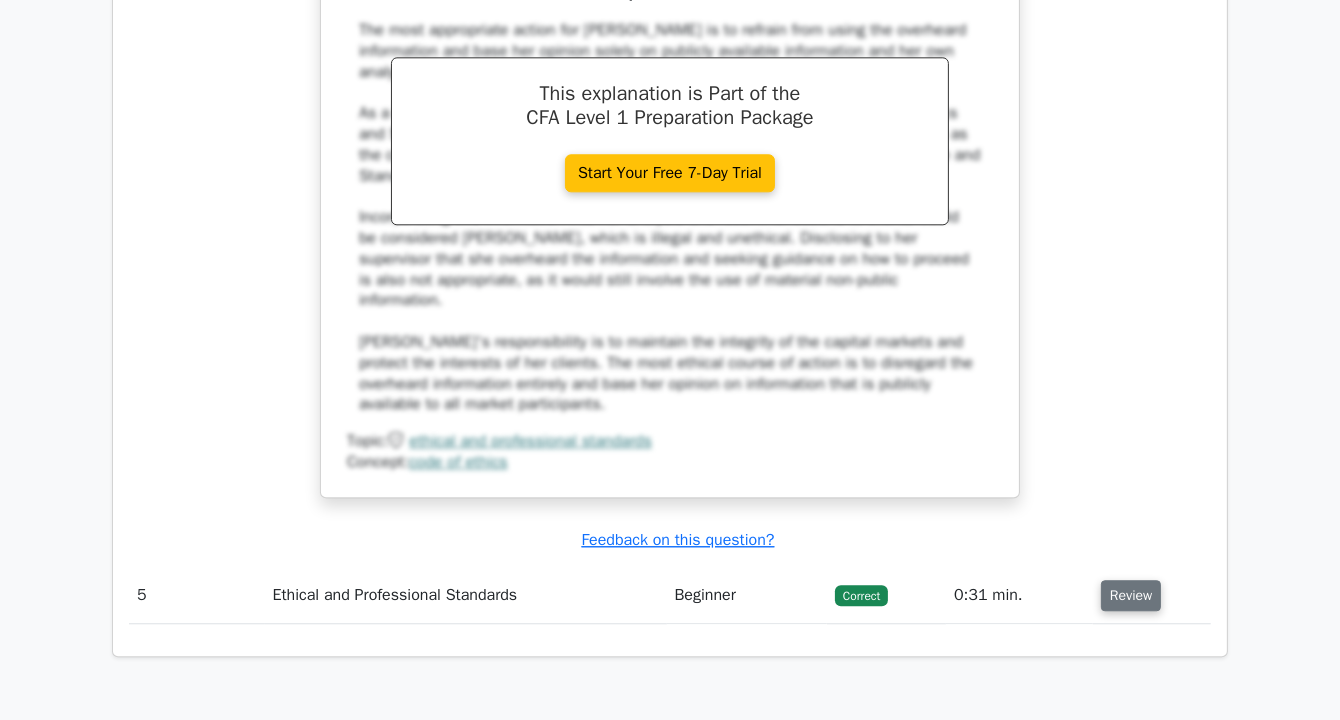 click on "Review" at bounding box center [1131, 595] 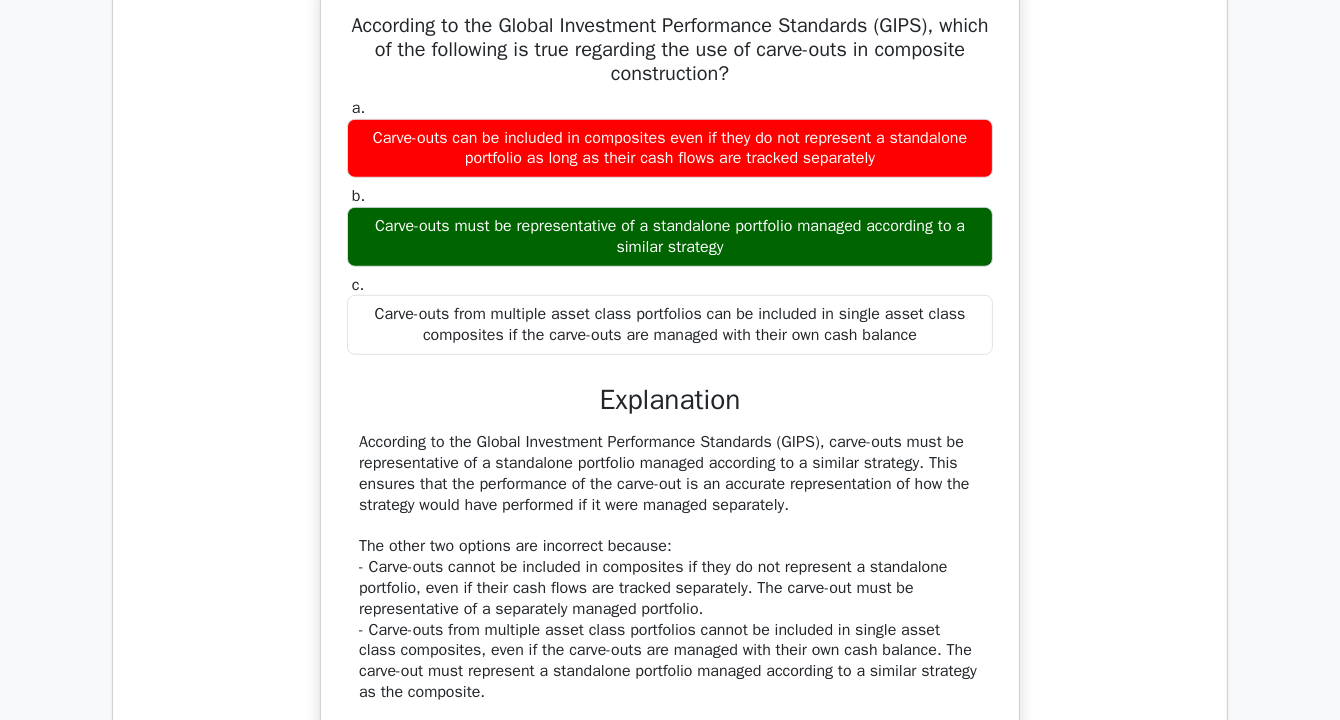 scroll, scrollTop: 1535, scrollLeft: 0, axis: vertical 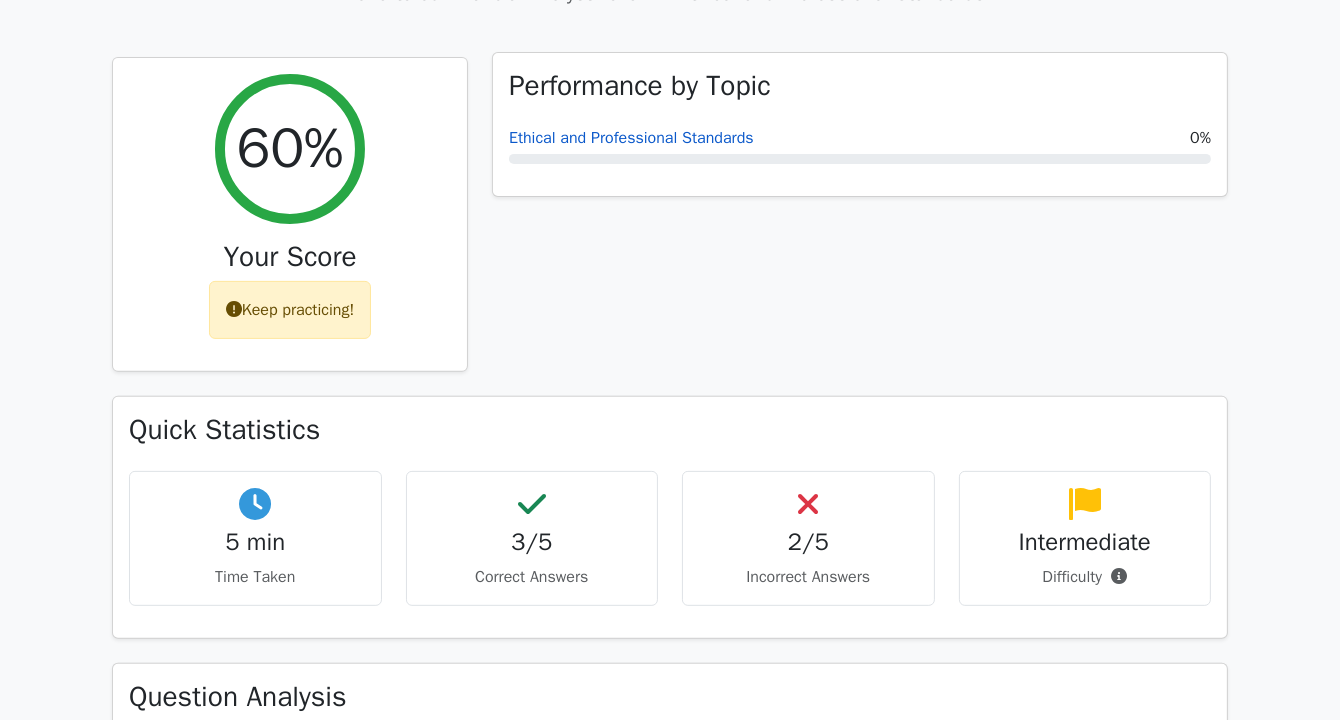 click on "Ethical and Professional Standards" at bounding box center (631, 138) 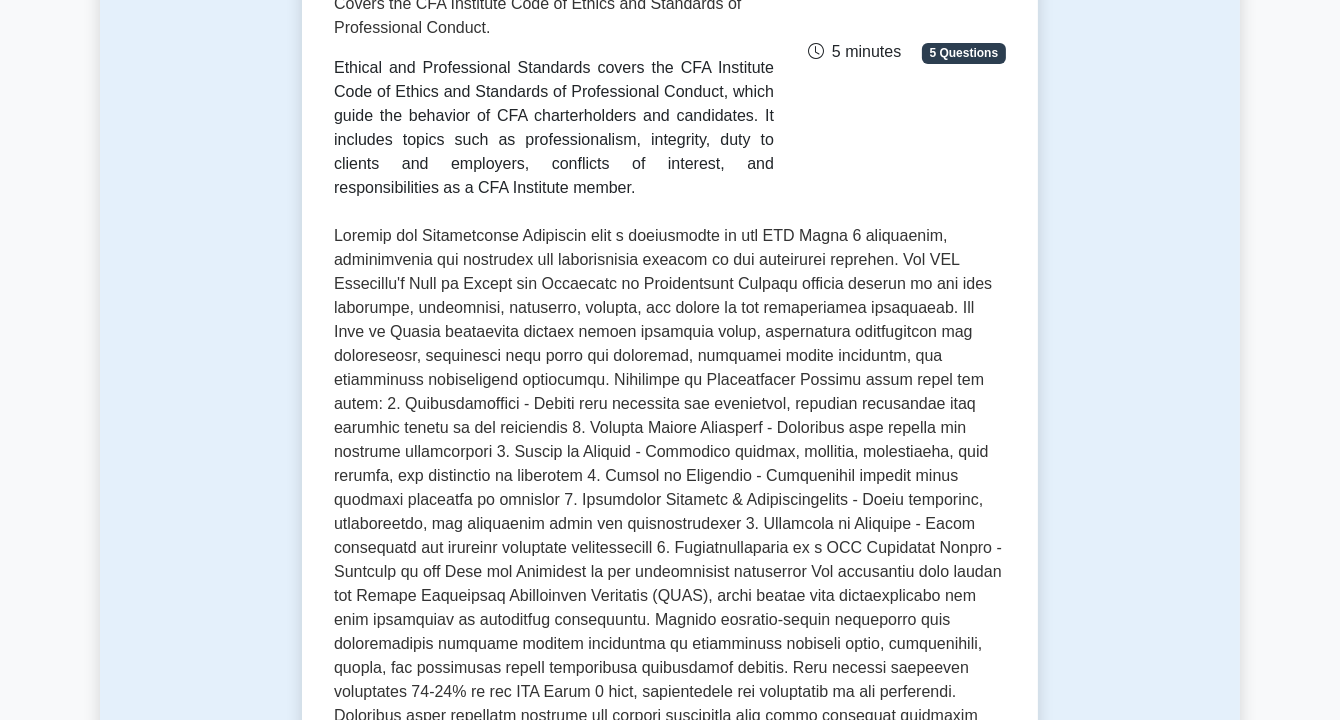 scroll, scrollTop: 0, scrollLeft: 0, axis: both 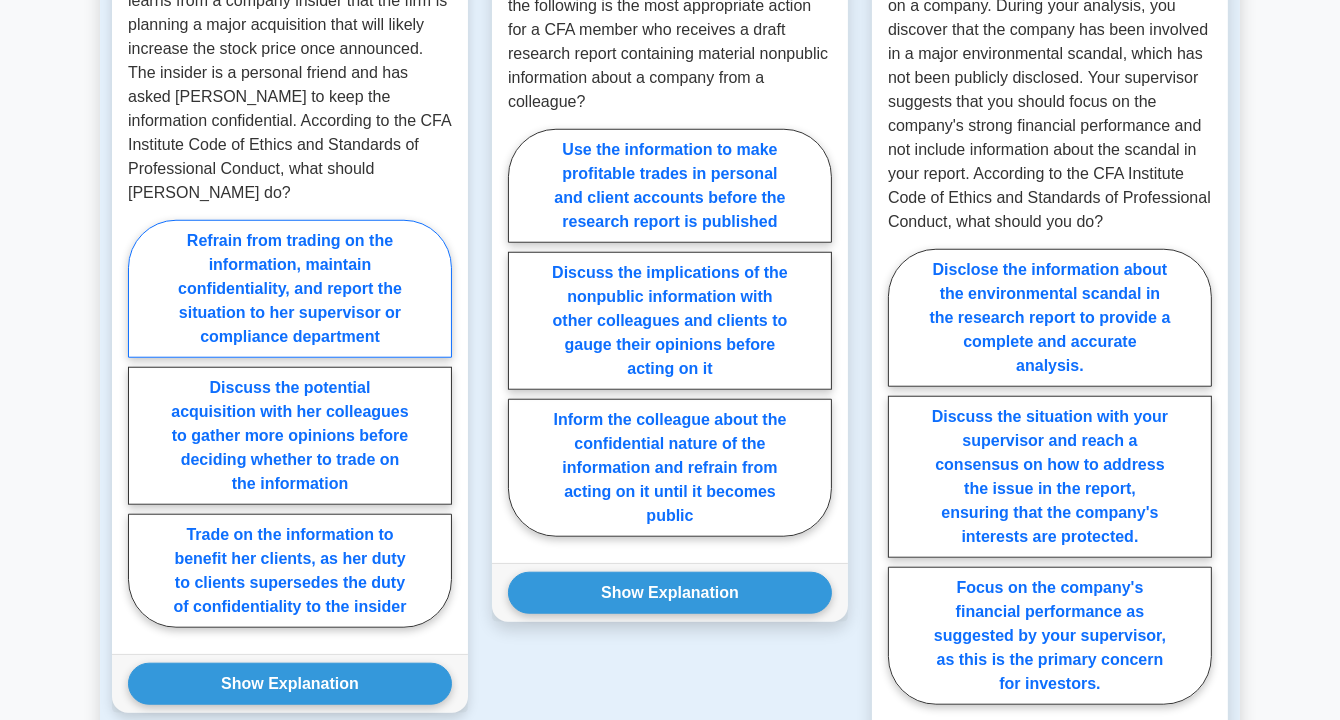 click on "Refrain from trading on the information, maintain confidentiality, and report the situation to her supervisor or compliance department" at bounding box center [290, 289] 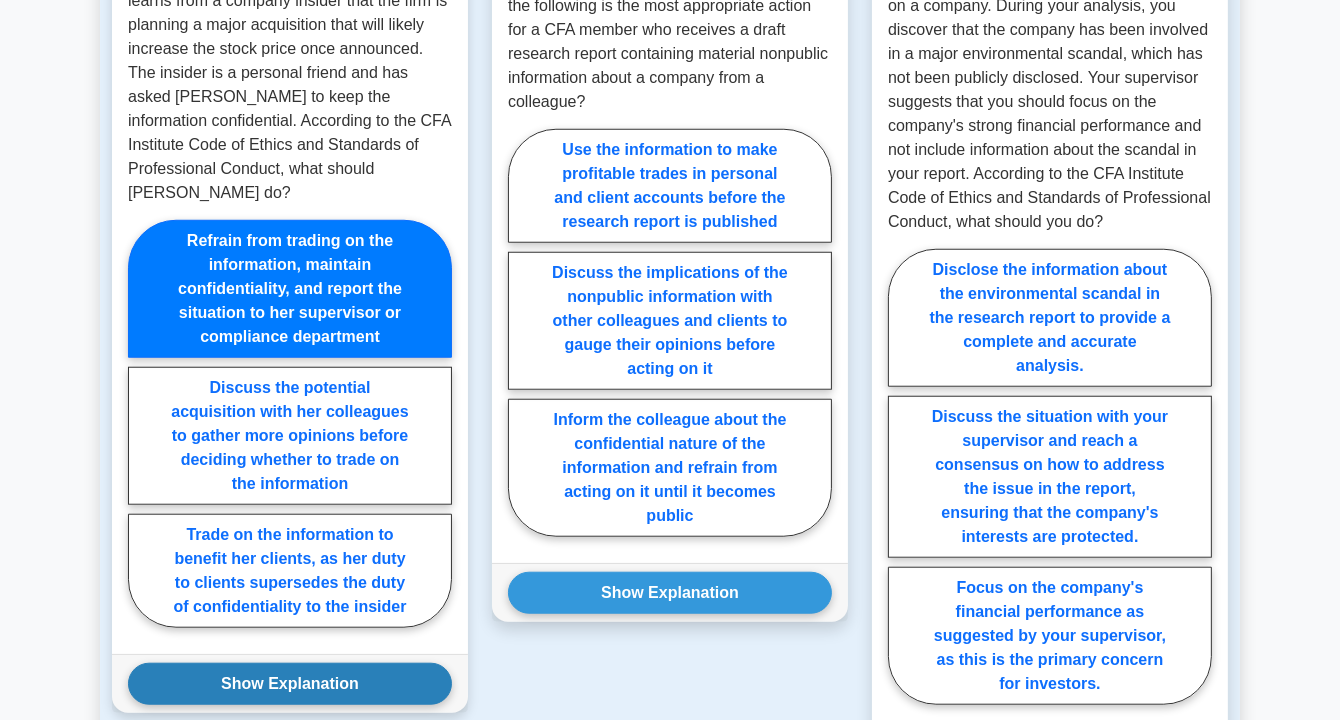 click on "Show Explanation" at bounding box center (290, 684) 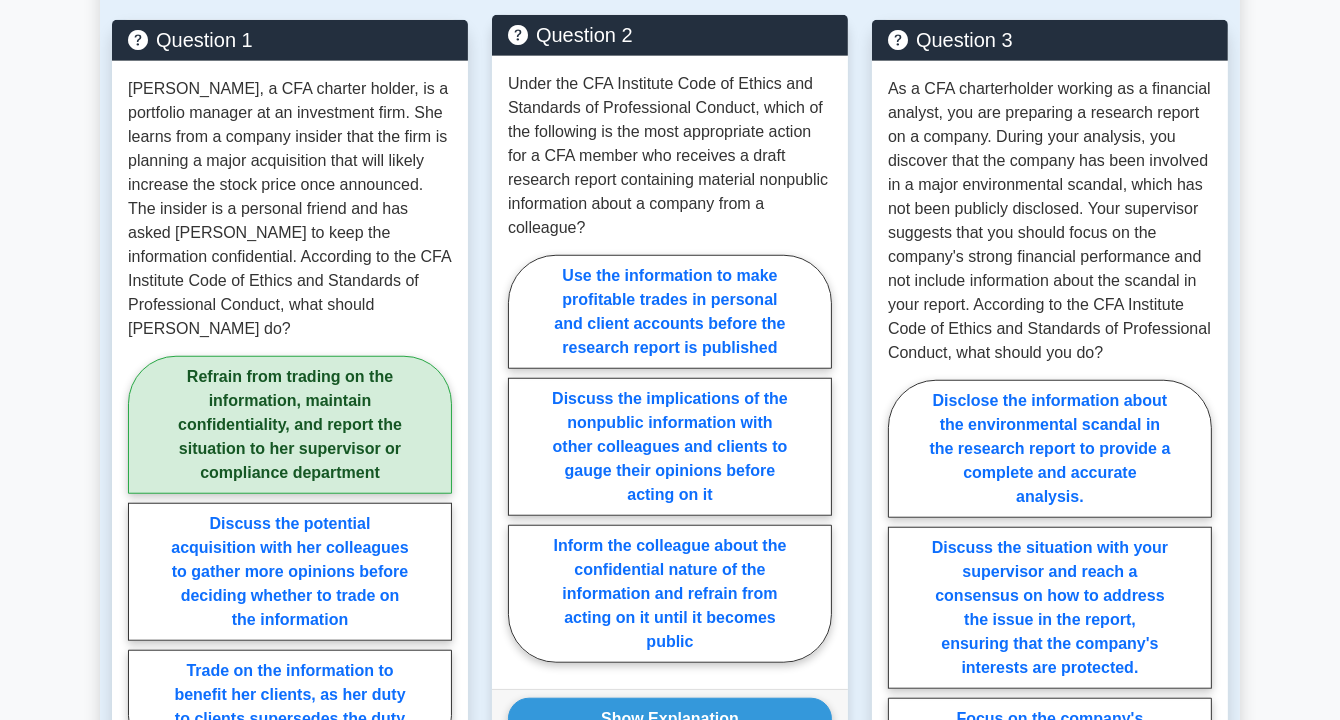scroll, scrollTop: 1666, scrollLeft: 0, axis: vertical 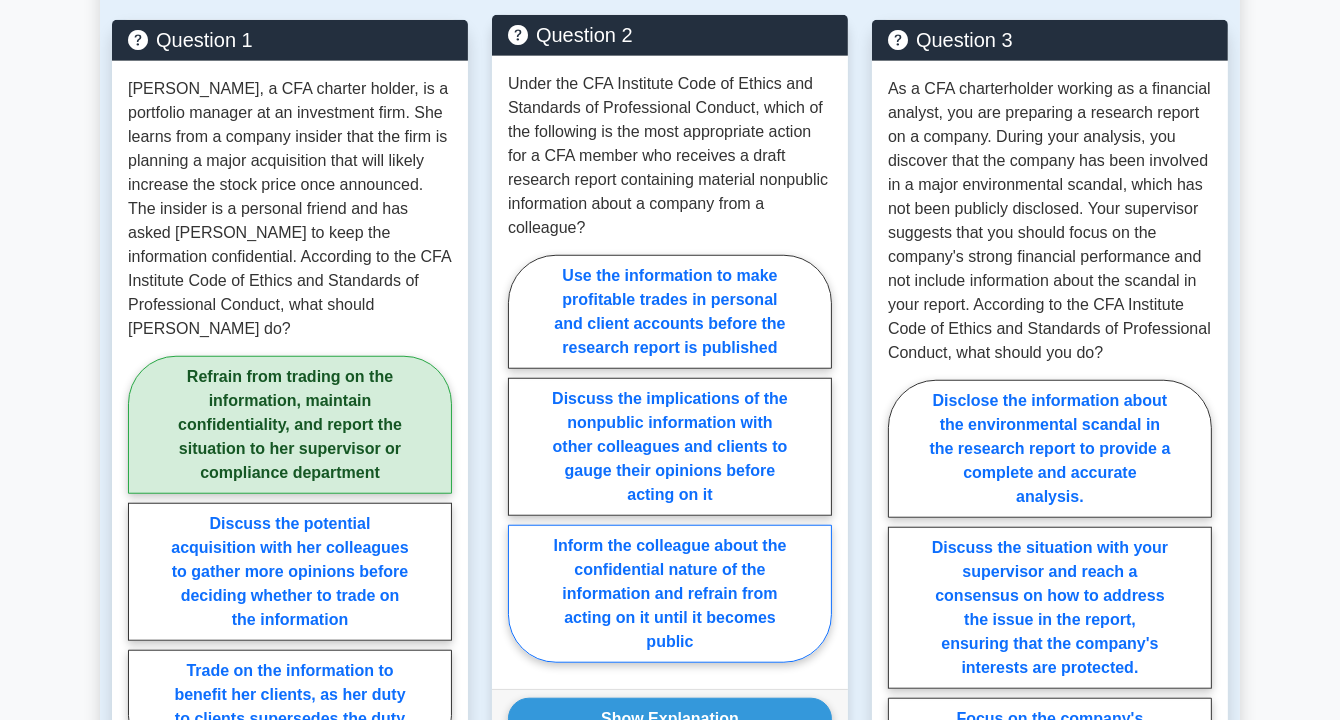 click on "Inform the colleague about the confidential nature of the information and refrain from acting on it until it becomes public" at bounding box center (670, 594) 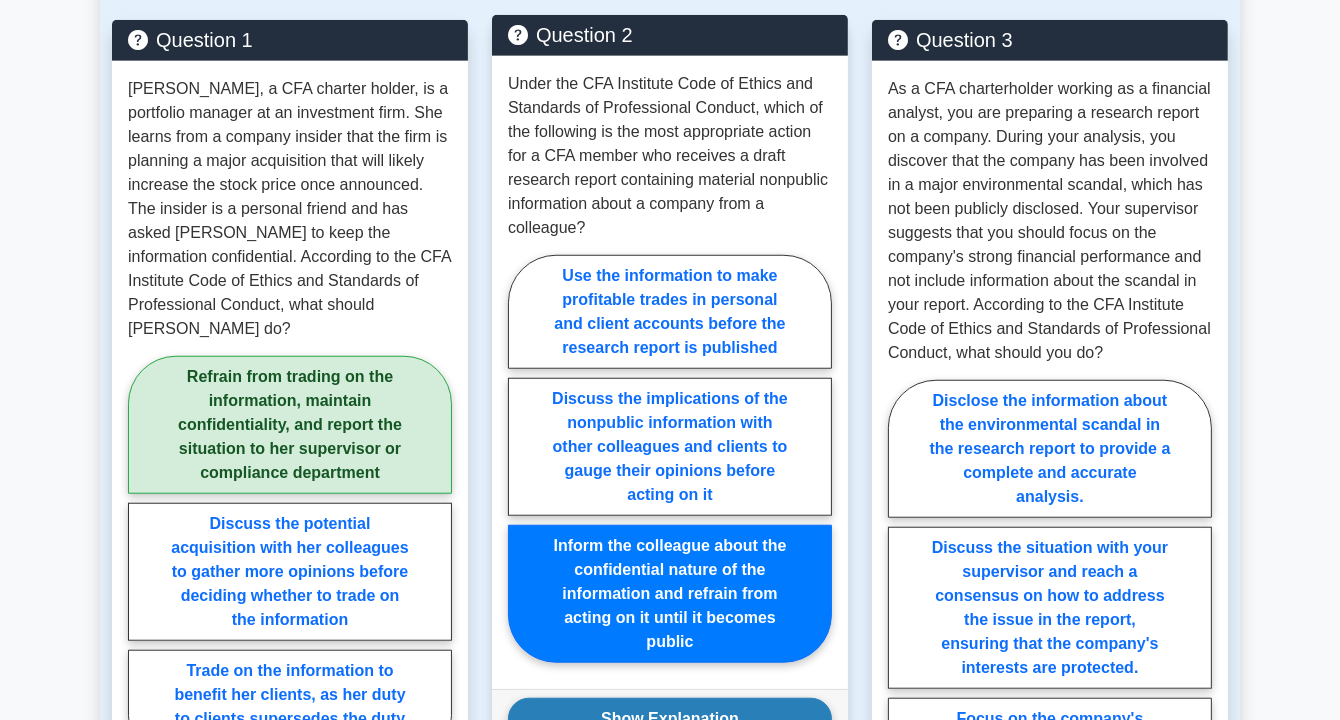 click on "Show Explanation" at bounding box center [670, 719] 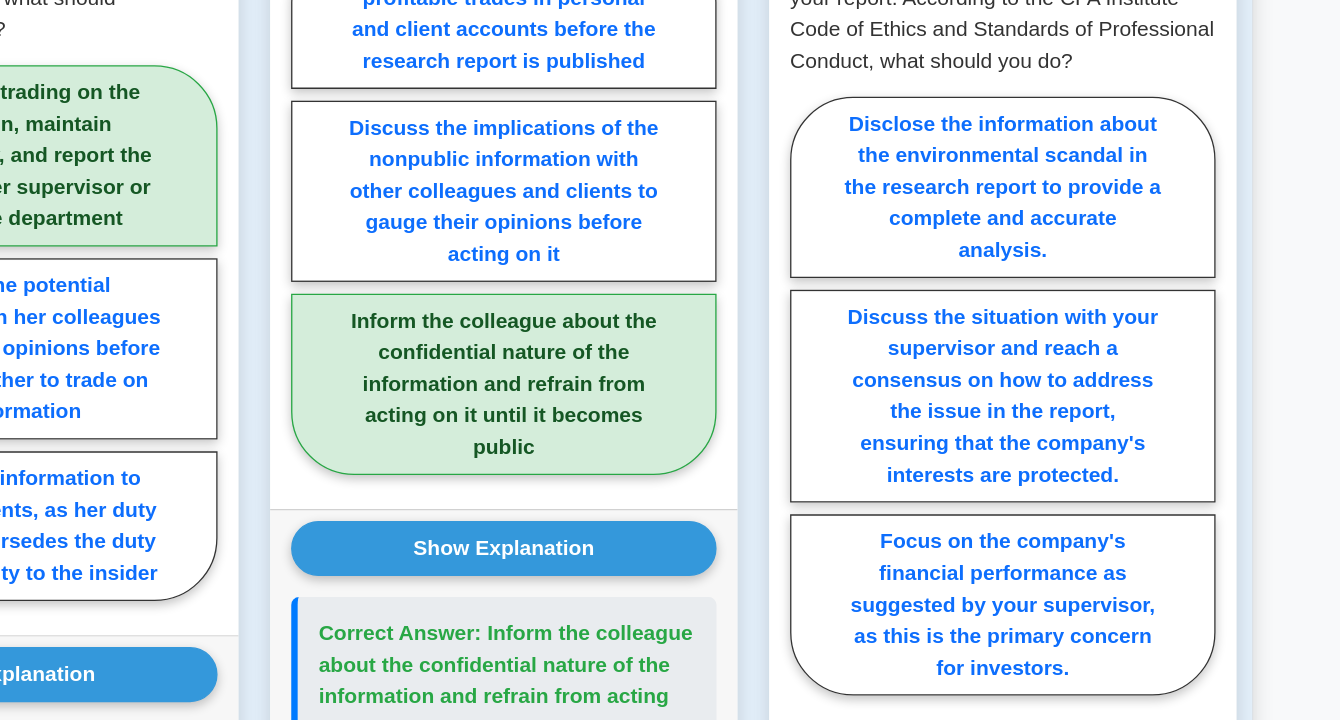 scroll, scrollTop: 1799, scrollLeft: 0, axis: vertical 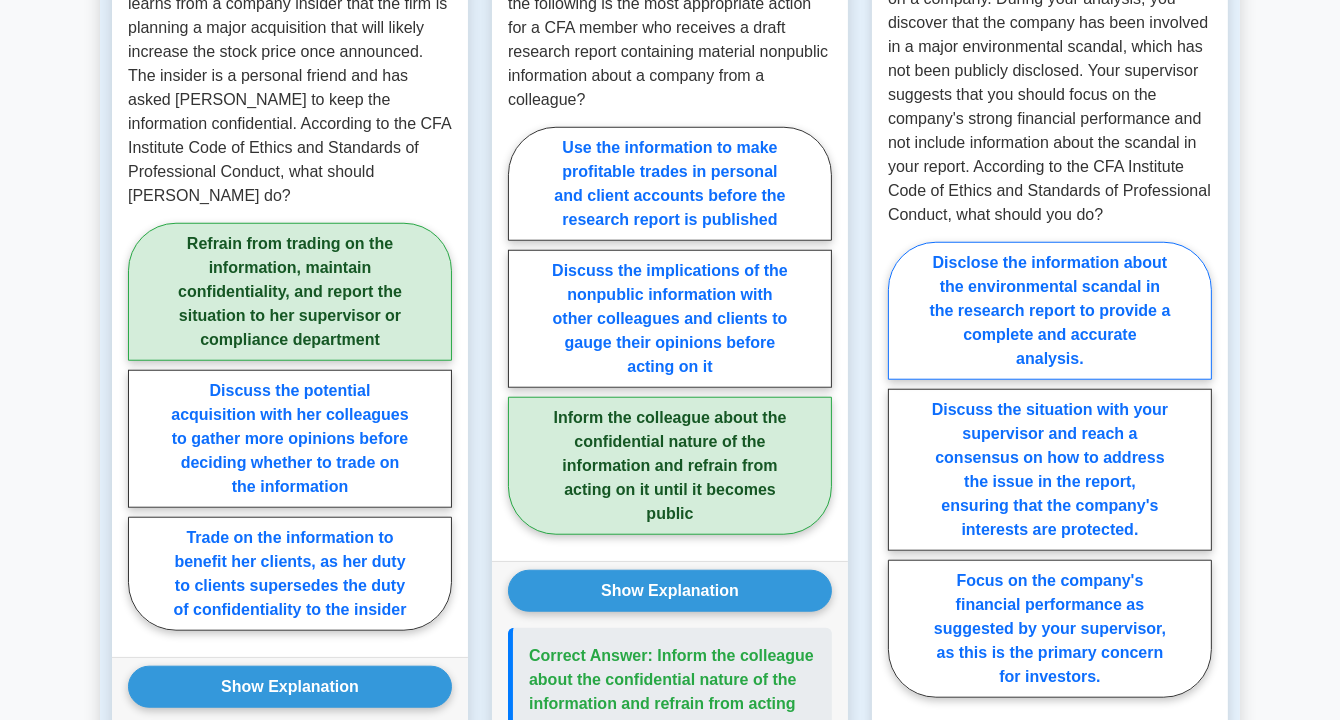 click on "Disclose the information about the environmental scandal in the research report to provide a complete and accurate analysis." at bounding box center (1050, 311) 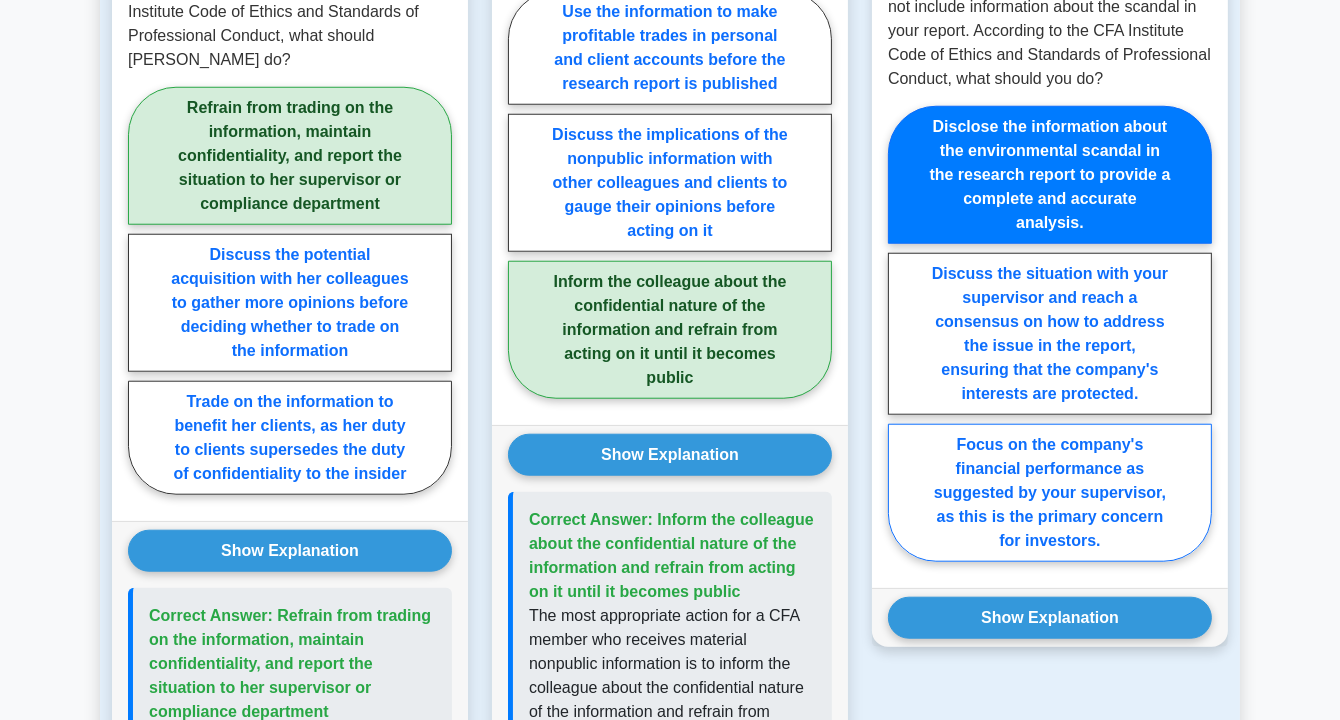 scroll, scrollTop: 1943, scrollLeft: 0, axis: vertical 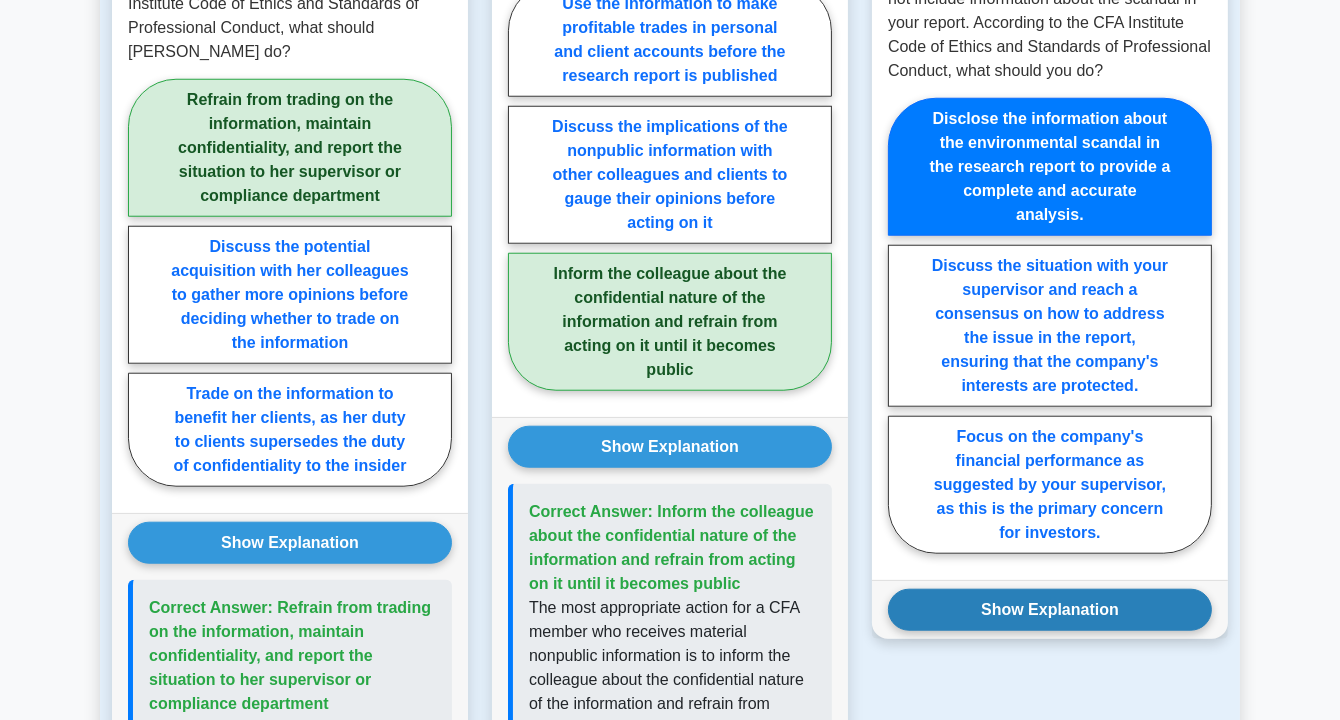 click on "Show Explanation" at bounding box center (1050, 610) 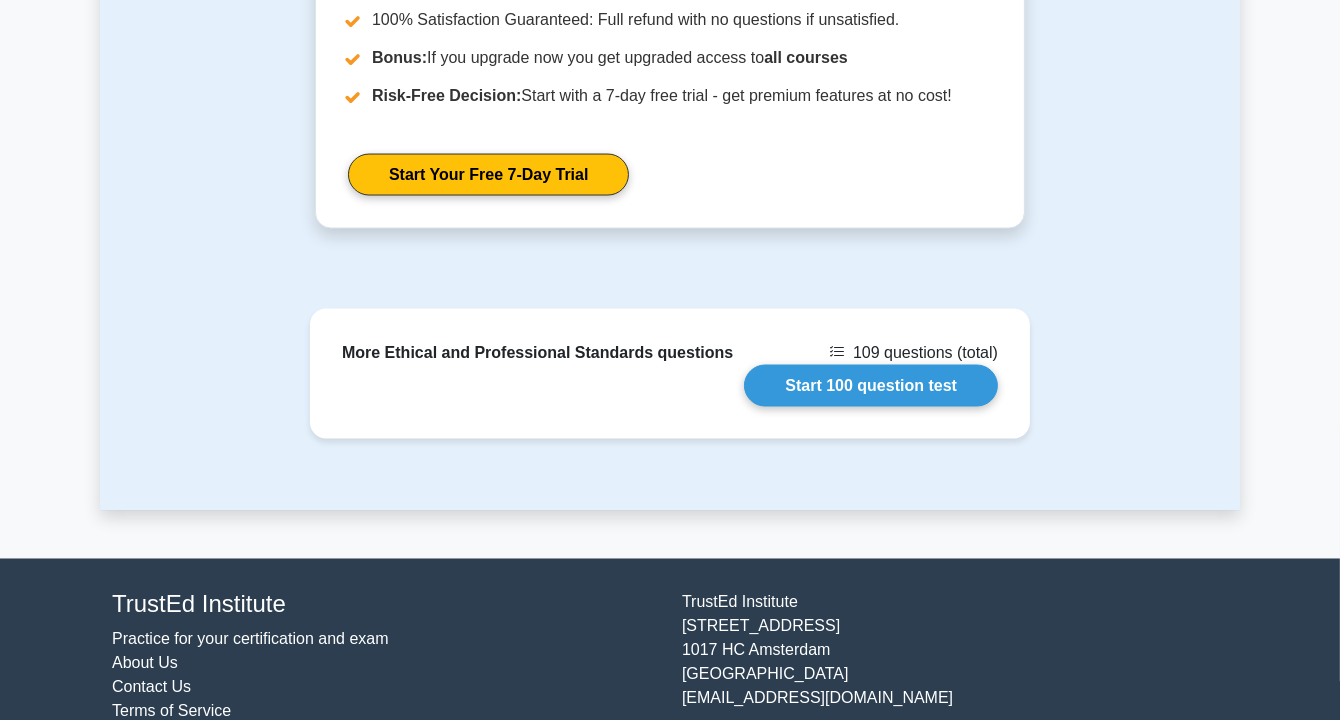 scroll, scrollTop: 3667, scrollLeft: 0, axis: vertical 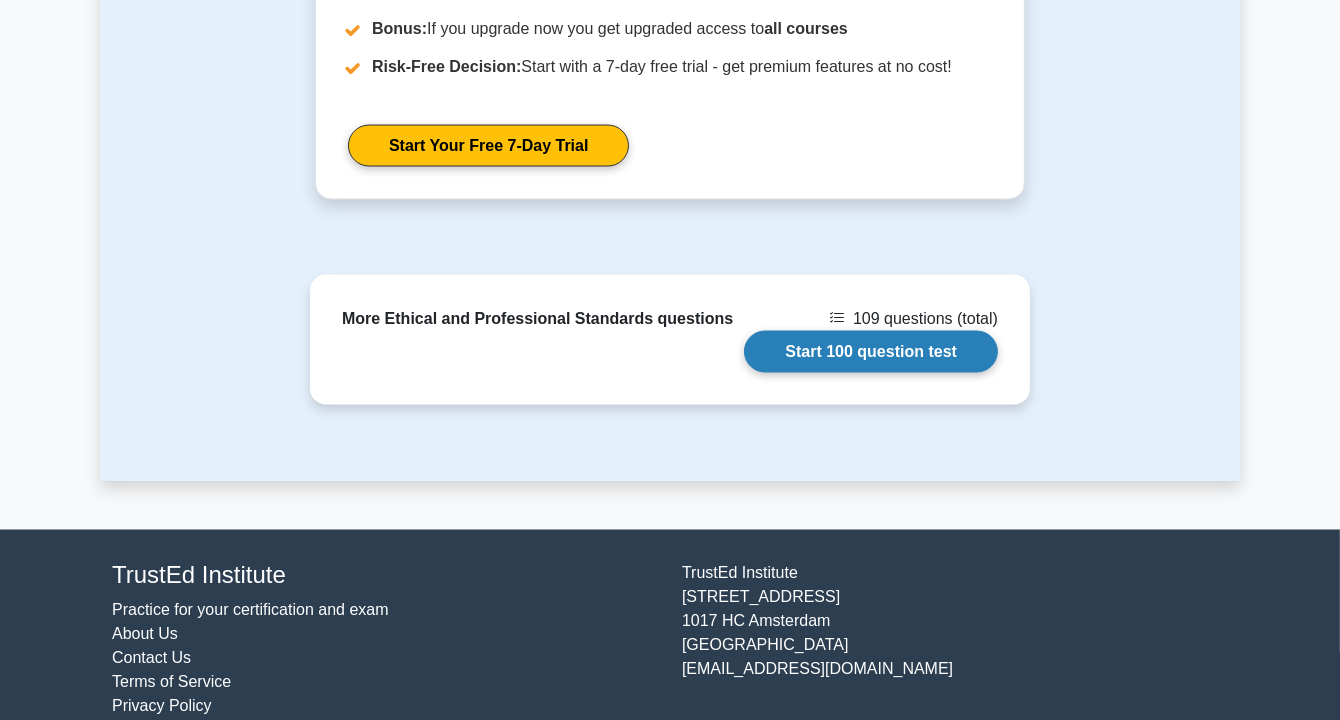 click on "Start 100 question test" at bounding box center (871, 352) 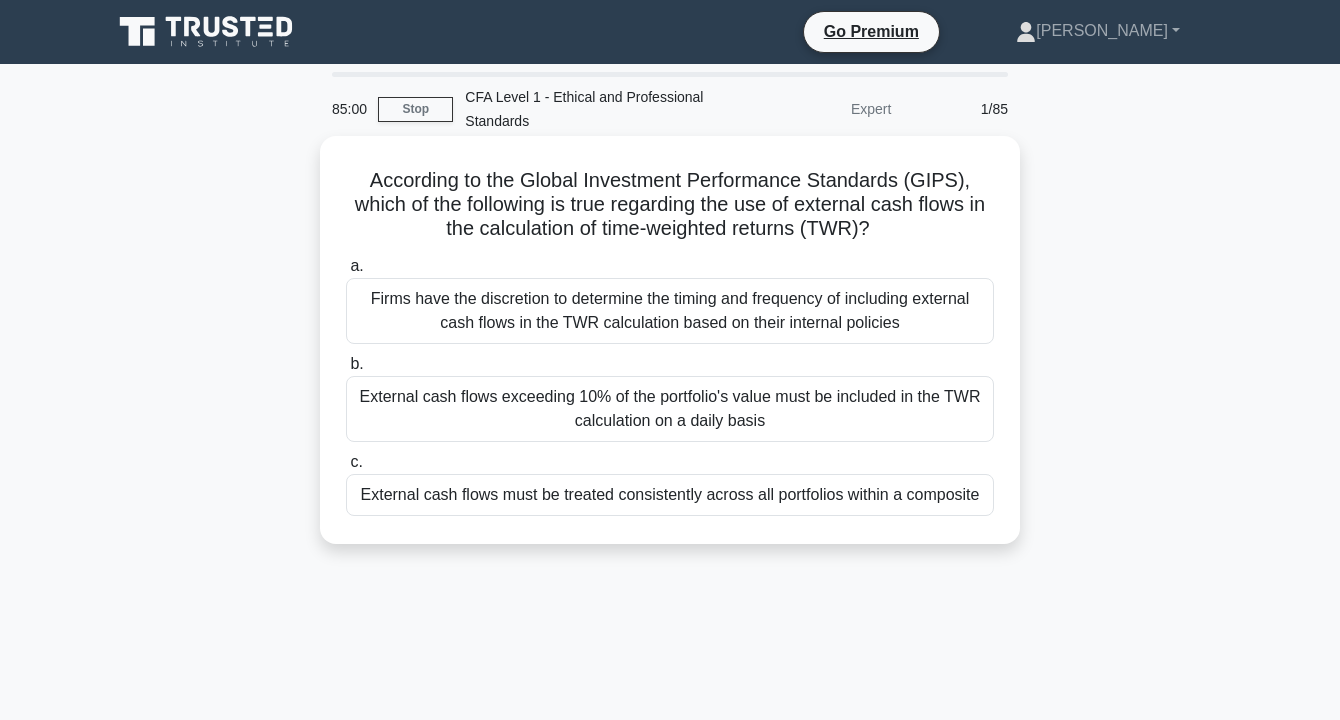 scroll, scrollTop: 0, scrollLeft: 0, axis: both 